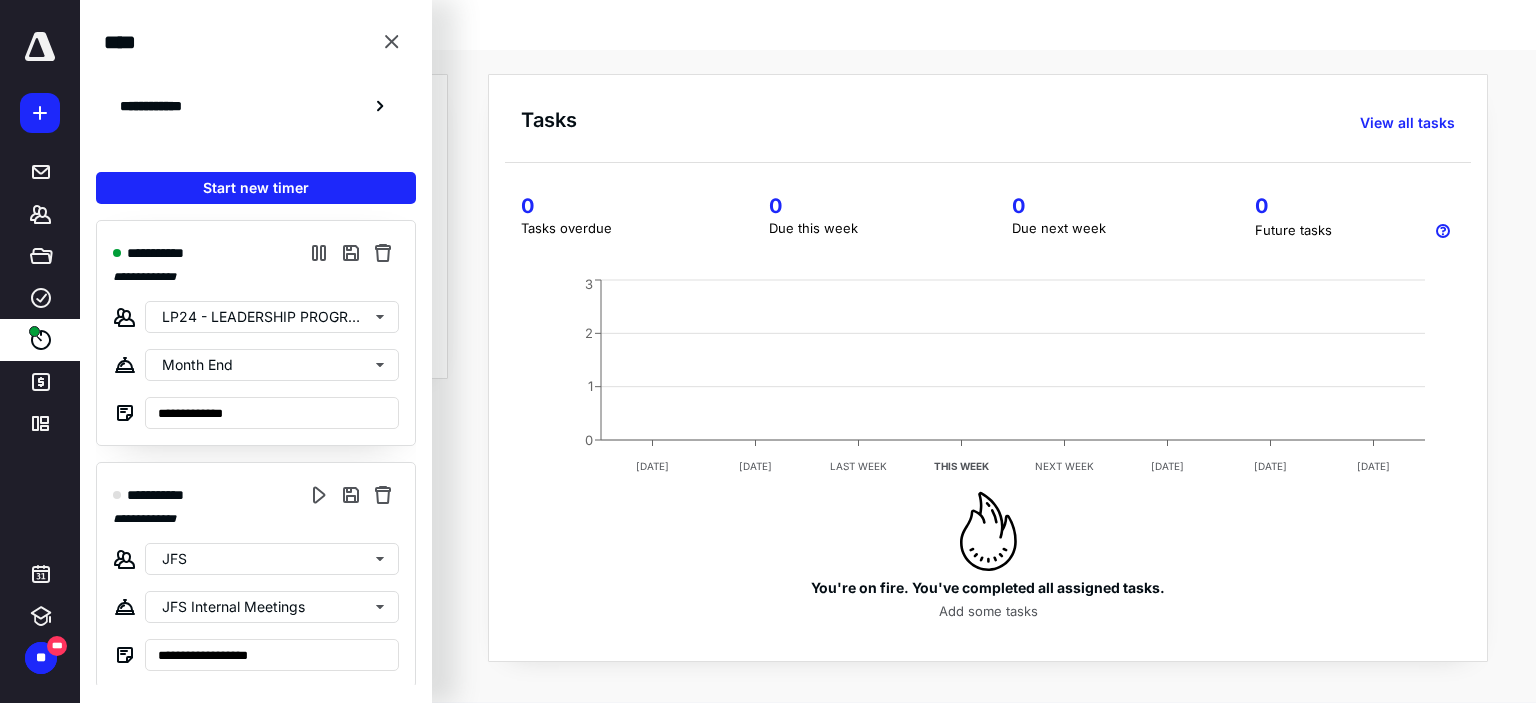 scroll, scrollTop: 0, scrollLeft: 0, axis: both 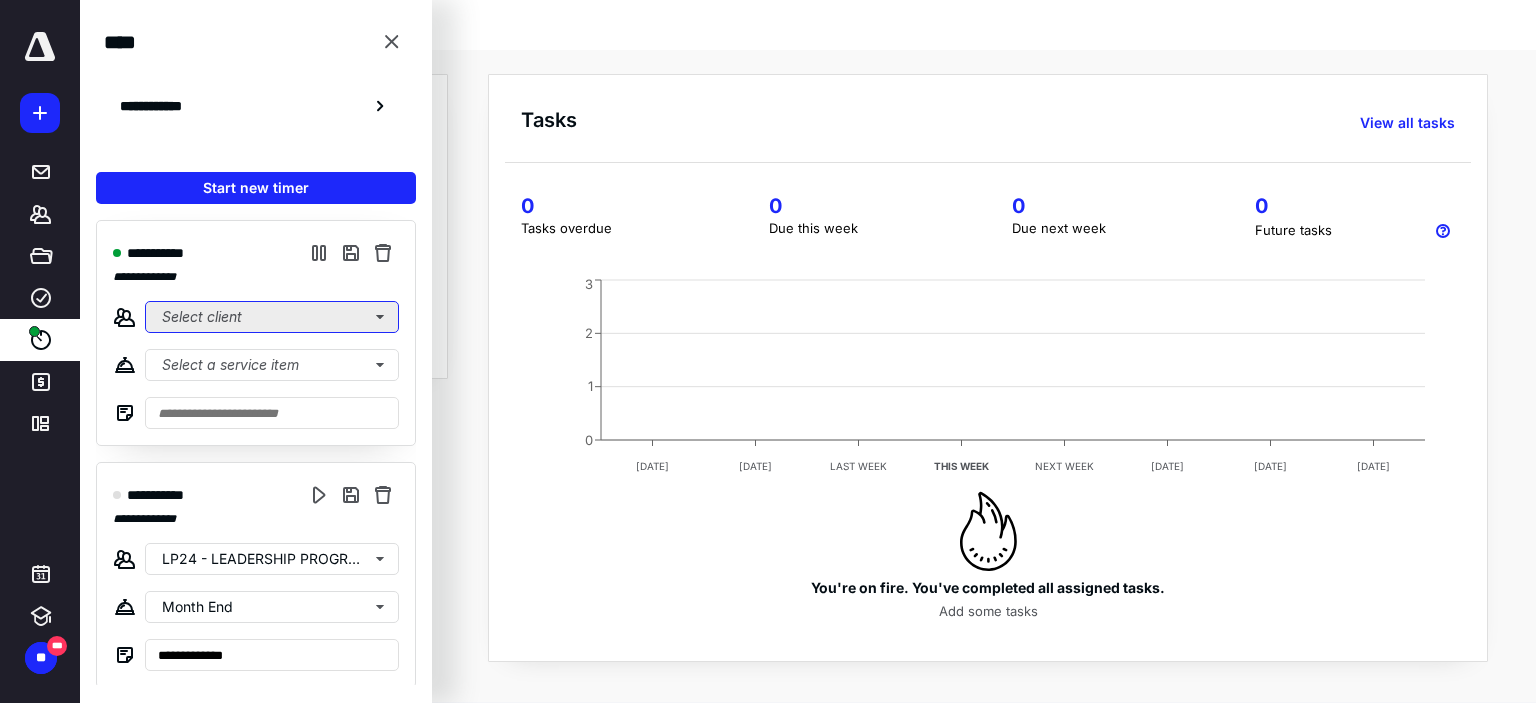 click on "Select client" at bounding box center [272, 317] 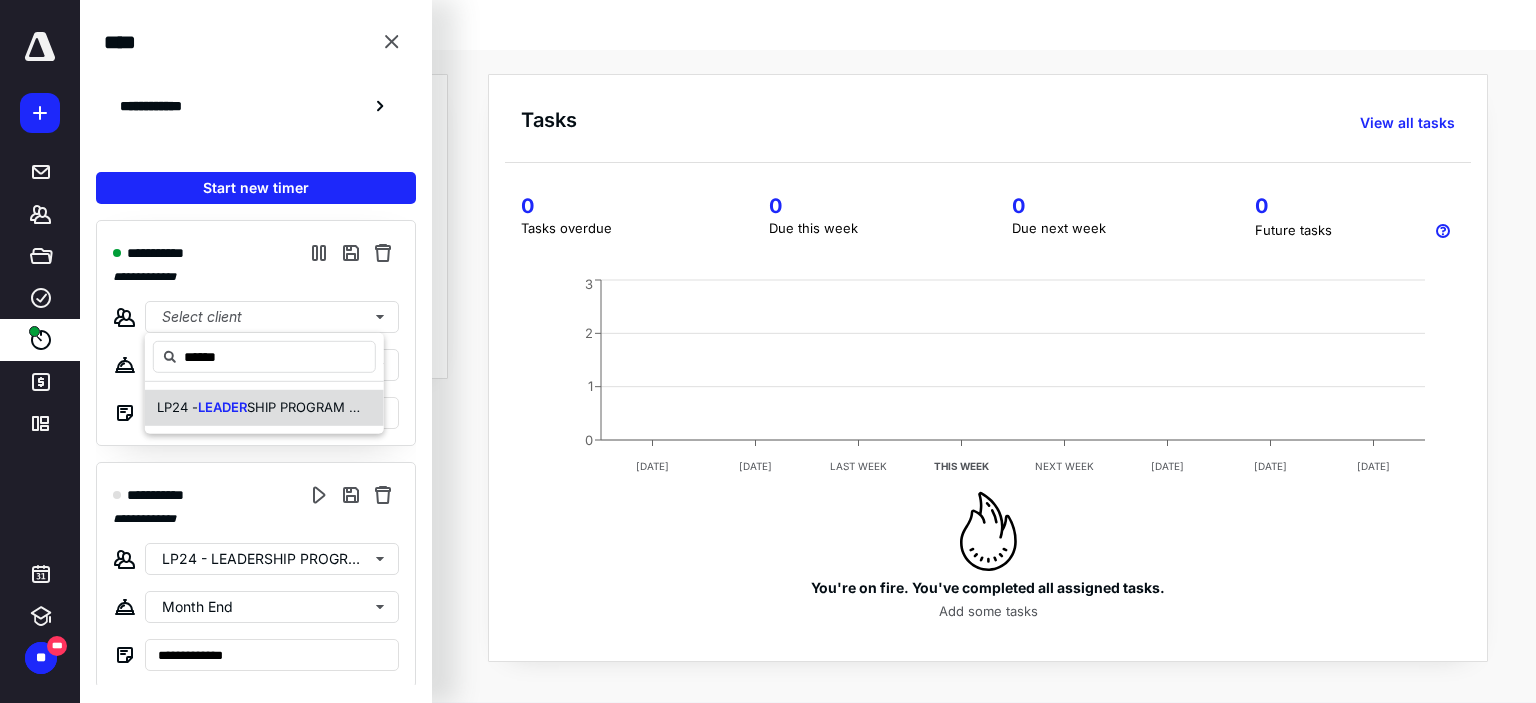 click on "SHIP PROGRAM OF THE ROCKIES" at bounding box center [352, 407] 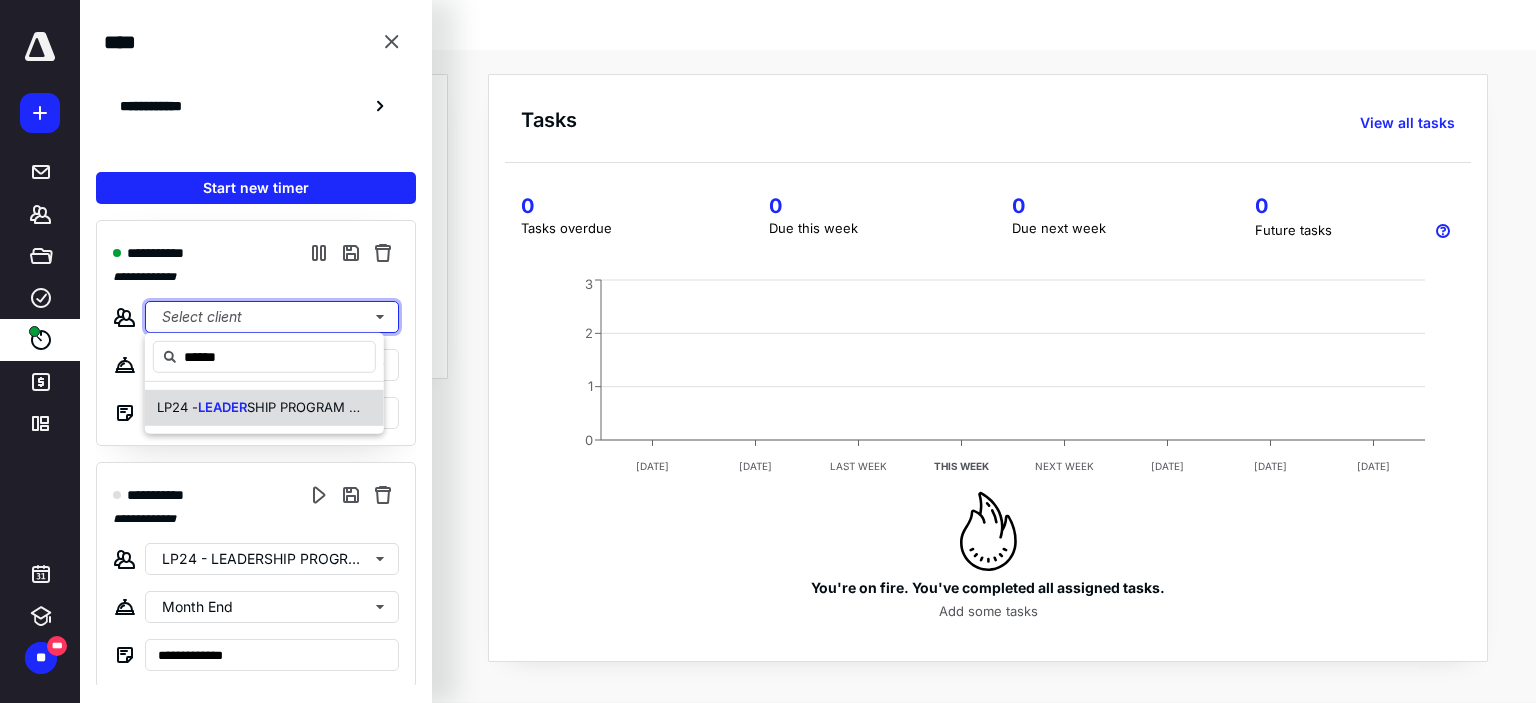 type 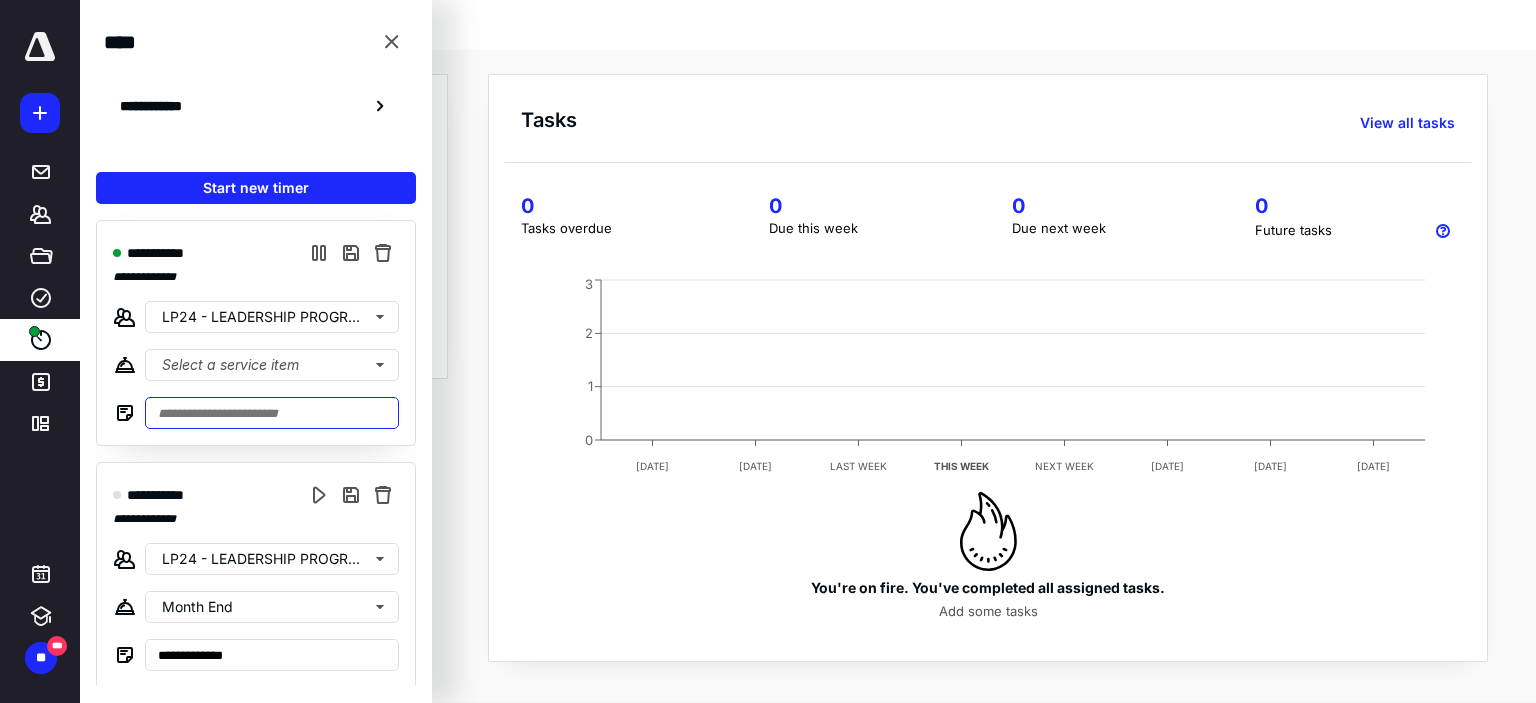click at bounding box center (272, 413) 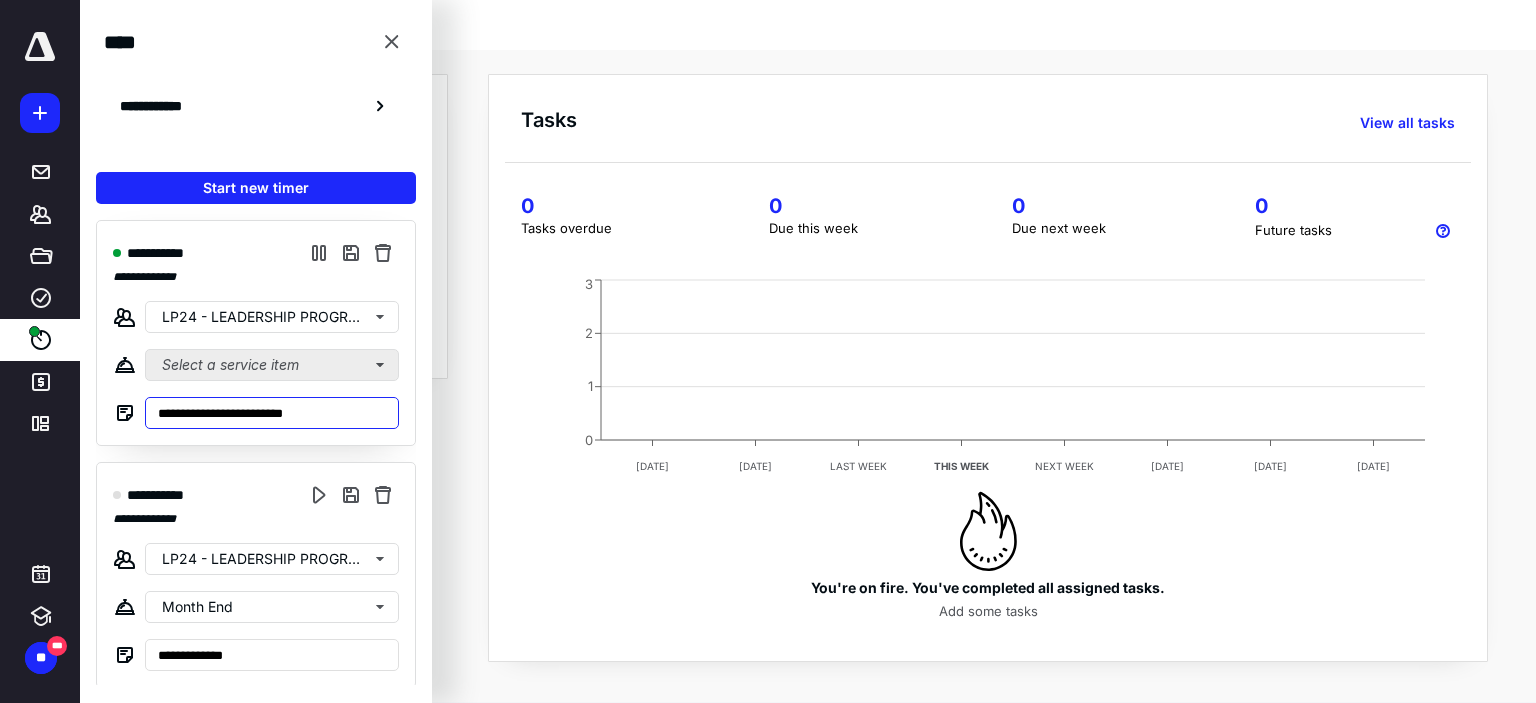 type on "**********" 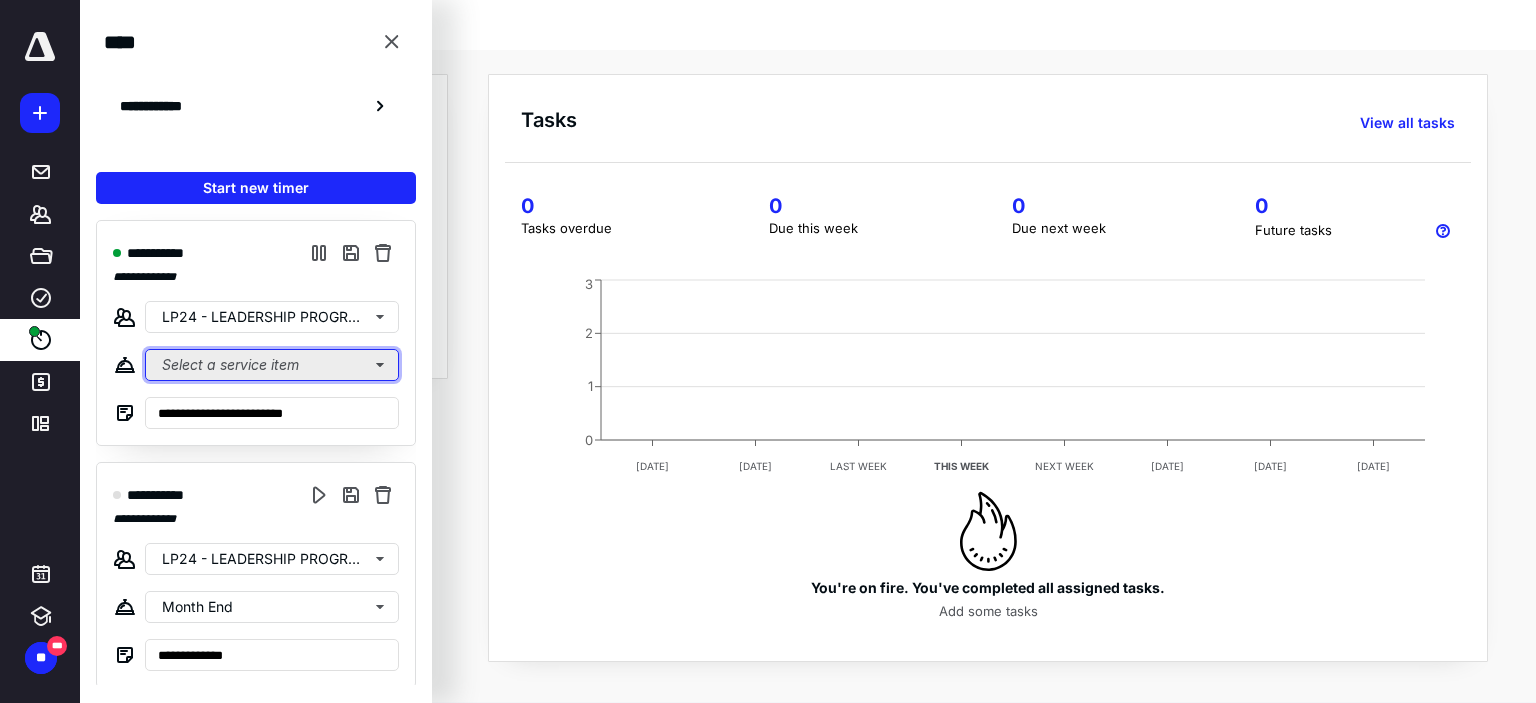 click on "Select a service item" at bounding box center (272, 365) 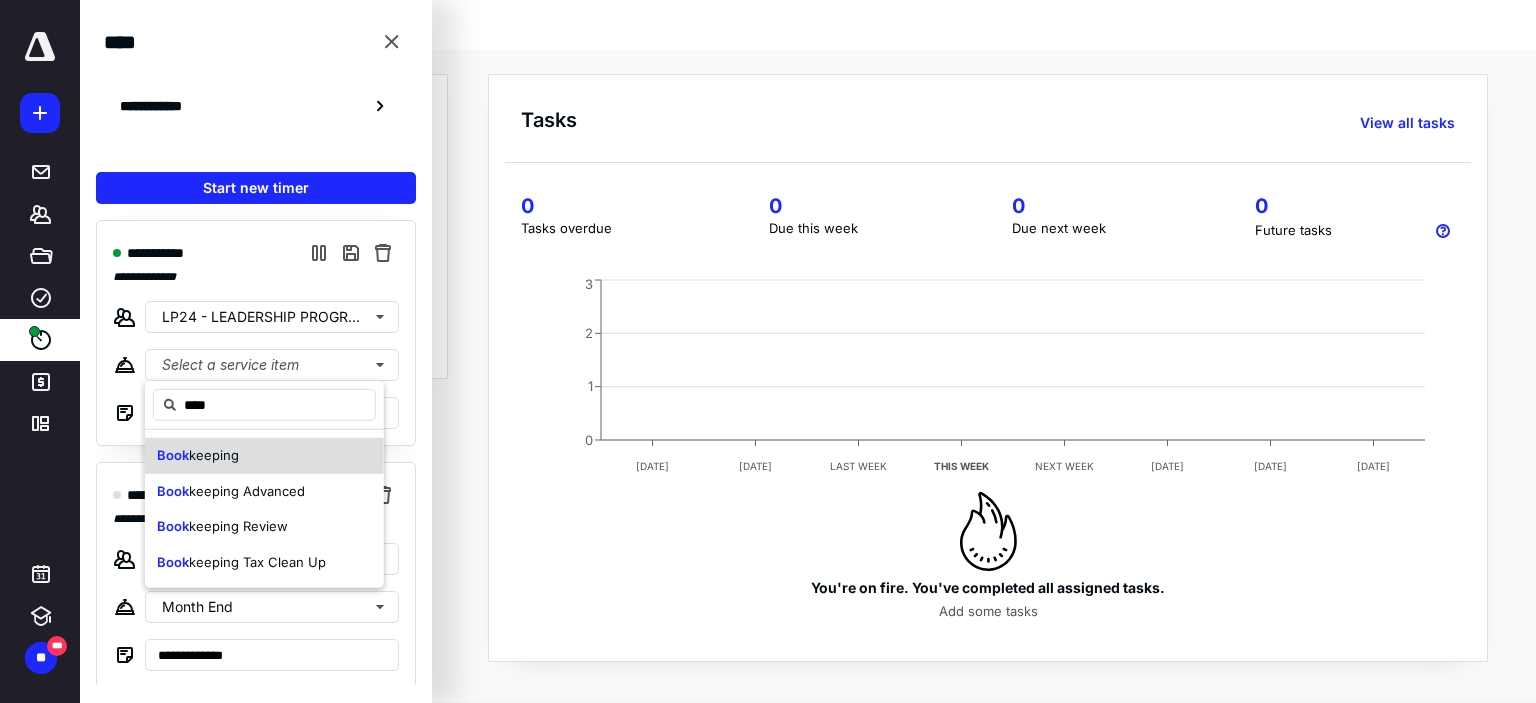 click on "keeping" at bounding box center [214, 455] 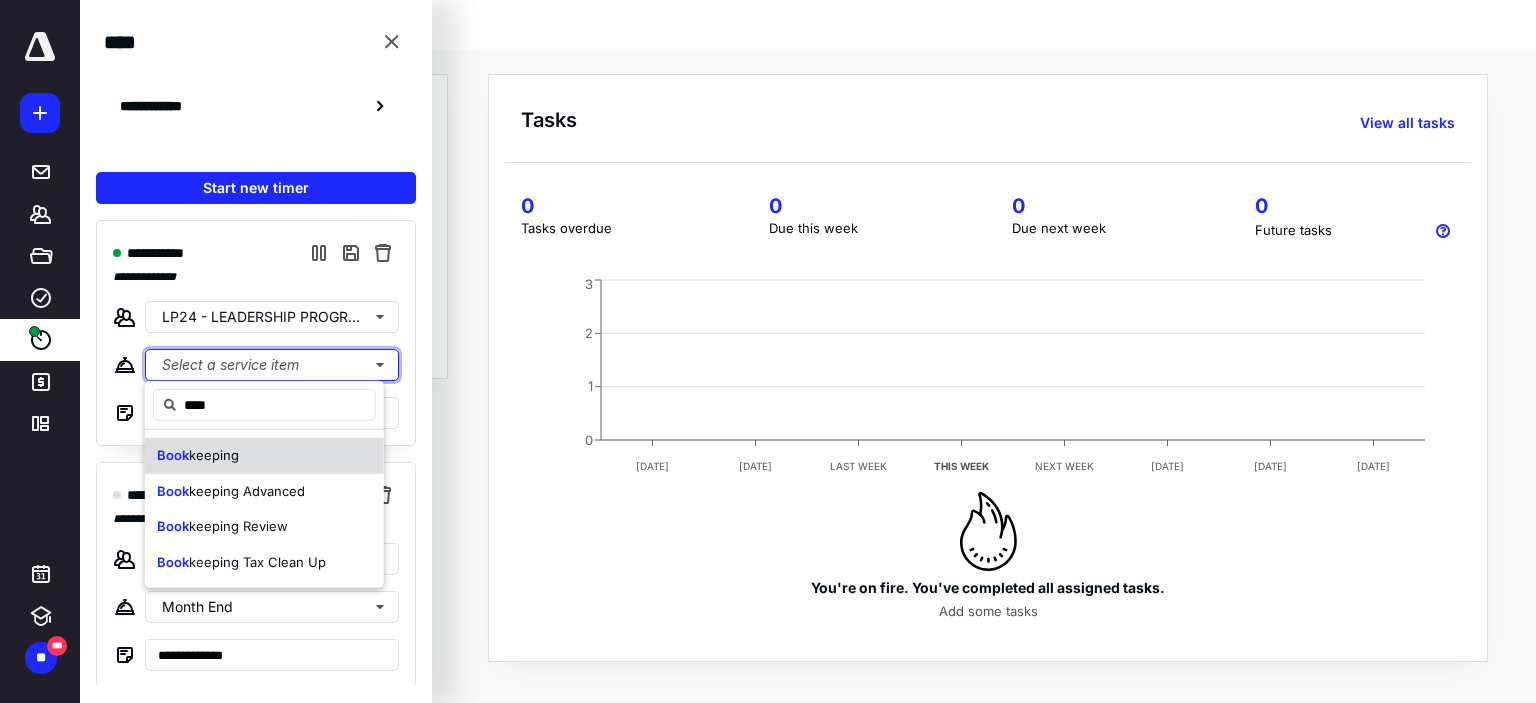 type 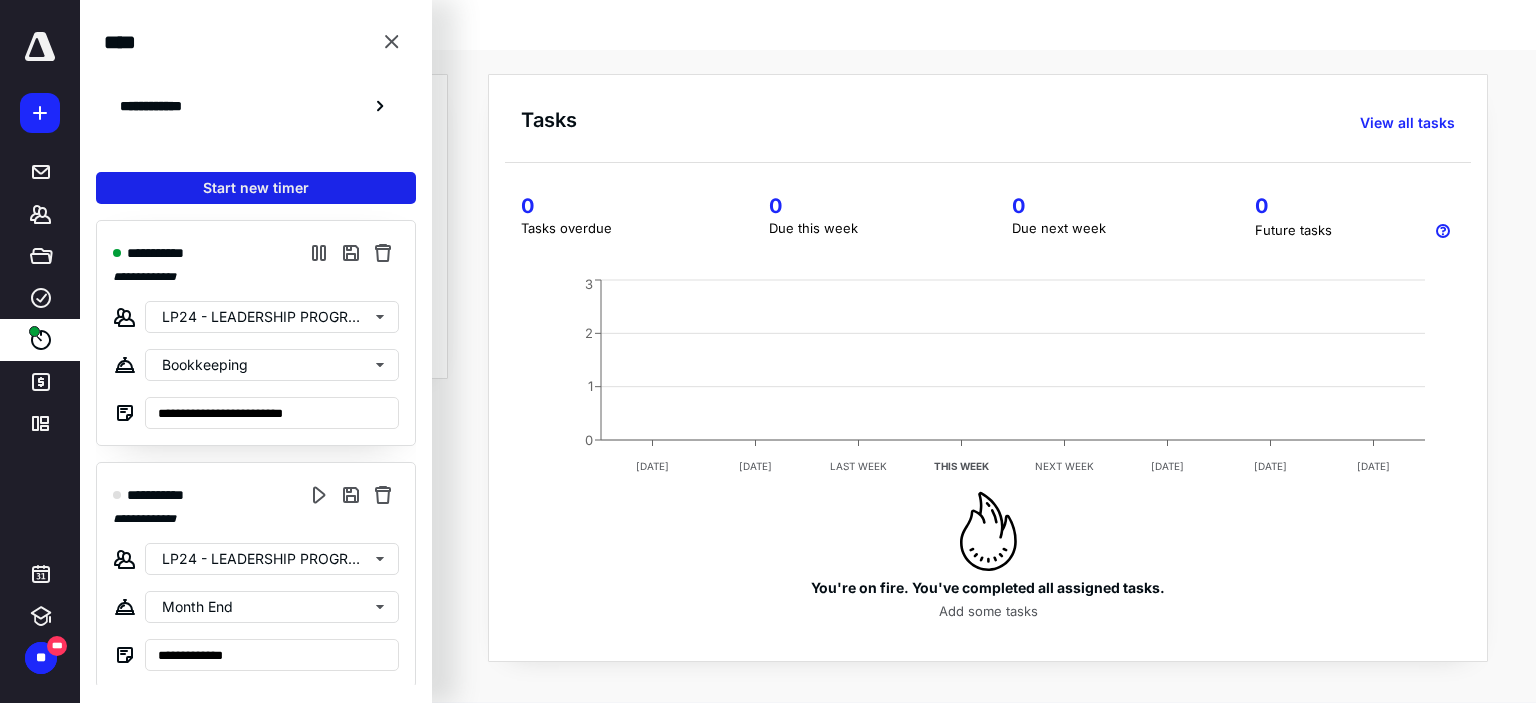 click on "Start new timer" at bounding box center [256, 188] 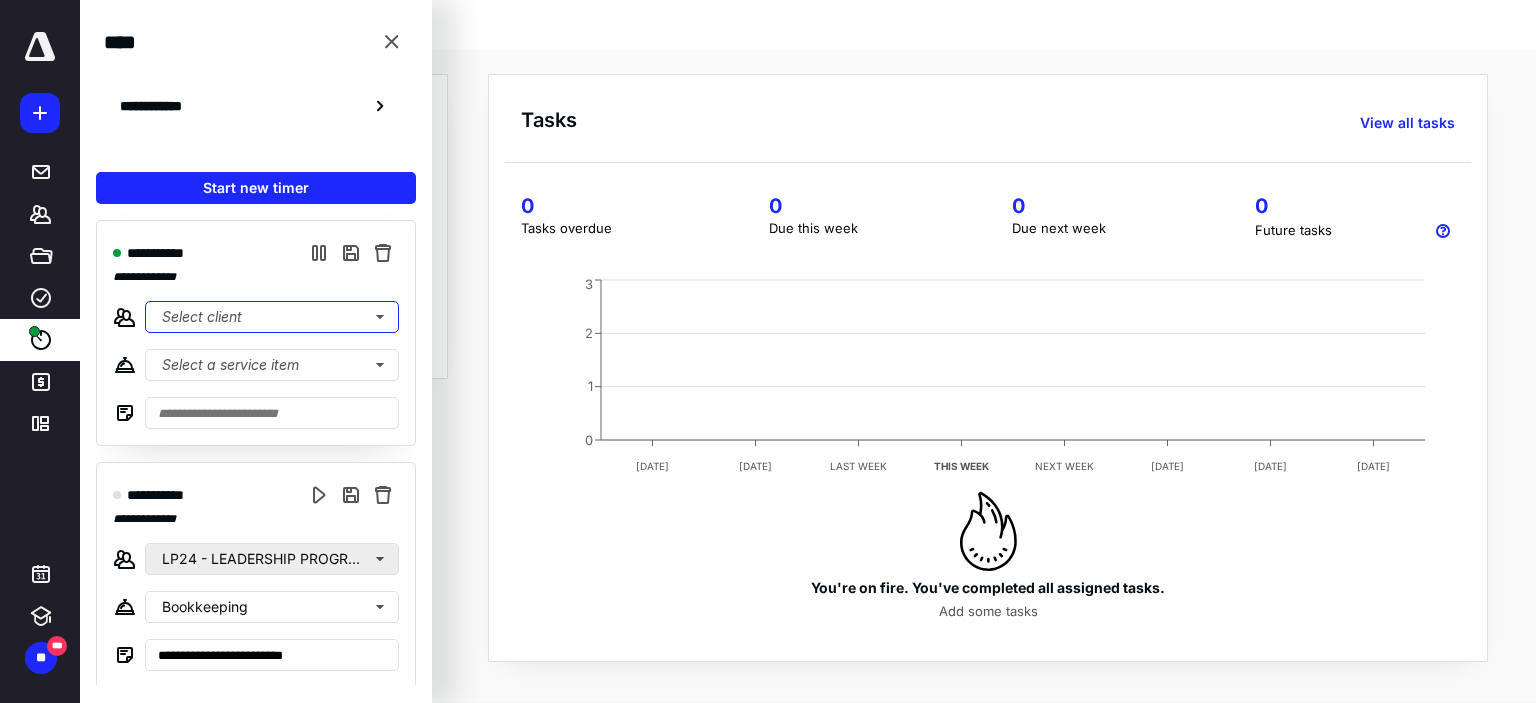 click on "Select client" at bounding box center [272, 317] 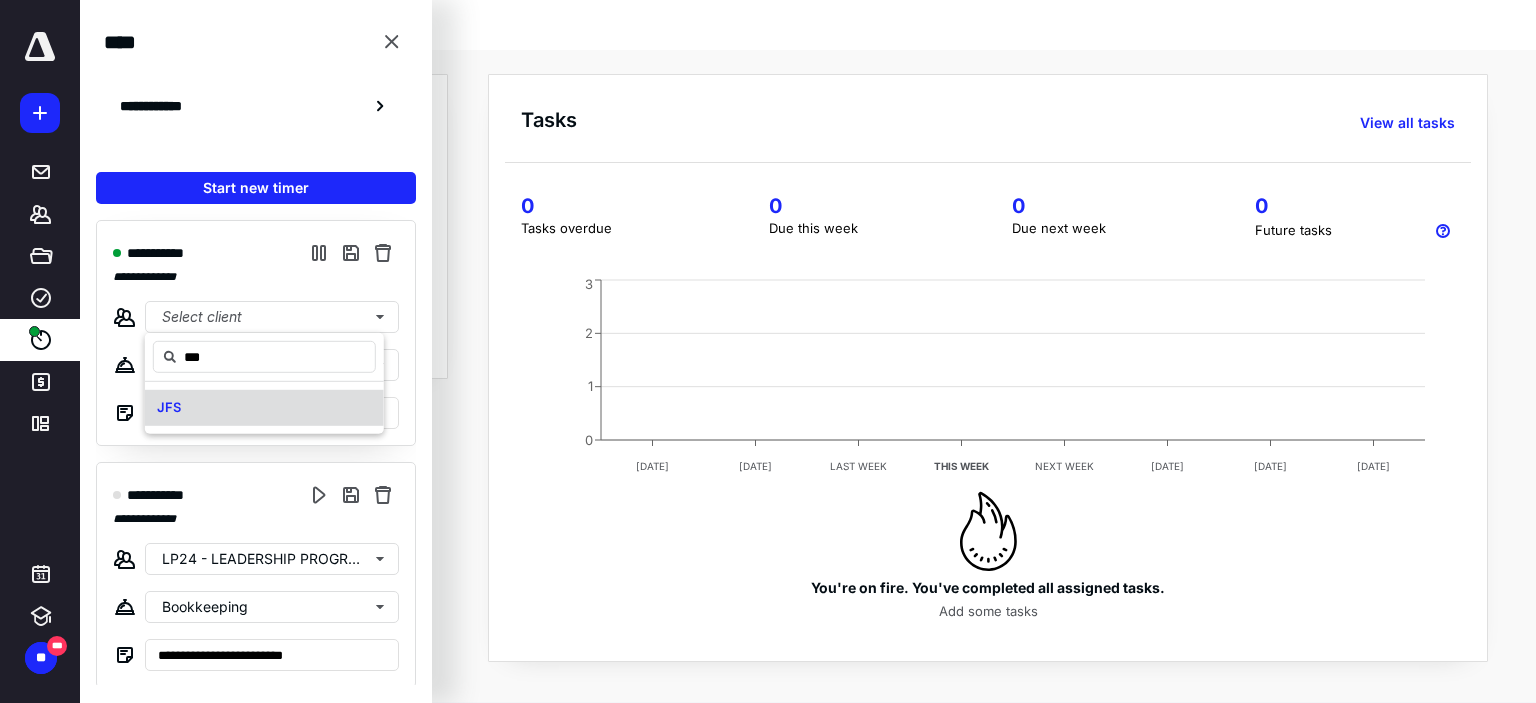 click on "JFS" at bounding box center (264, 408) 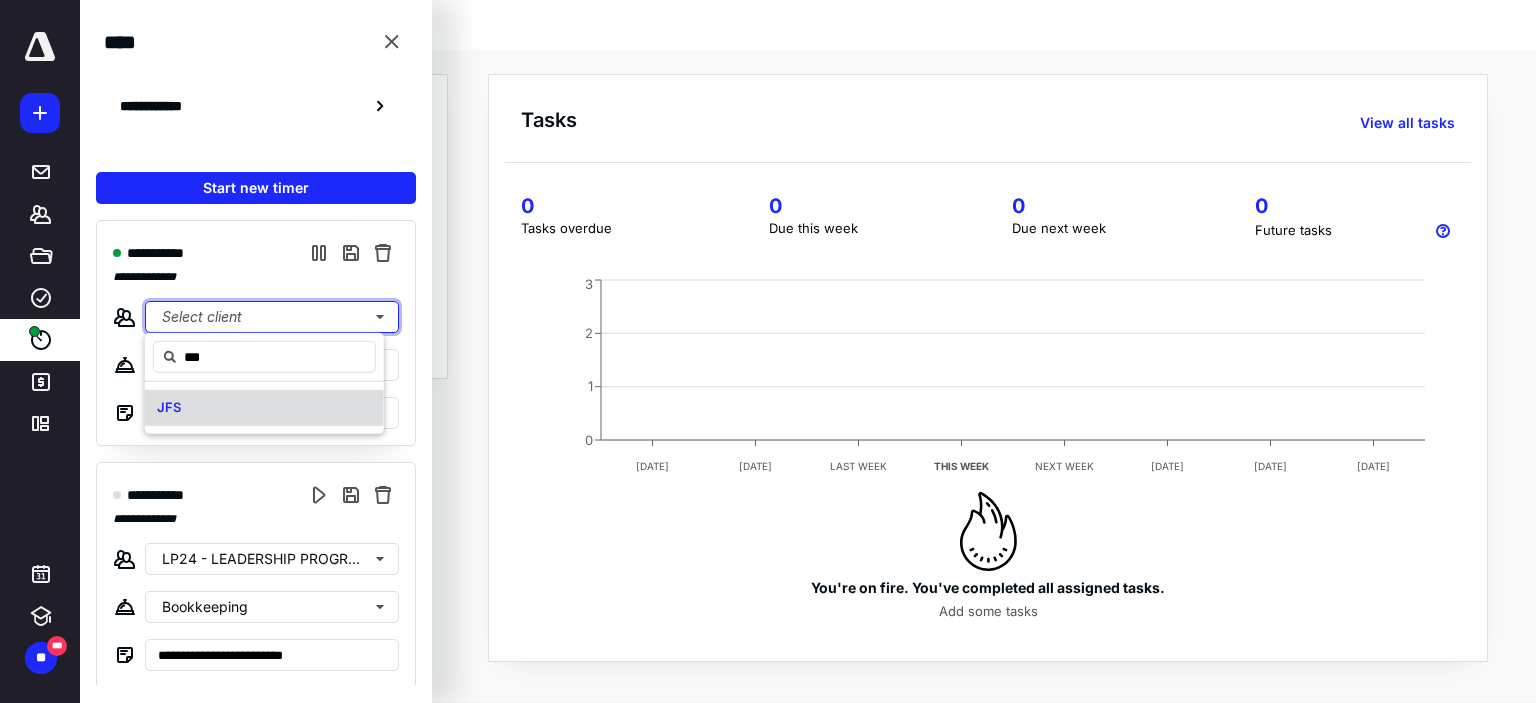 type 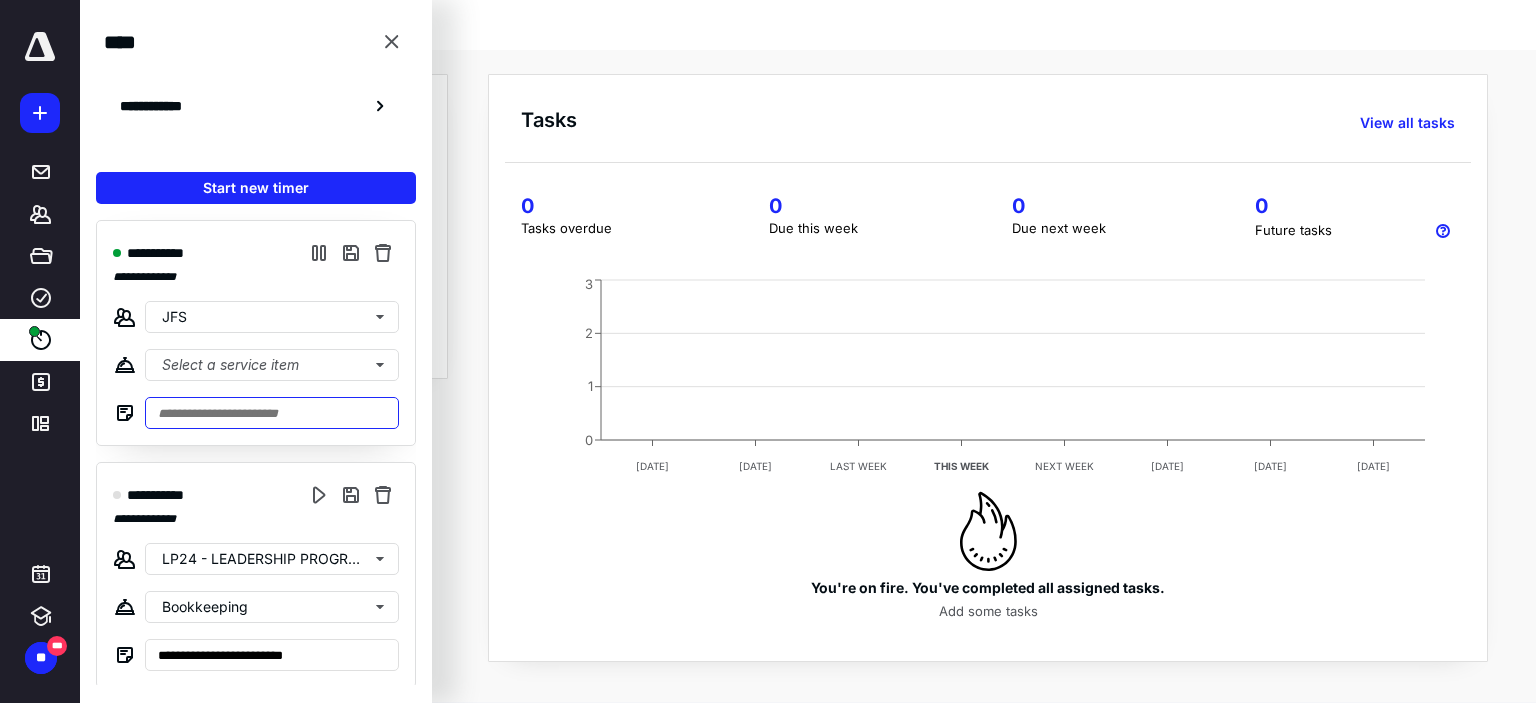click at bounding box center (272, 413) 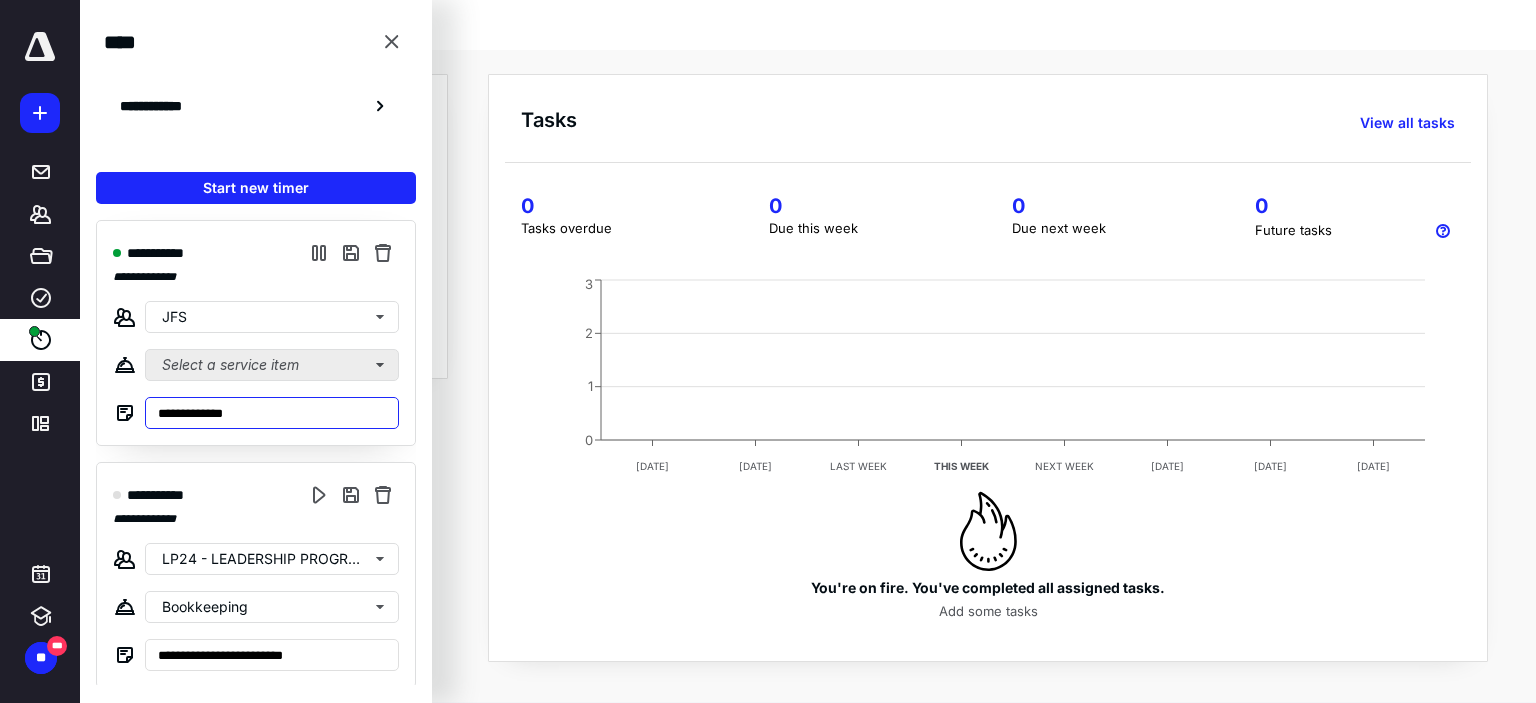 type on "**********" 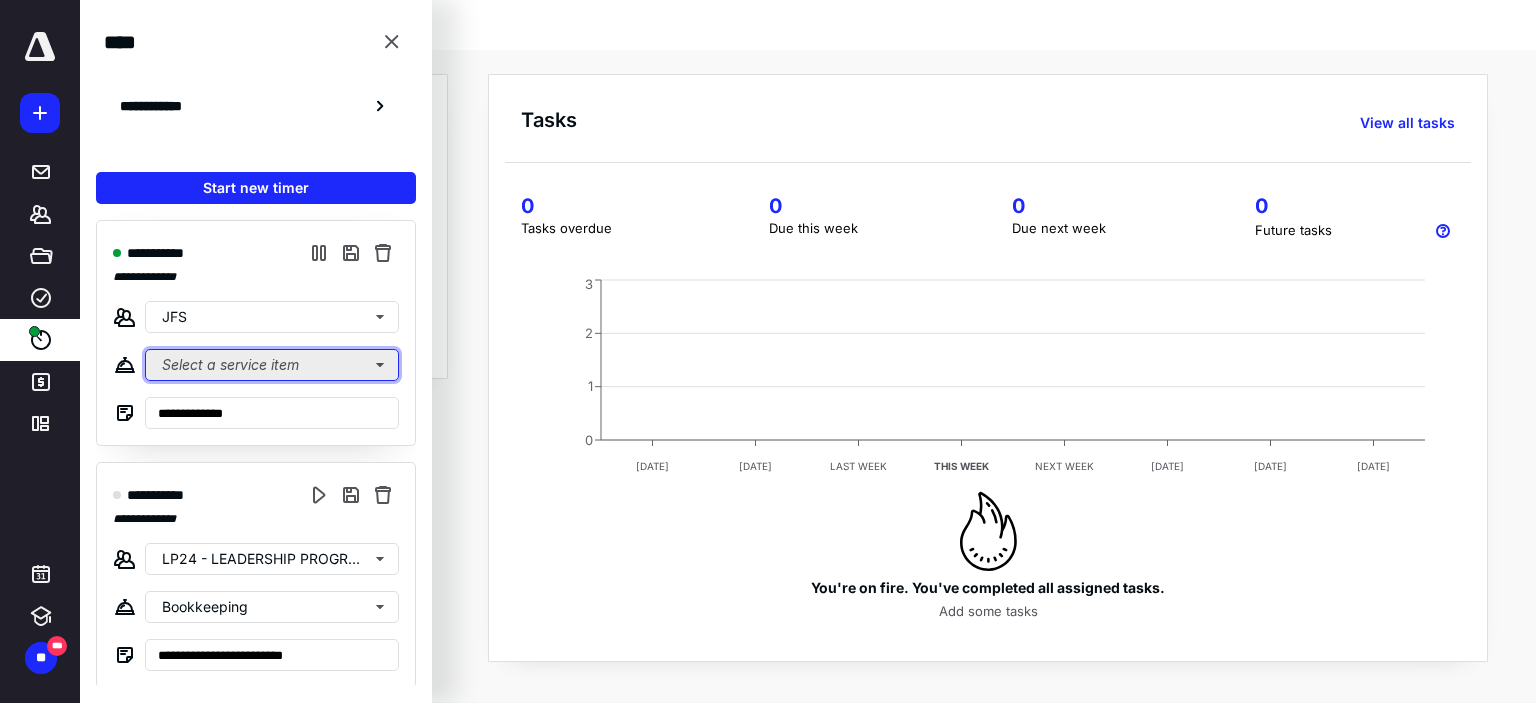 click on "Select a service item" at bounding box center [272, 365] 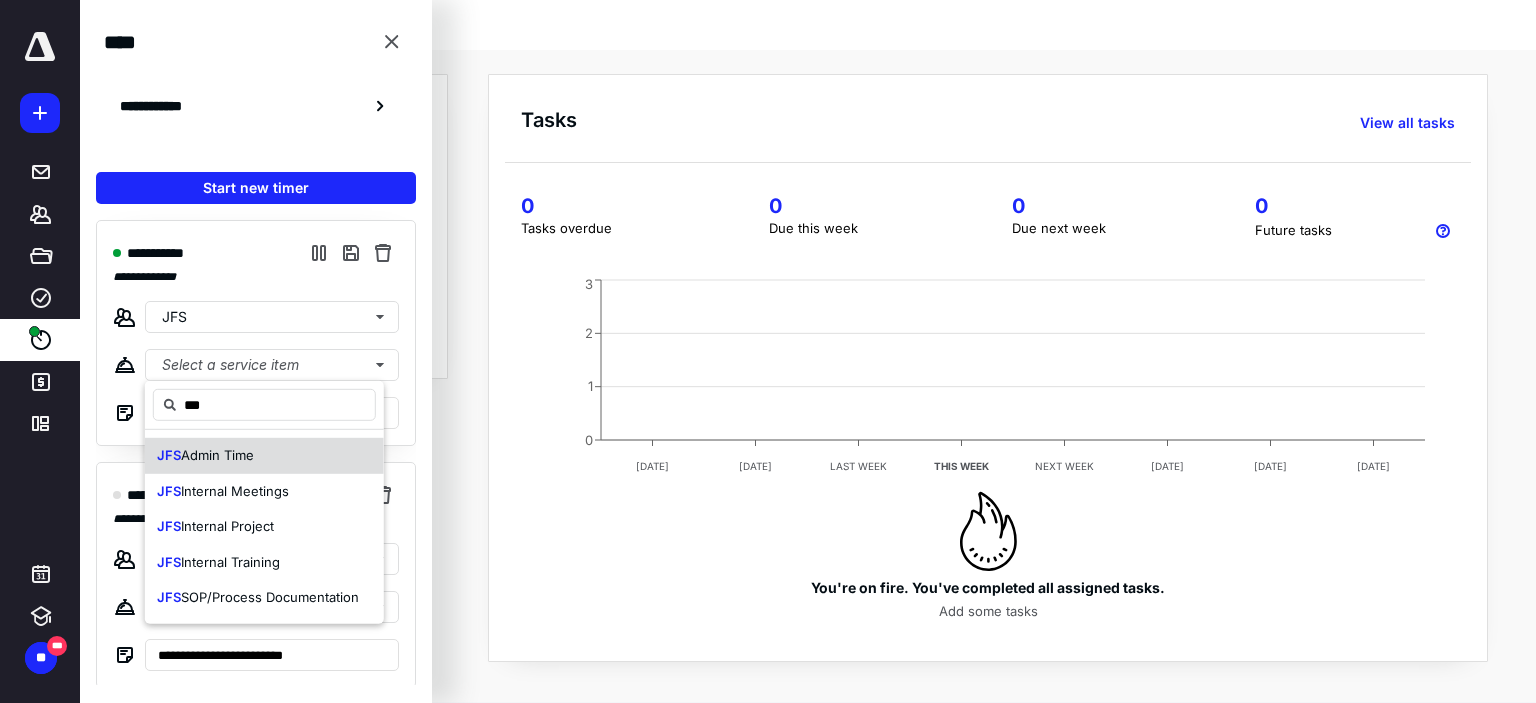 click on "Admin Time" at bounding box center [217, 455] 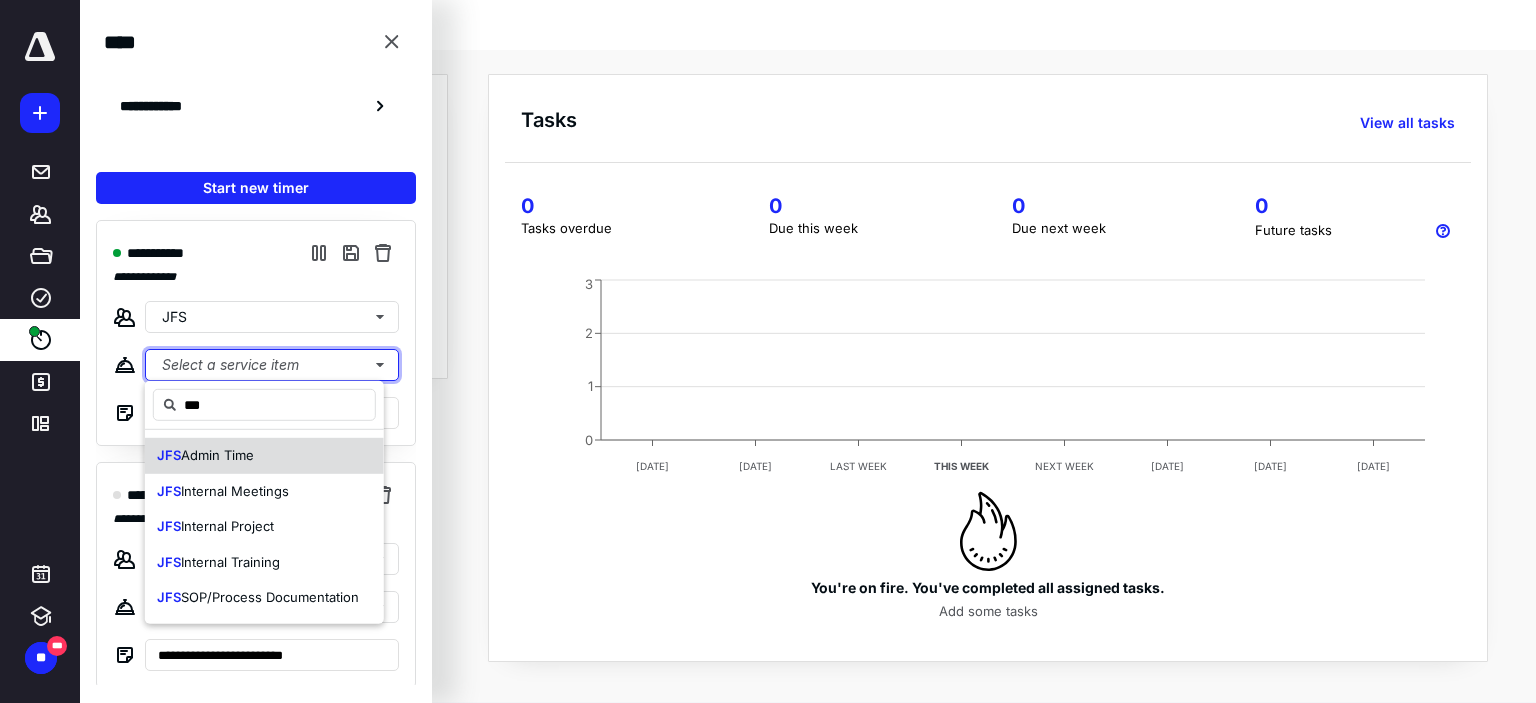type 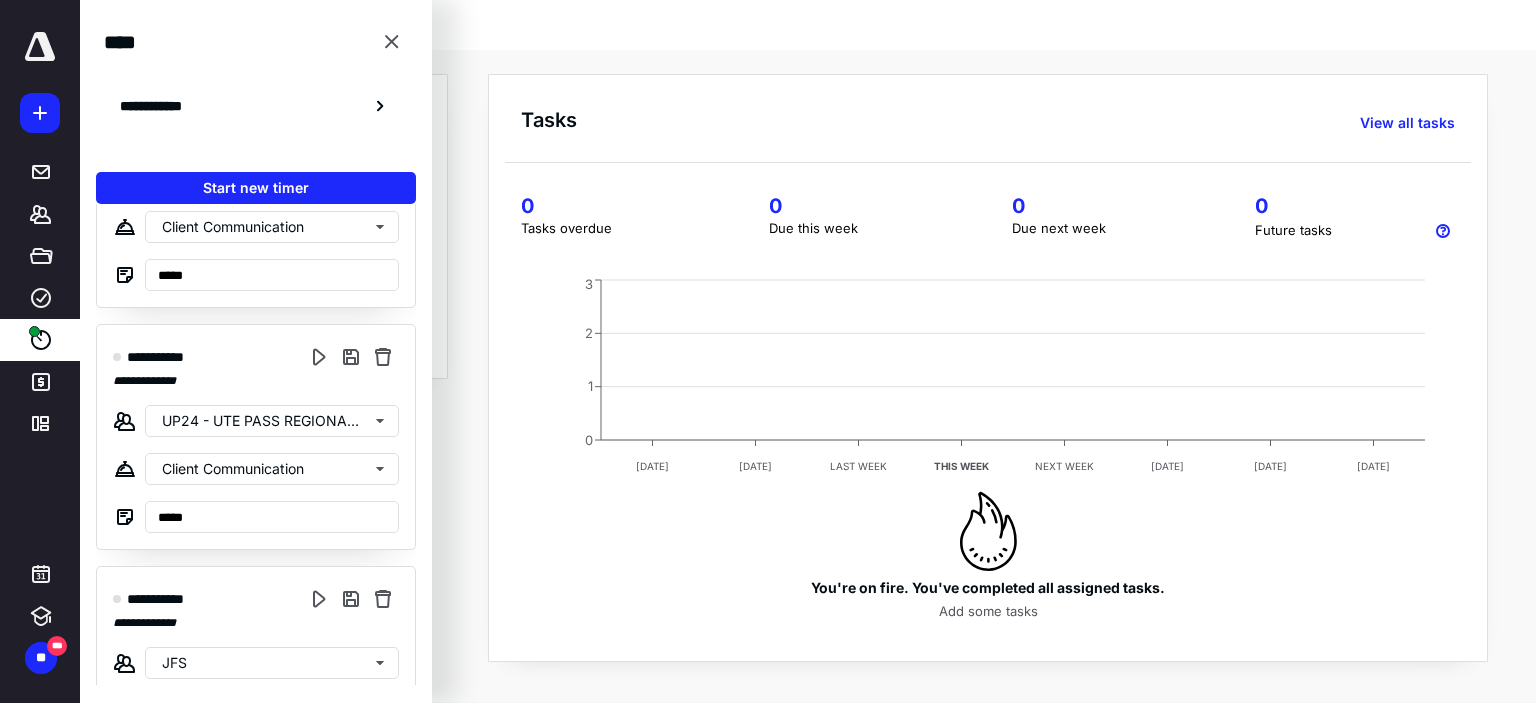 scroll, scrollTop: 3868, scrollLeft: 0, axis: vertical 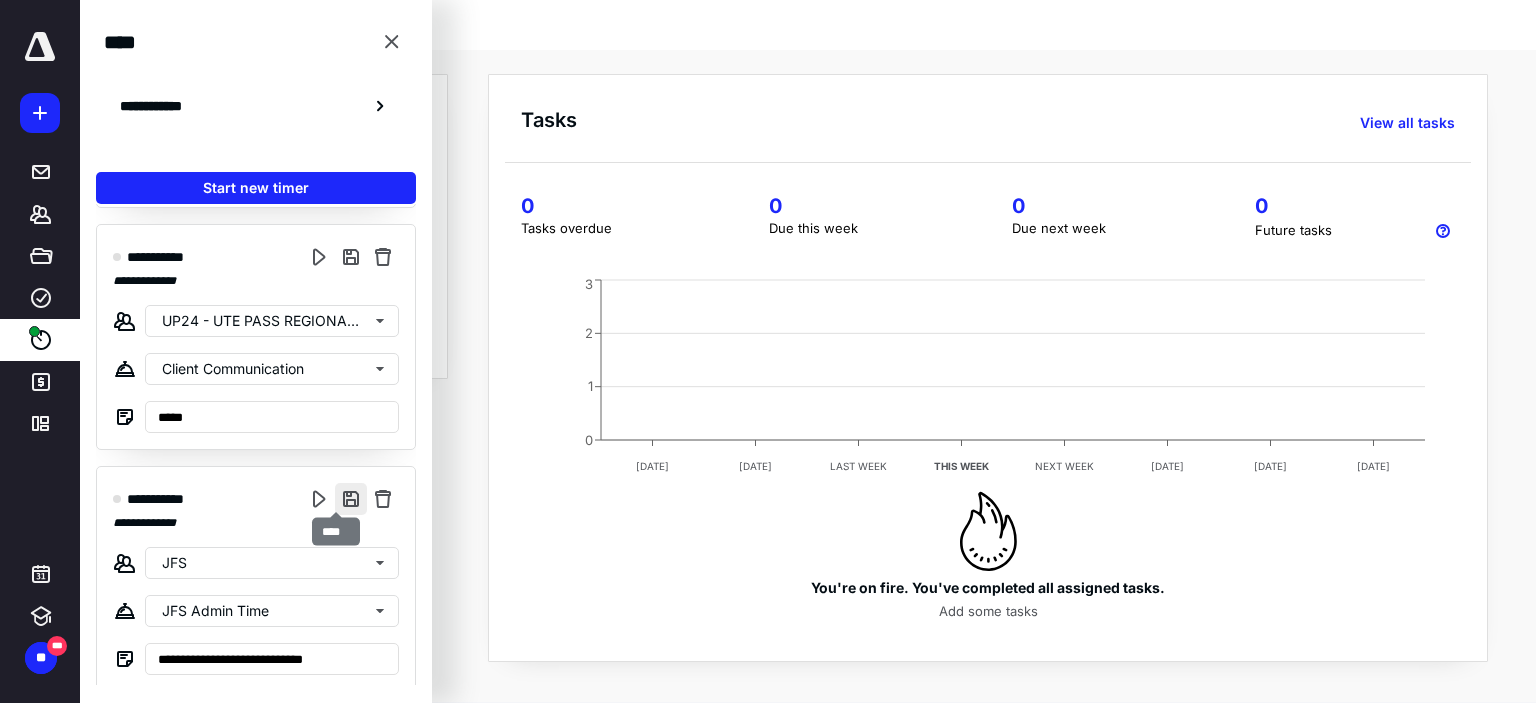 click at bounding box center (351, 499) 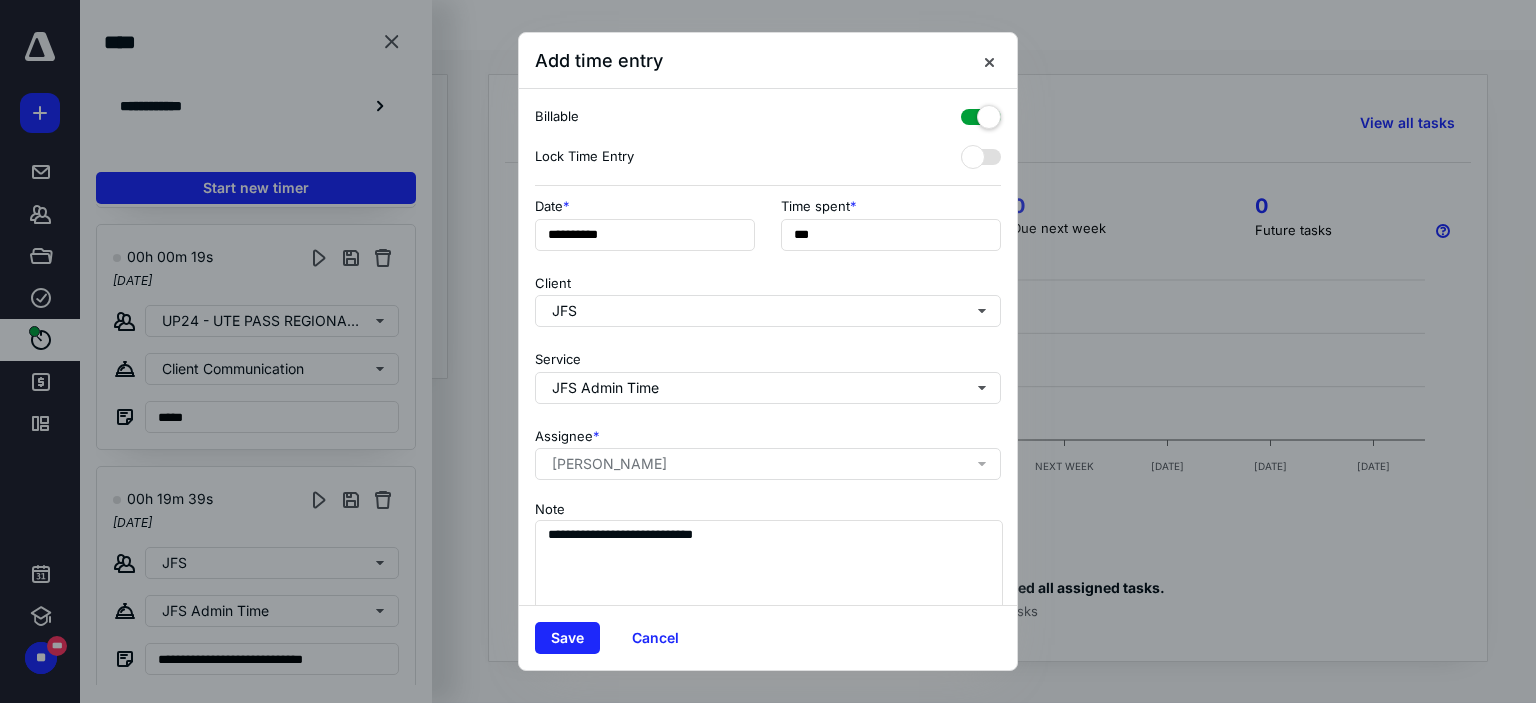 click at bounding box center (981, 113) 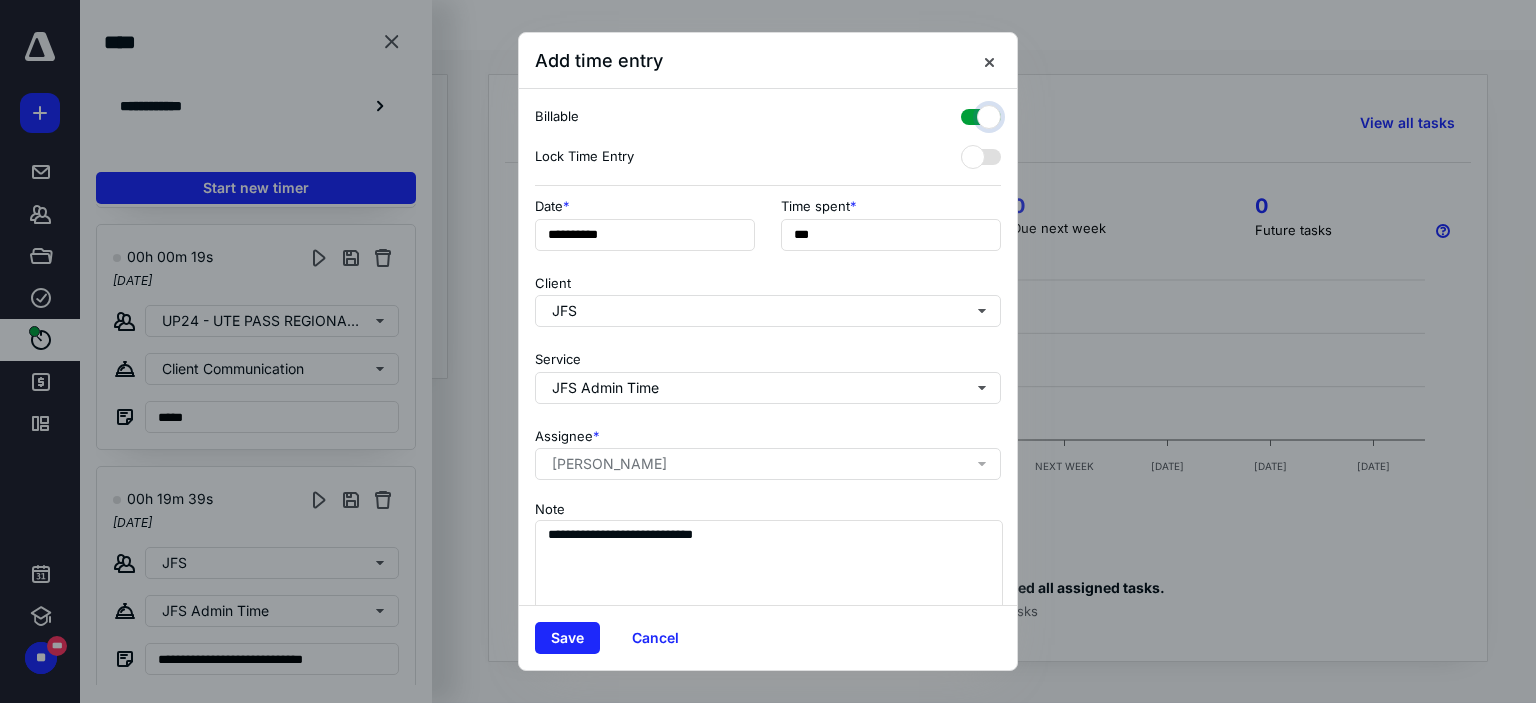 click at bounding box center [971, 114] 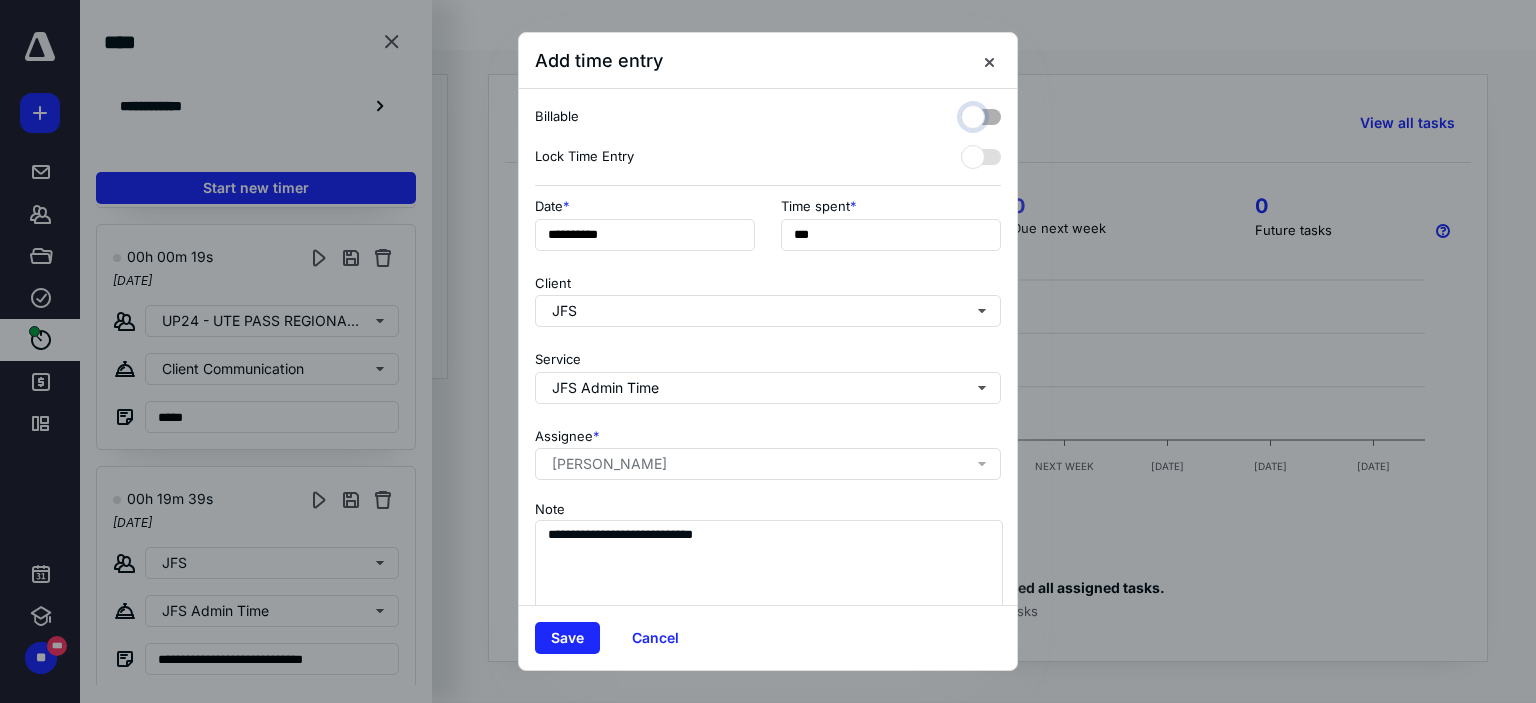checkbox on "false" 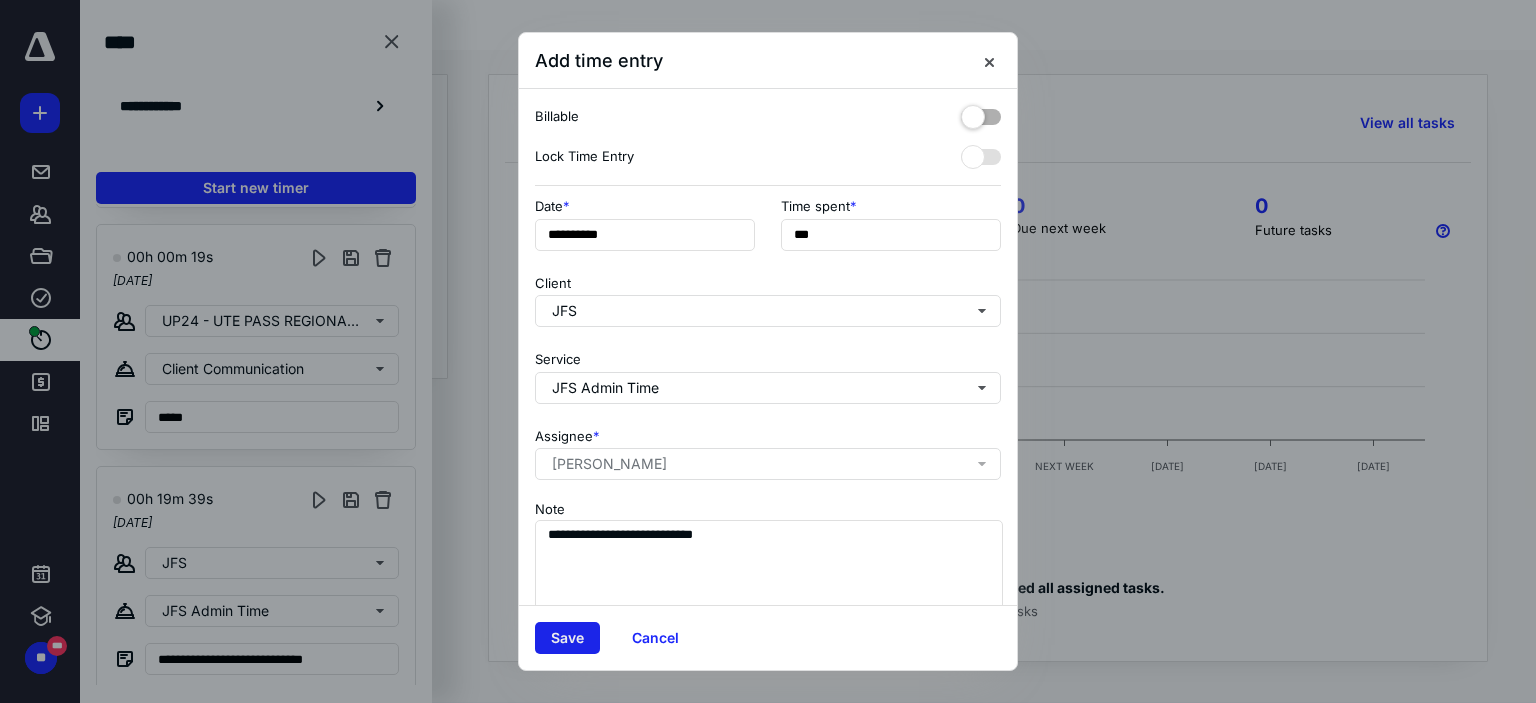 click on "Save" at bounding box center [567, 638] 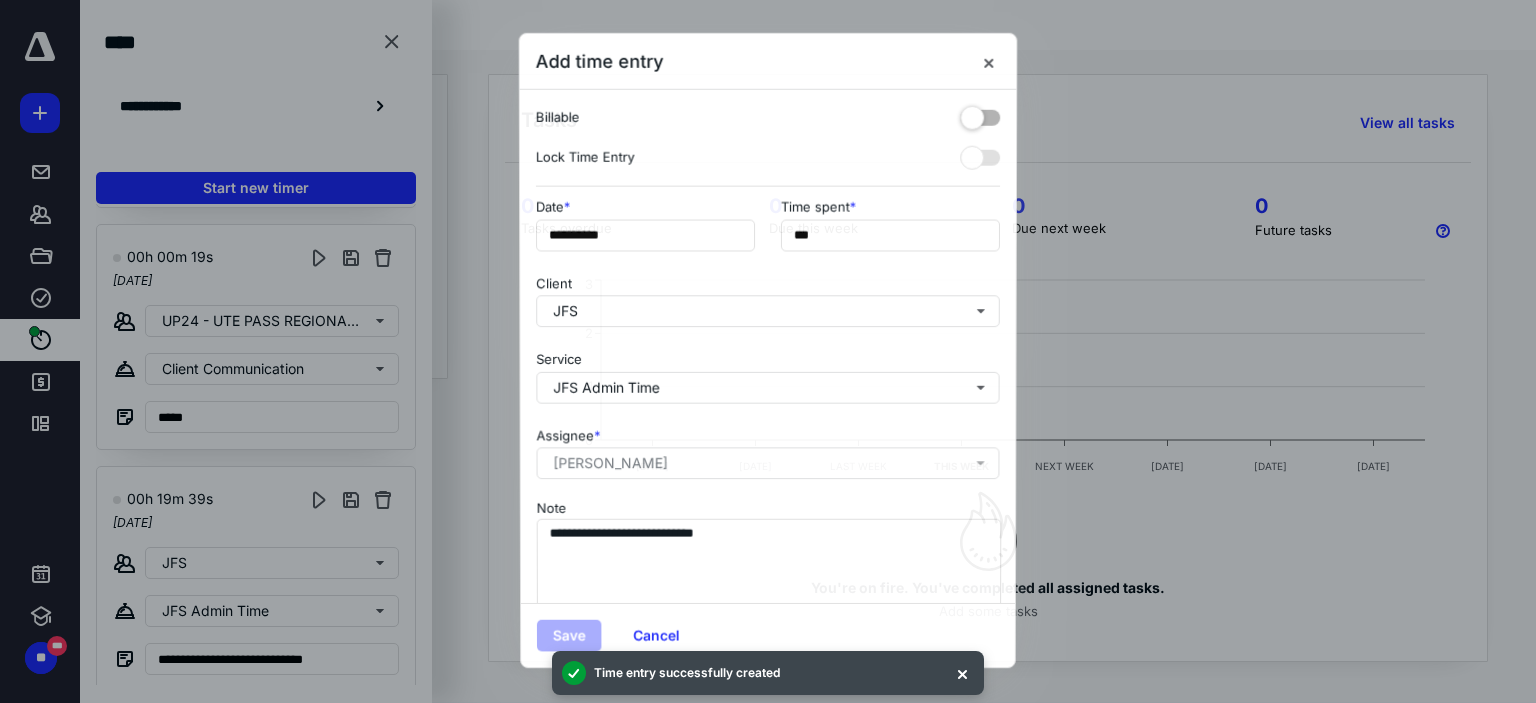 scroll, scrollTop: 3626, scrollLeft: 0, axis: vertical 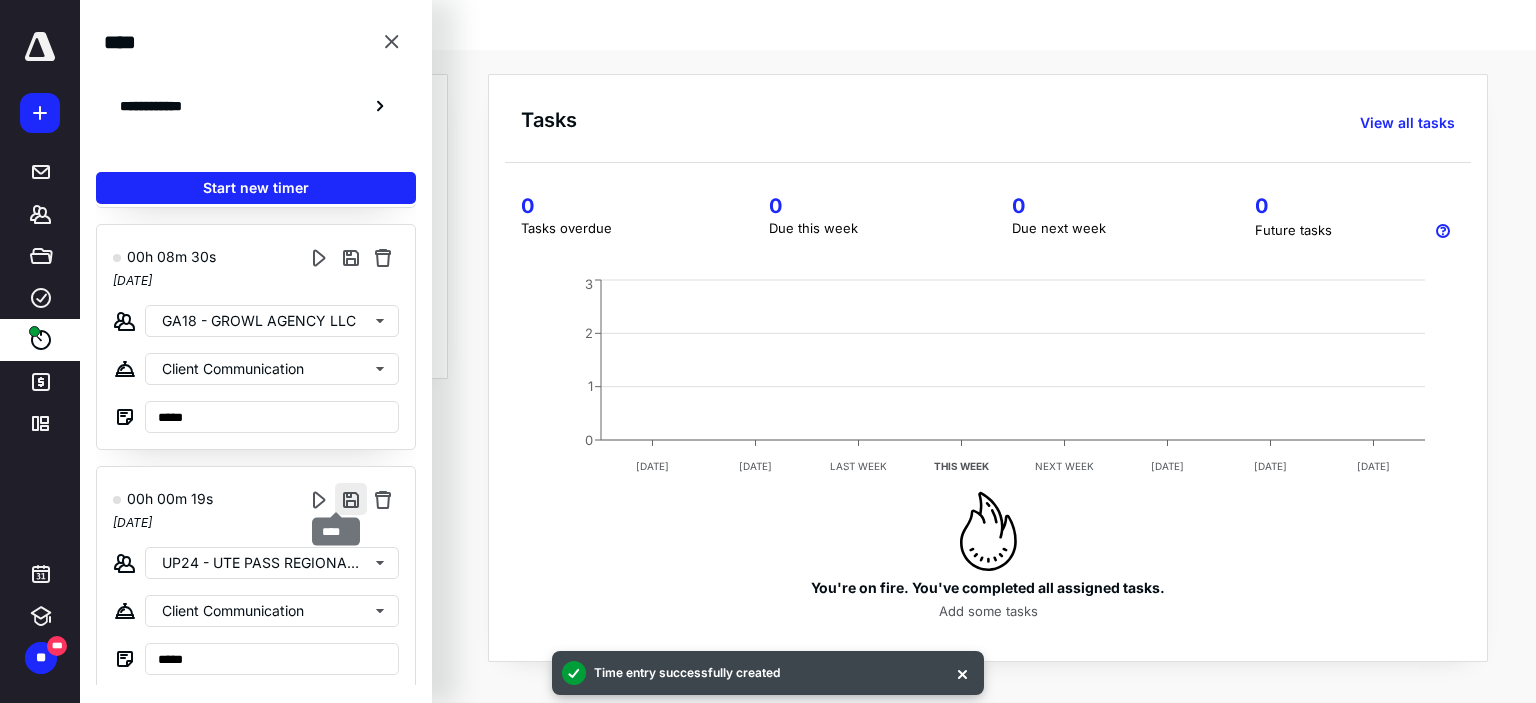 click at bounding box center [351, 499] 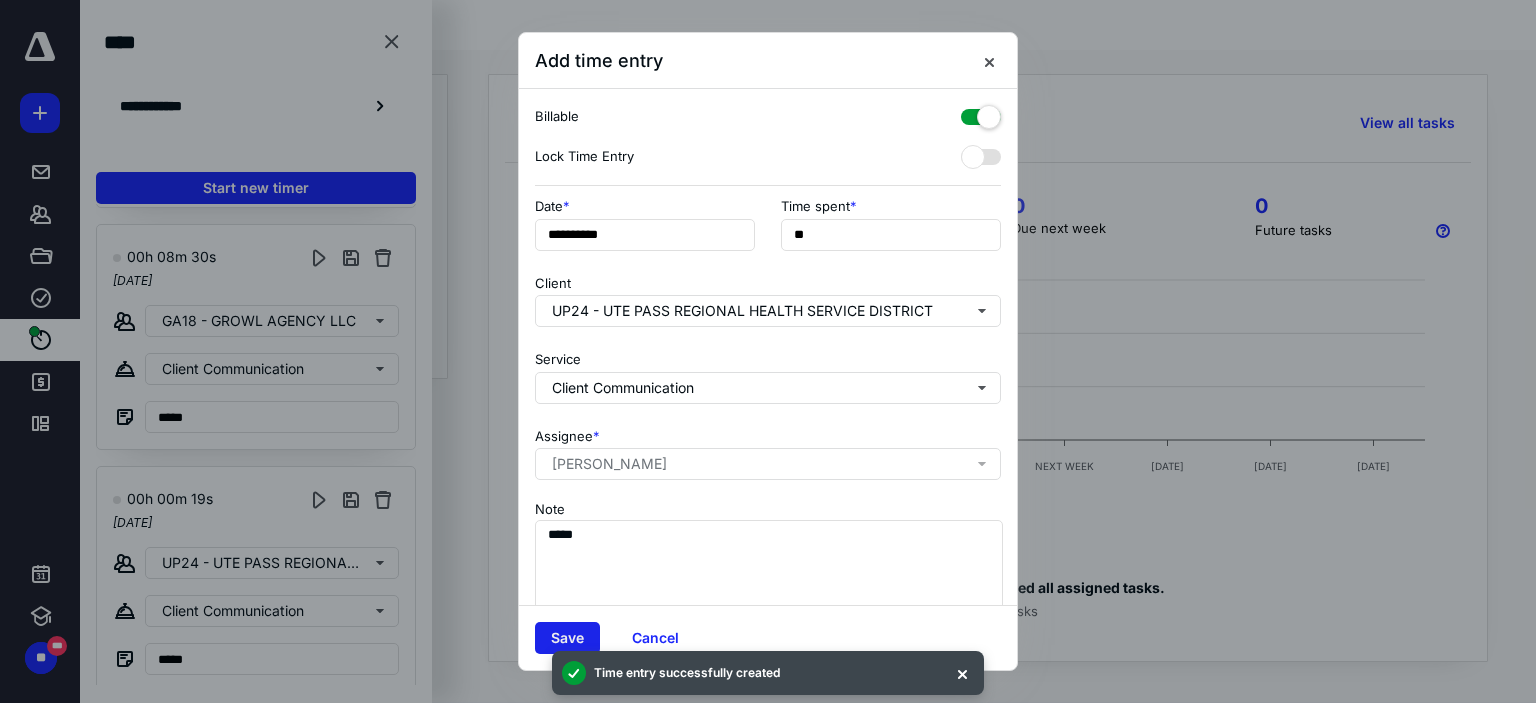 click on "Save" at bounding box center (567, 638) 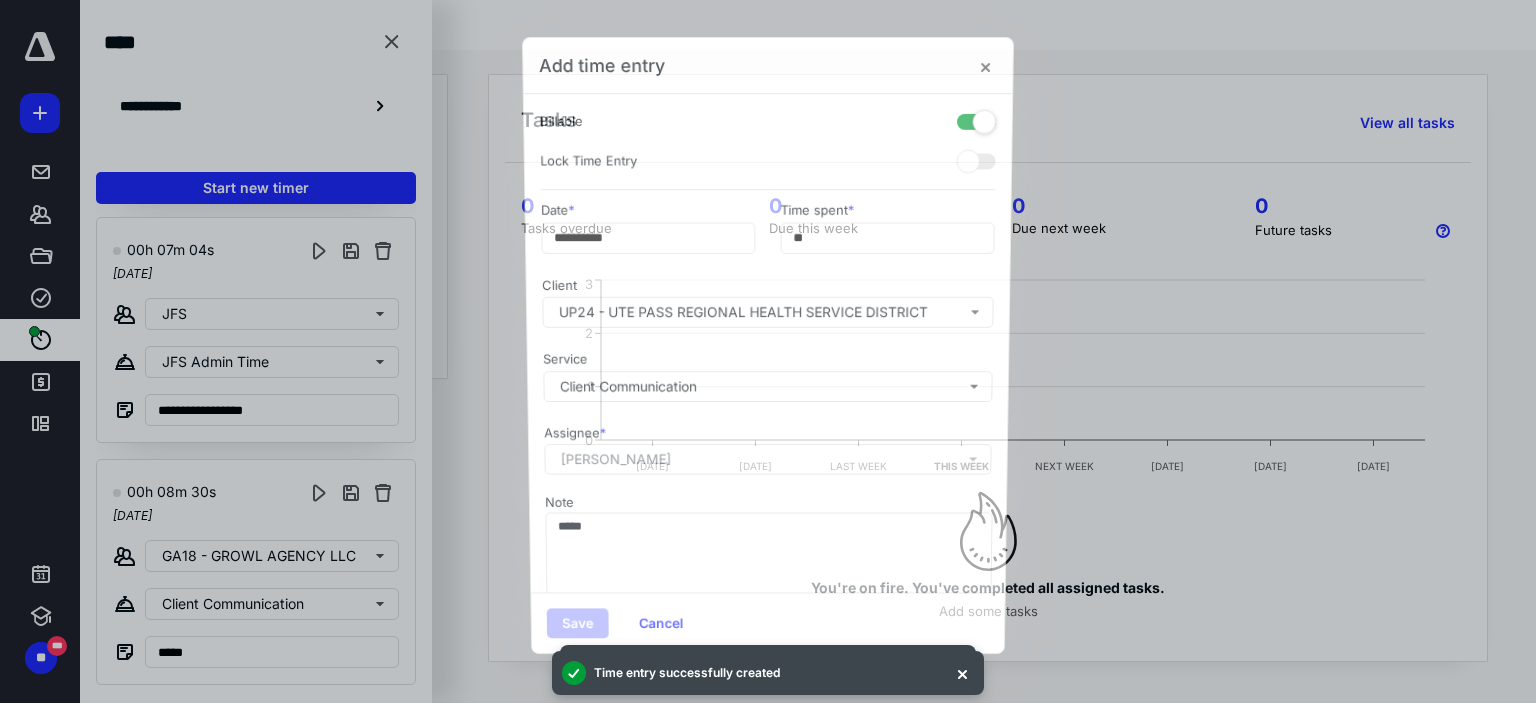 scroll, scrollTop: 3384, scrollLeft: 0, axis: vertical 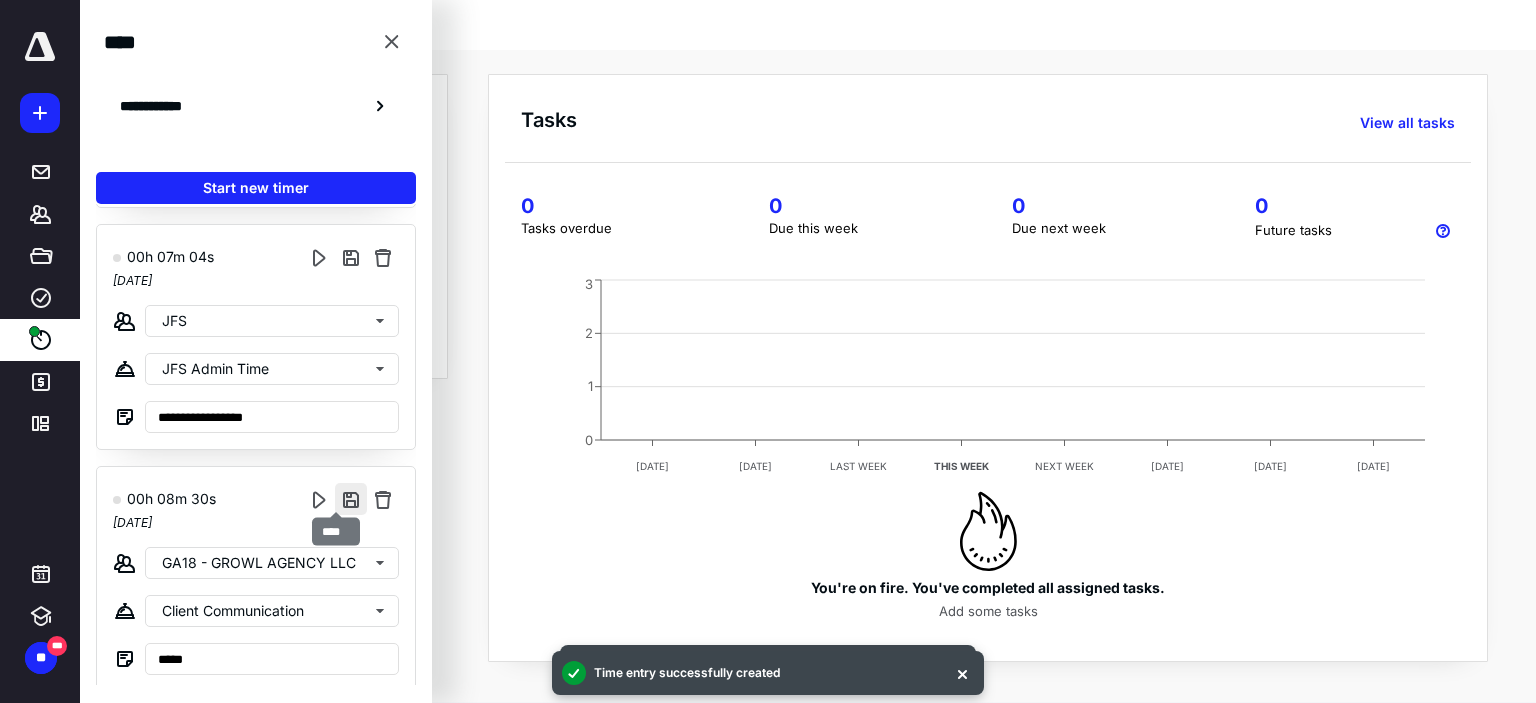 click at bounding box center [351, 499] 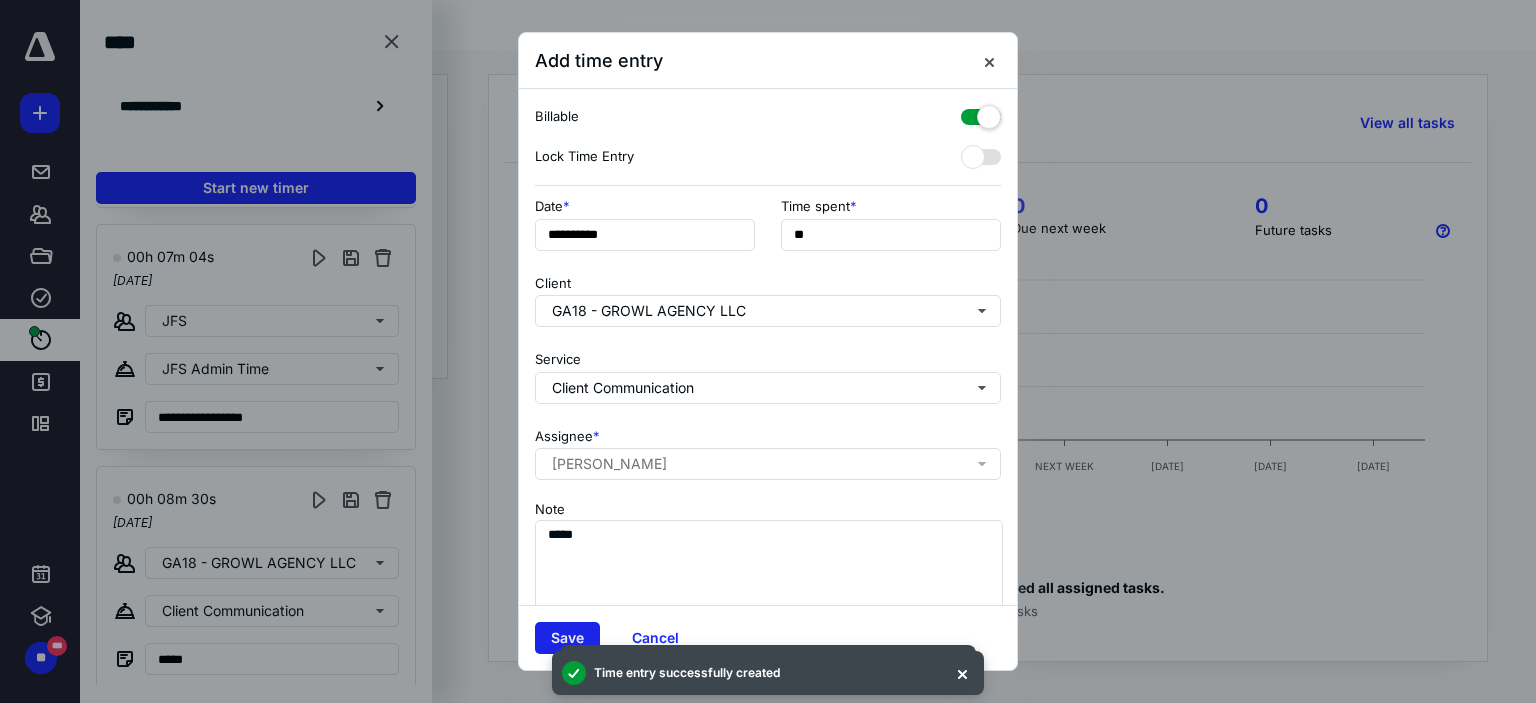 click on "Save" at bounding box center [567, 638] 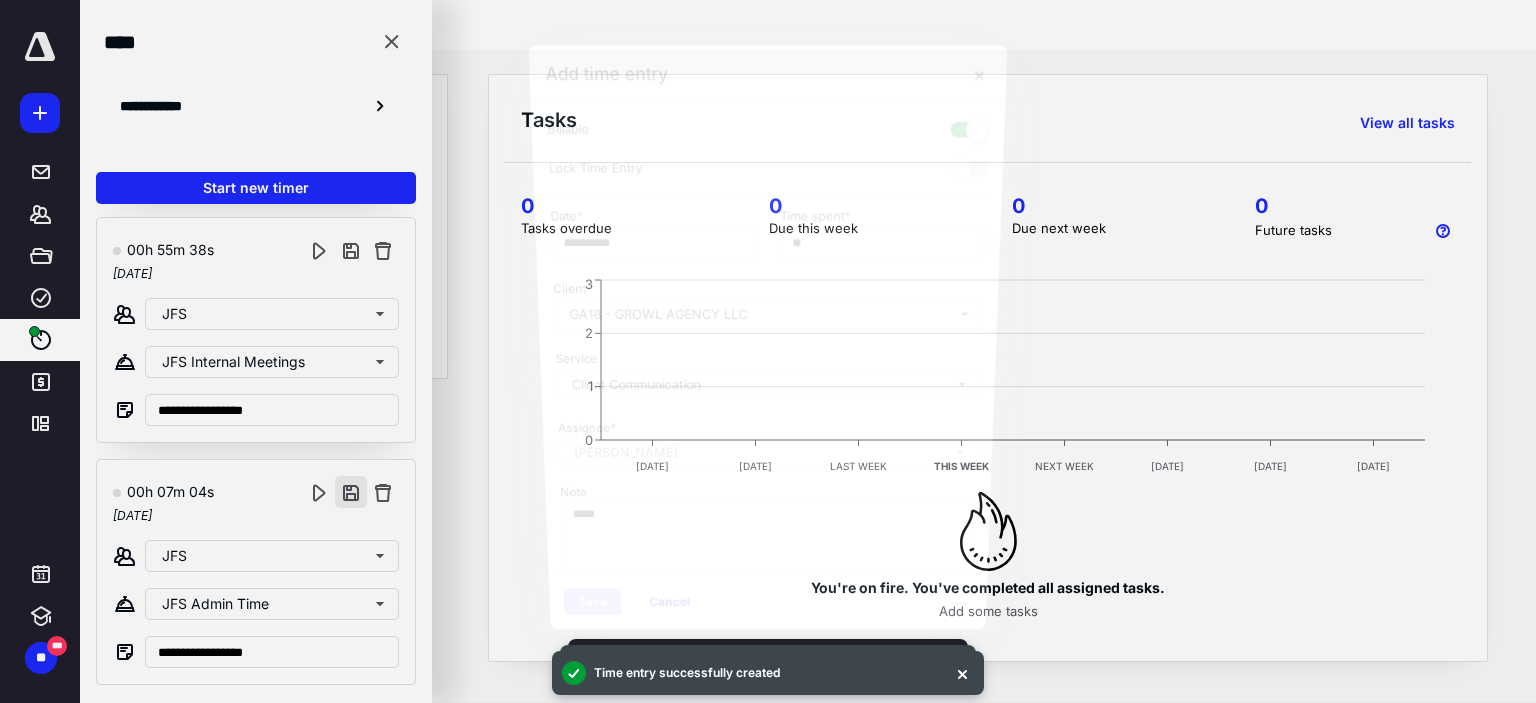 scroll, scrollTop: 3143, scrollLeft: 0, axis: vertical 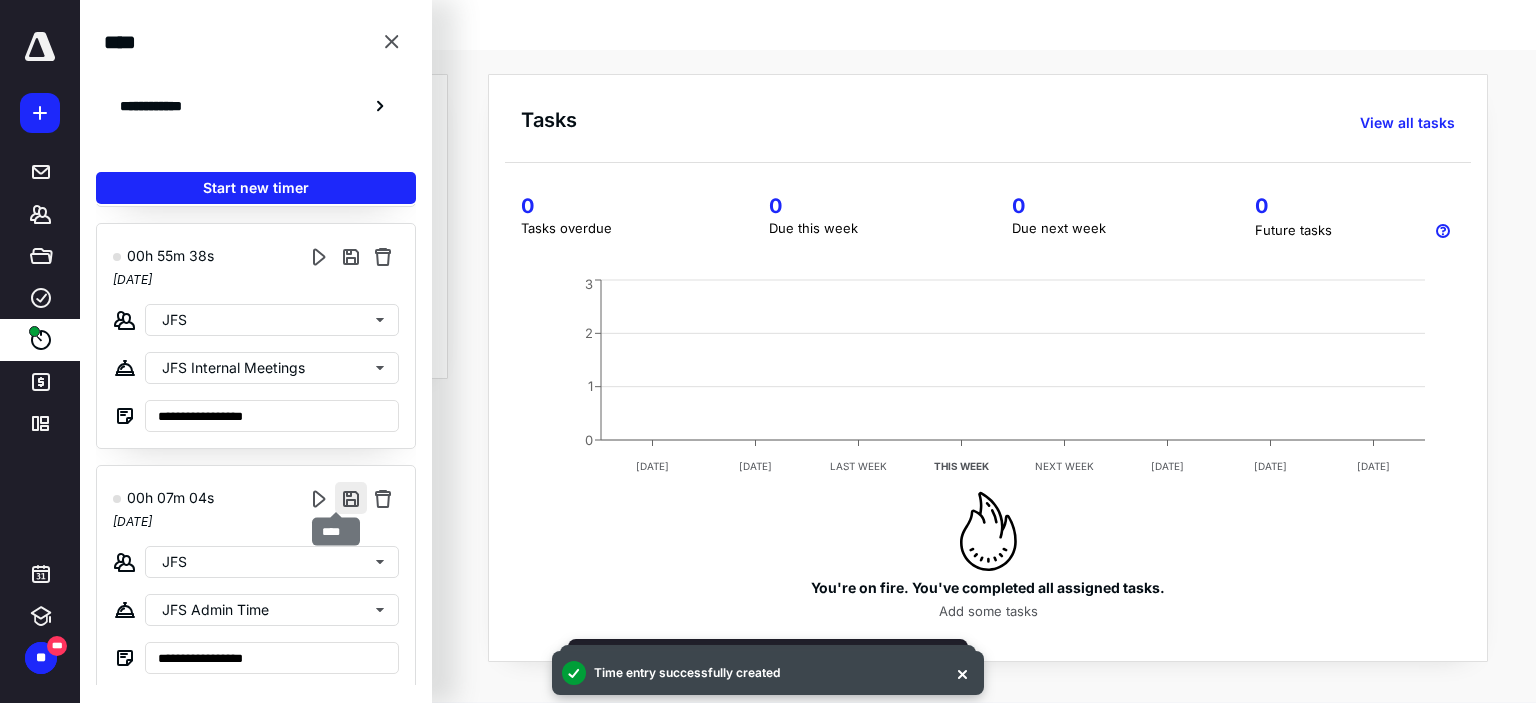 click at bounding box center [351, 498] 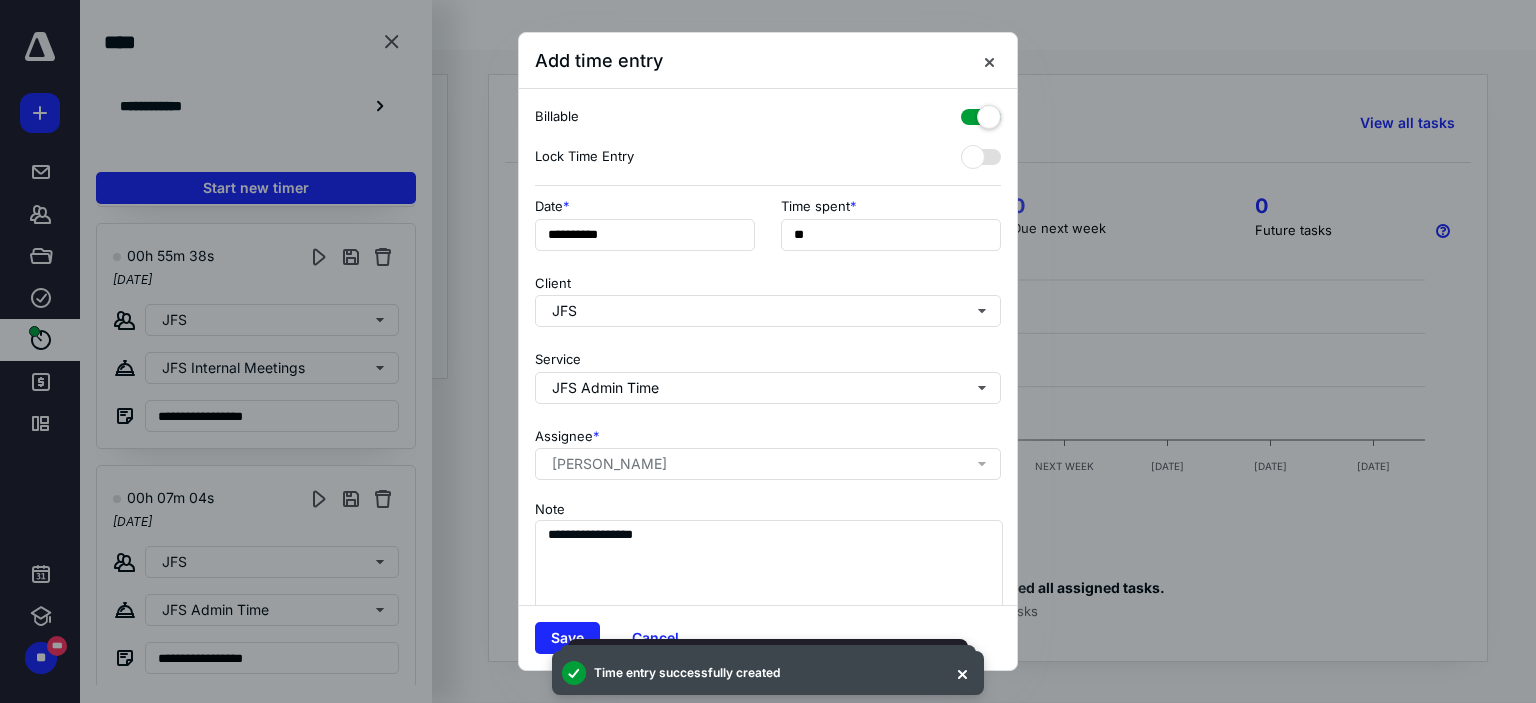 click at bounding box center [981, 113] 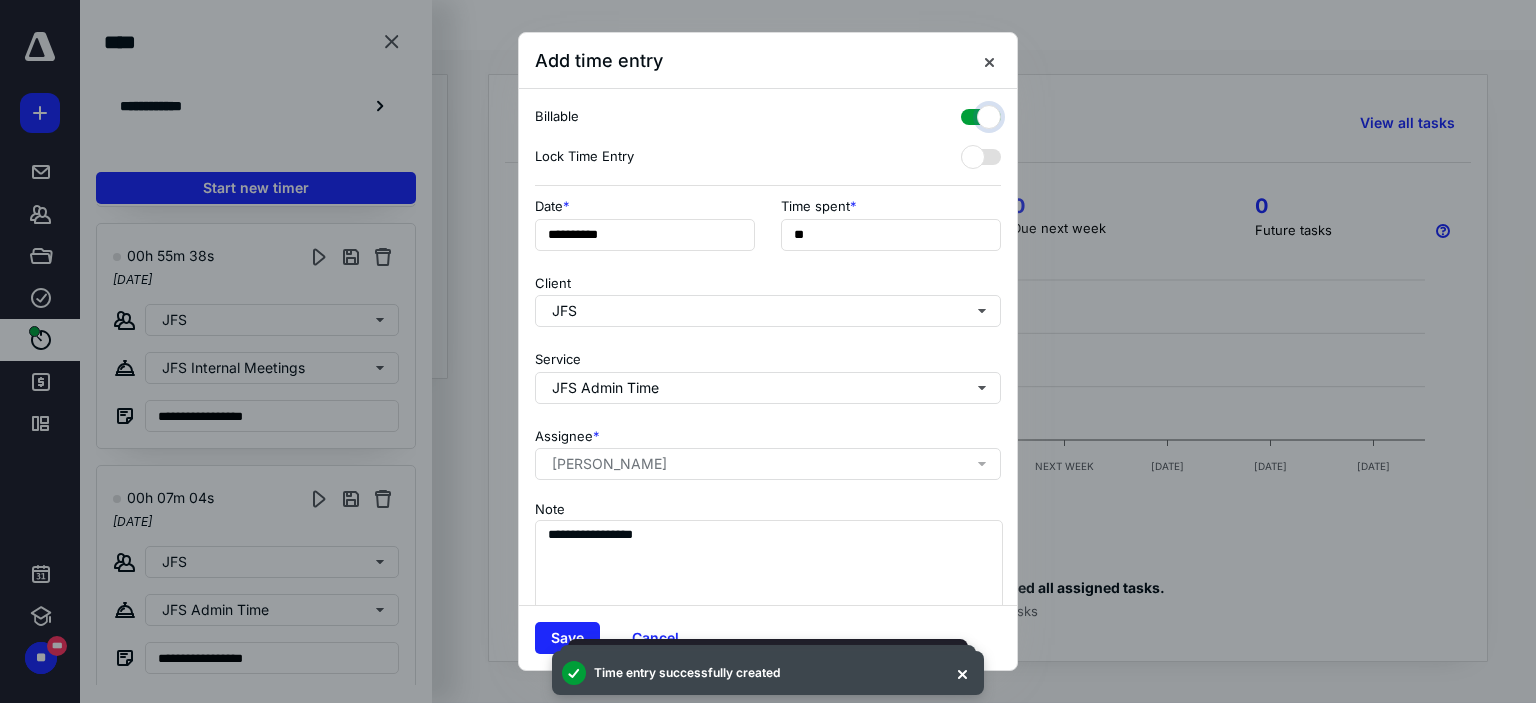click at bounding box center (971, 114) 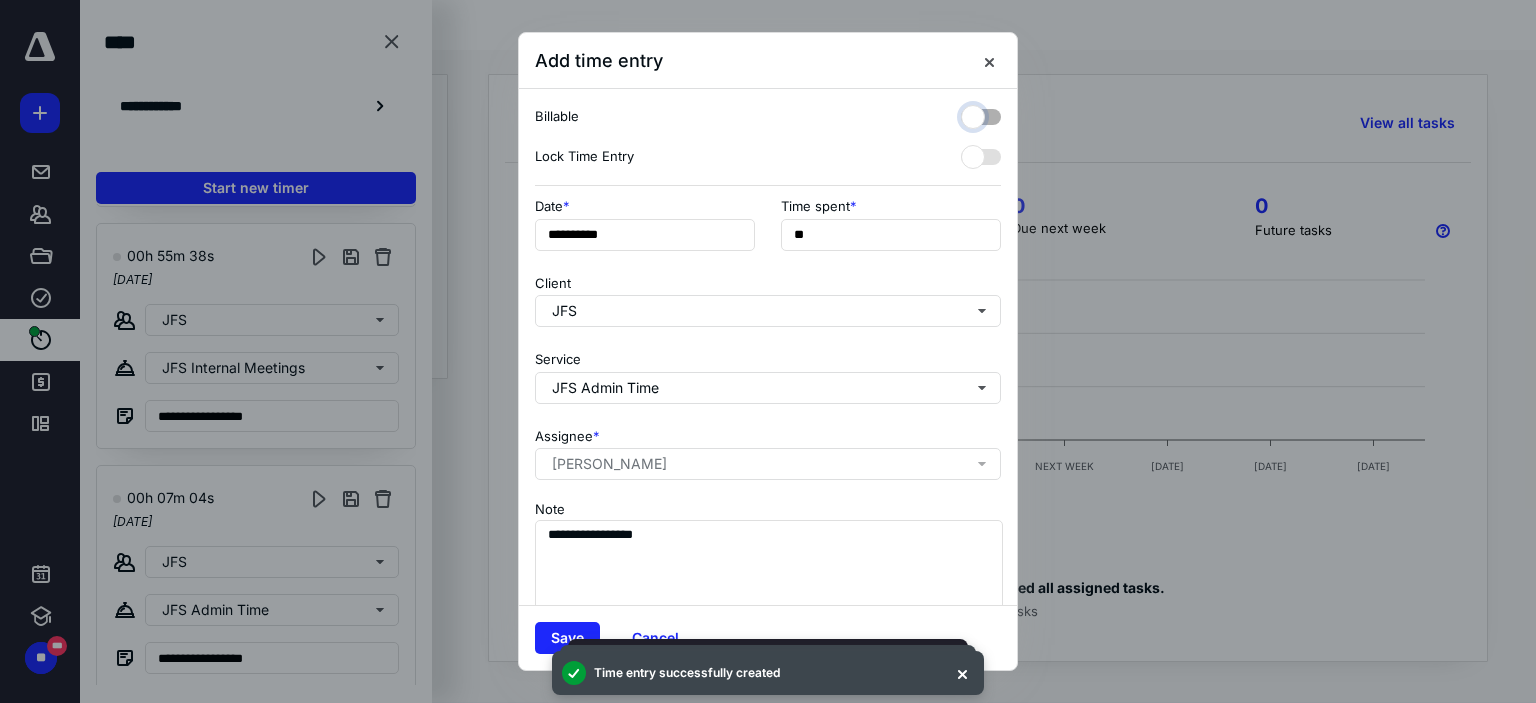 checkbox on "false" 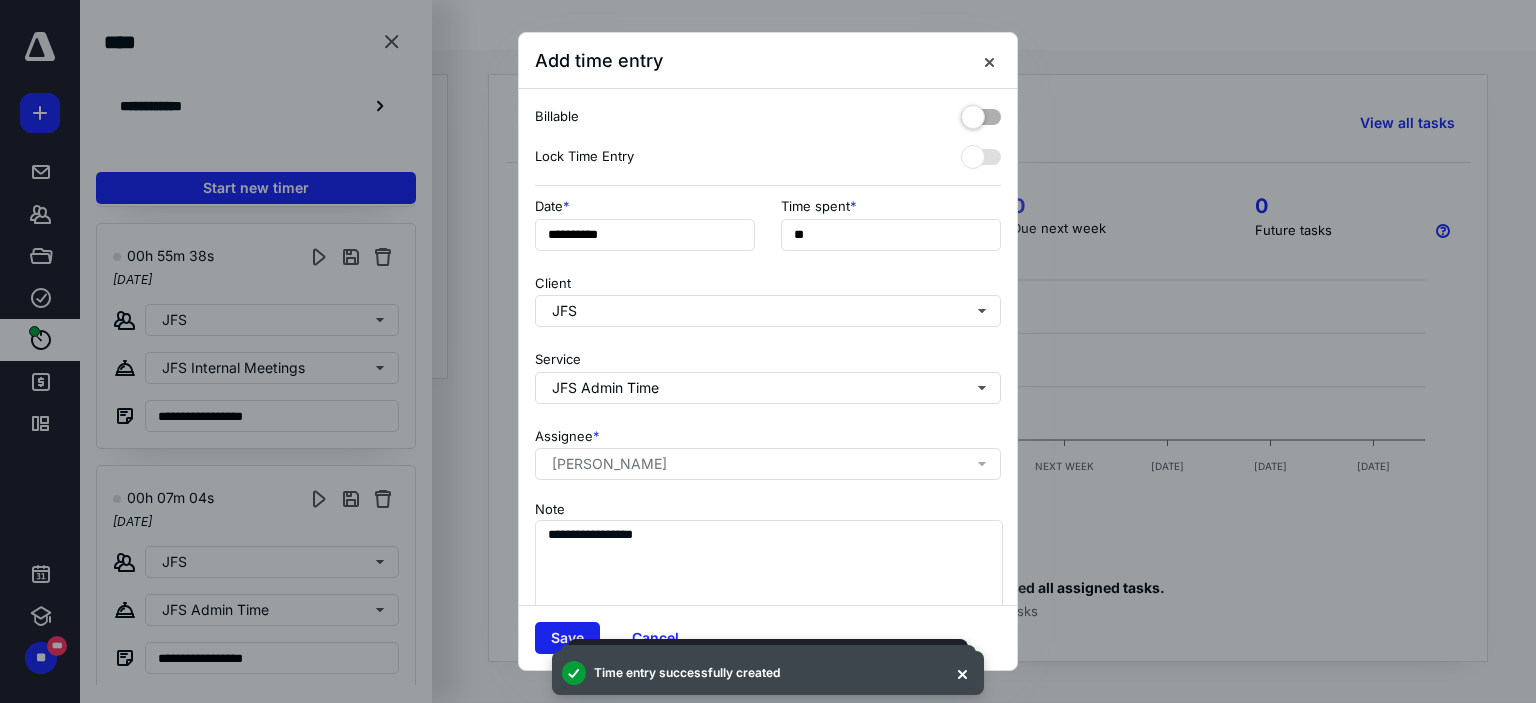 click on "Save" at bounding box center [567, 638] 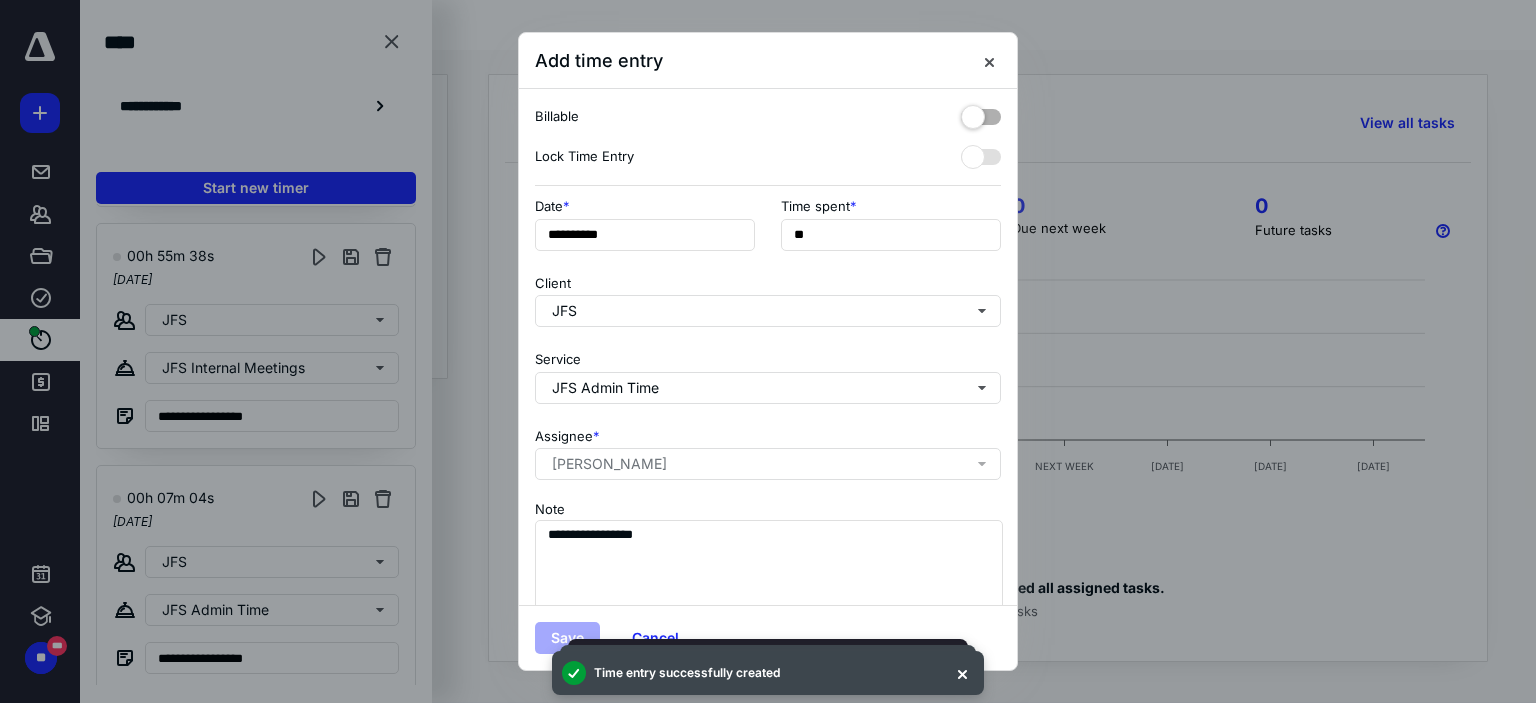 scroll, scrollTop: 2901, scrollLeft: 0, axis: vertical 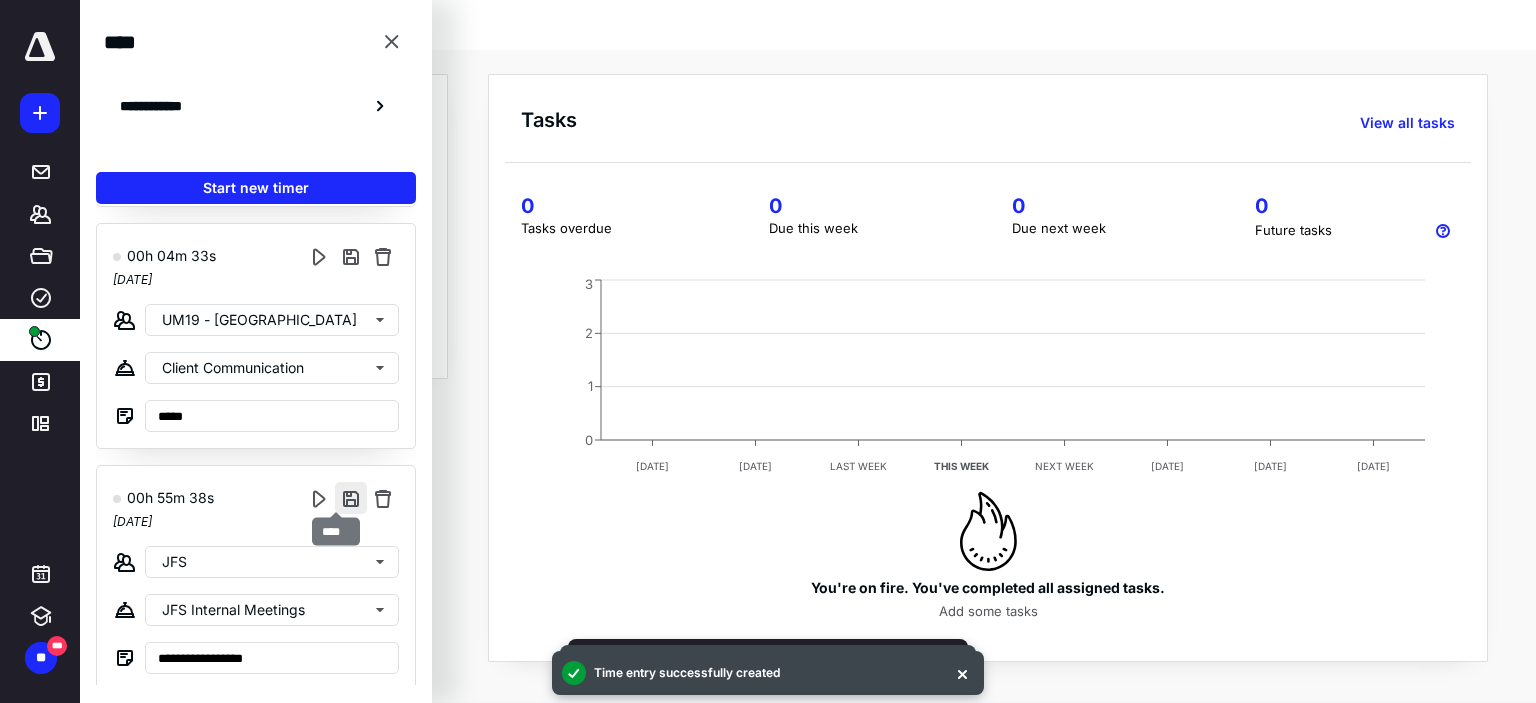 click at bounding box center [351, 498] 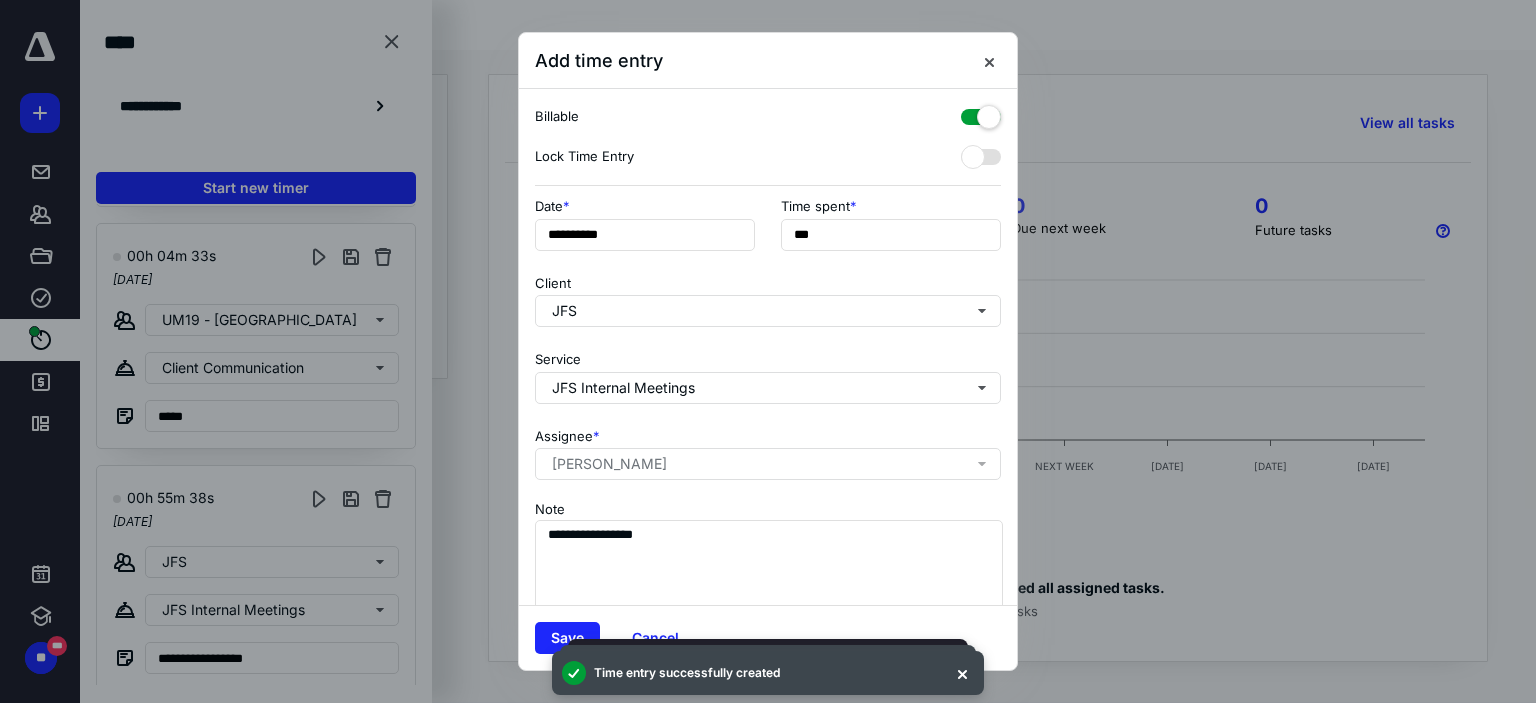 click at bounding box center [981, 113] 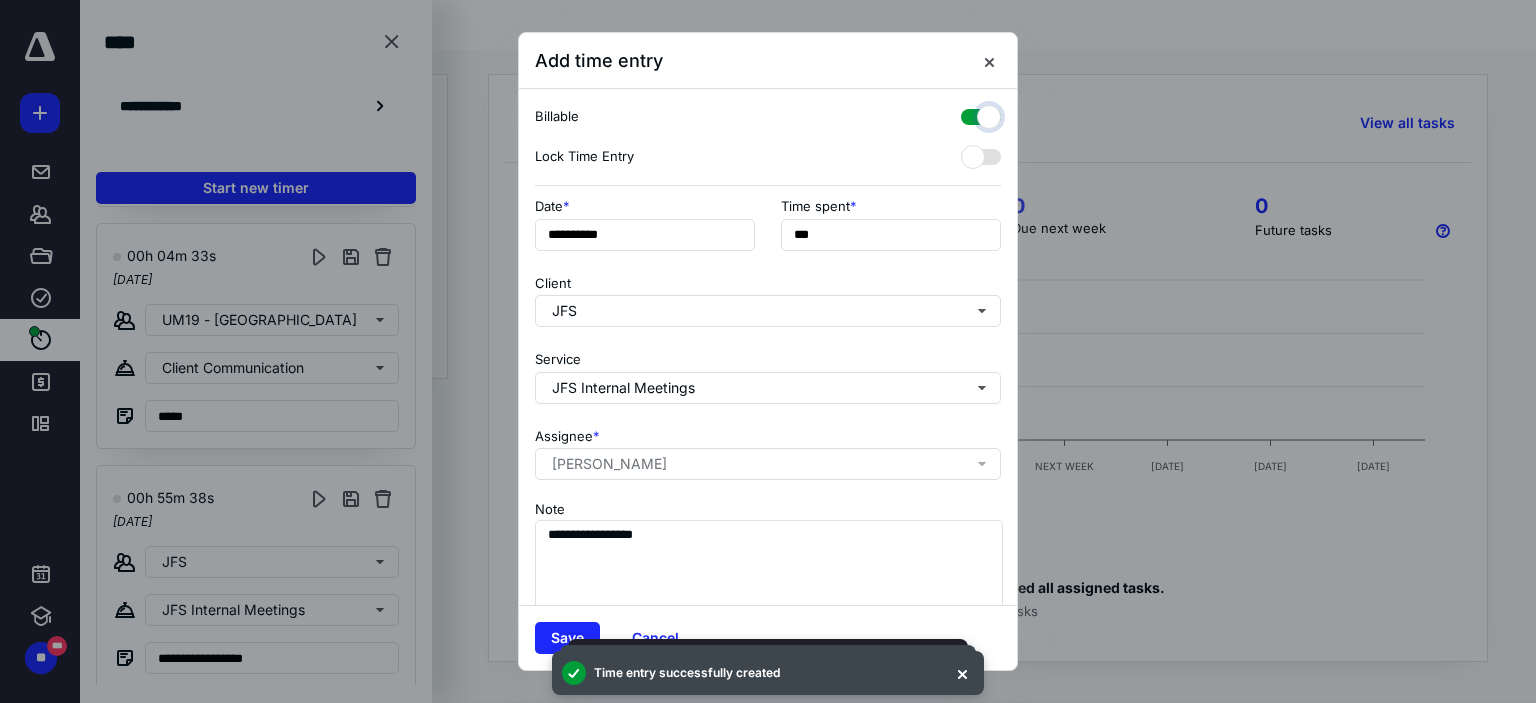 click at bounding box center [971, 114] 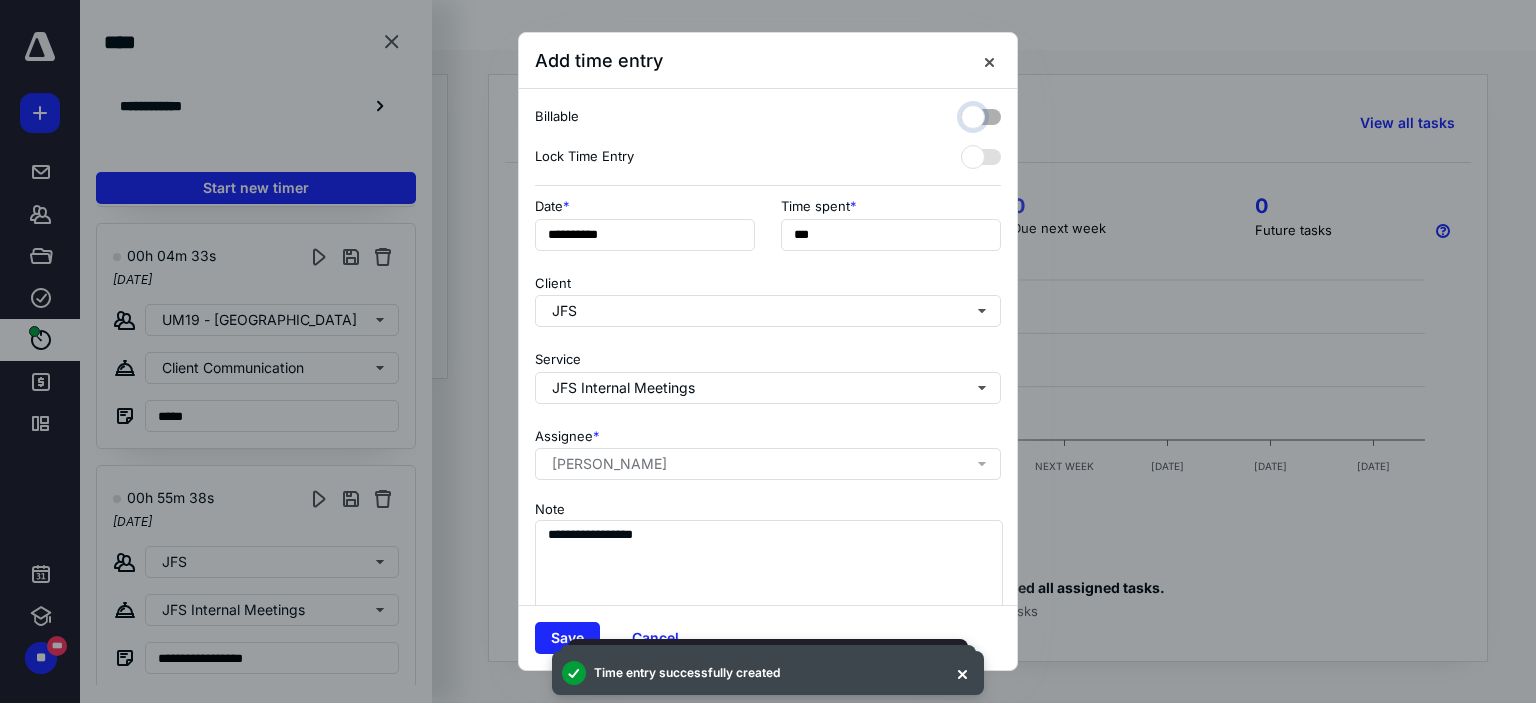 checkbox on "false" 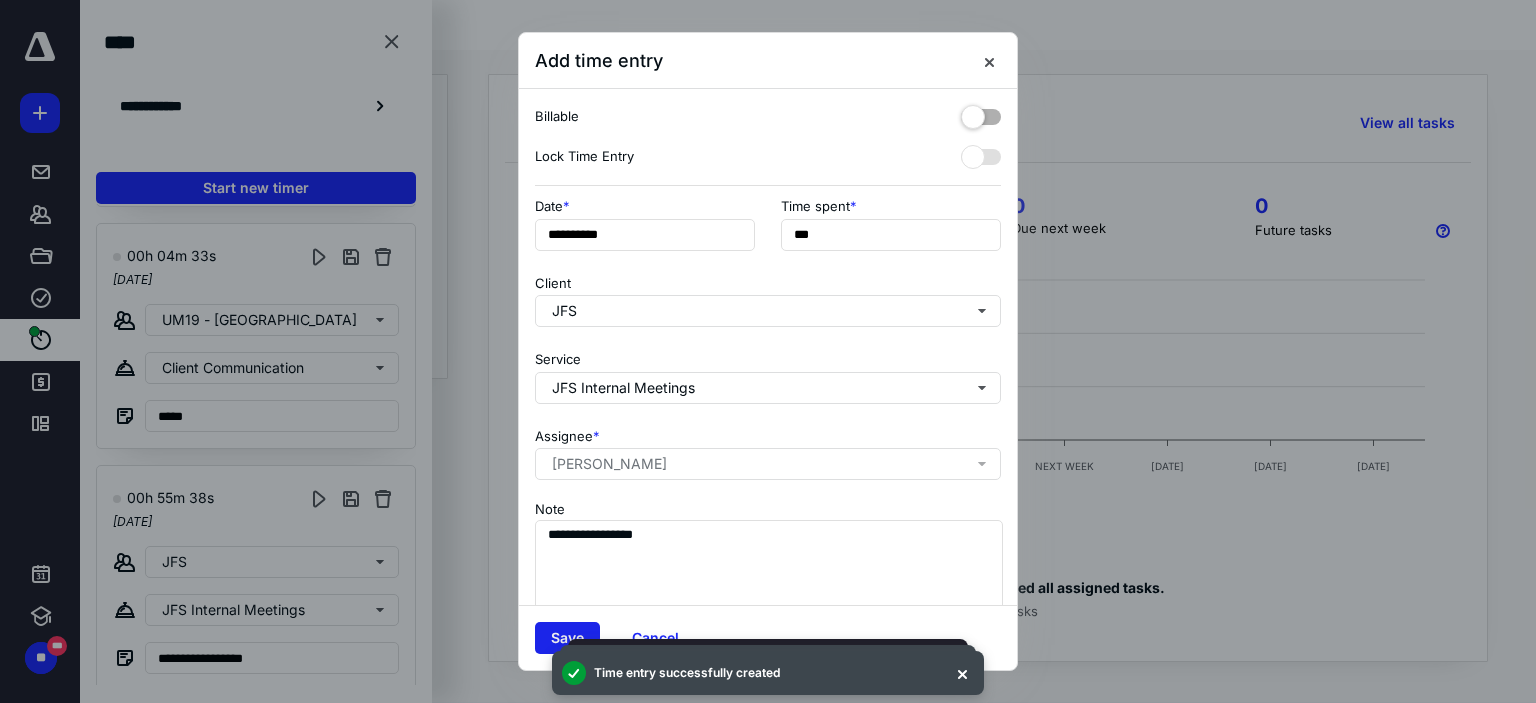 click on "Save" at bounding box center (567, 638) 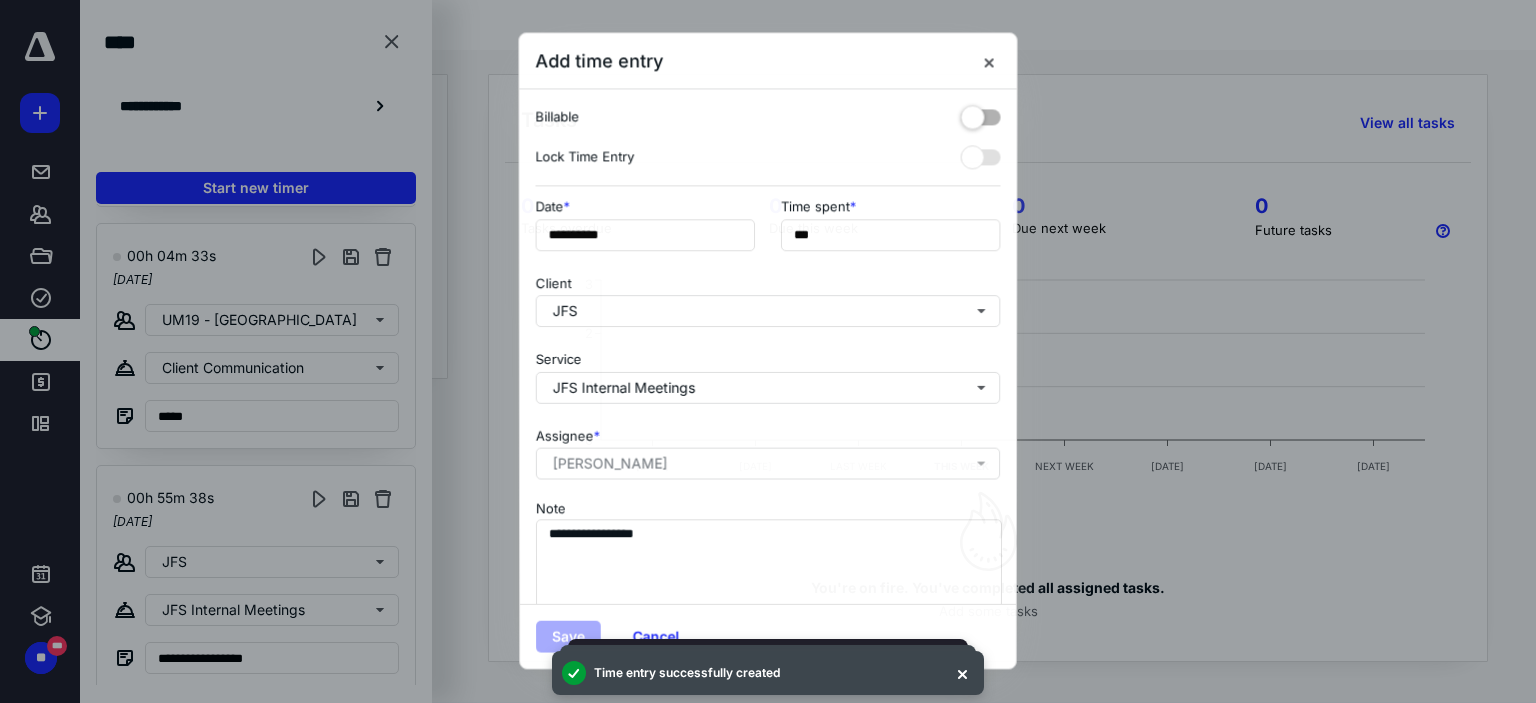 scroll, scrollTop: 2660, scrollLeft: 0, axis: vertical 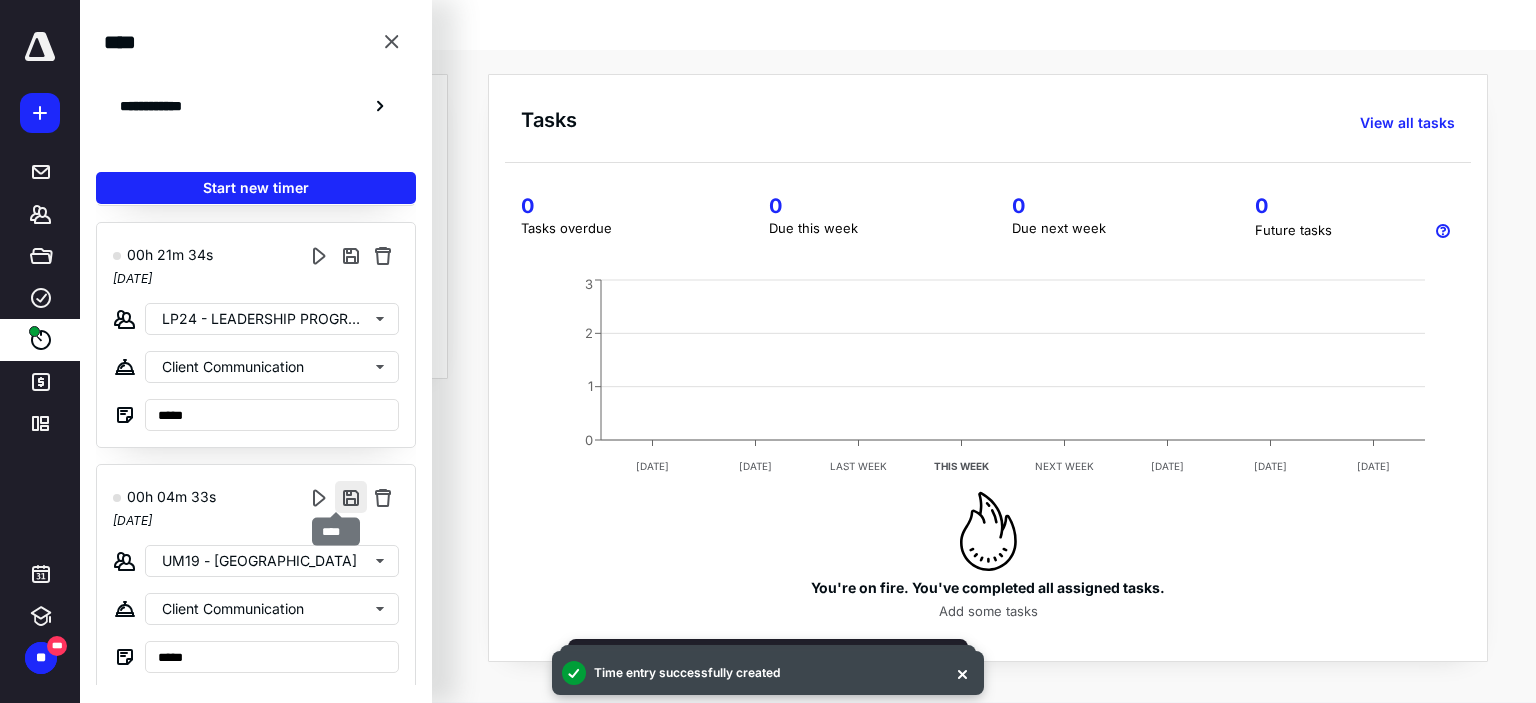 click at bounding box center (351, 497) 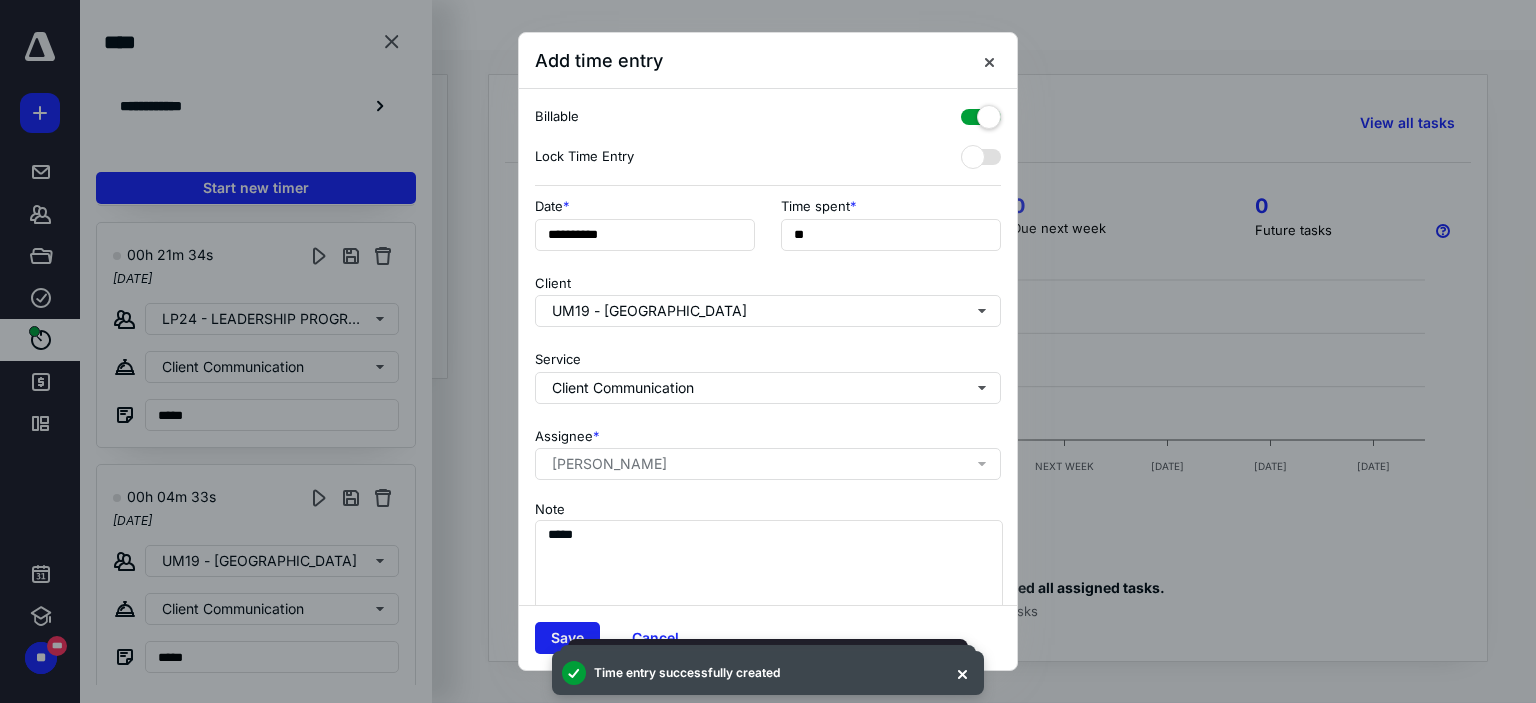 click on "Save" at bounding box center [567, 638] 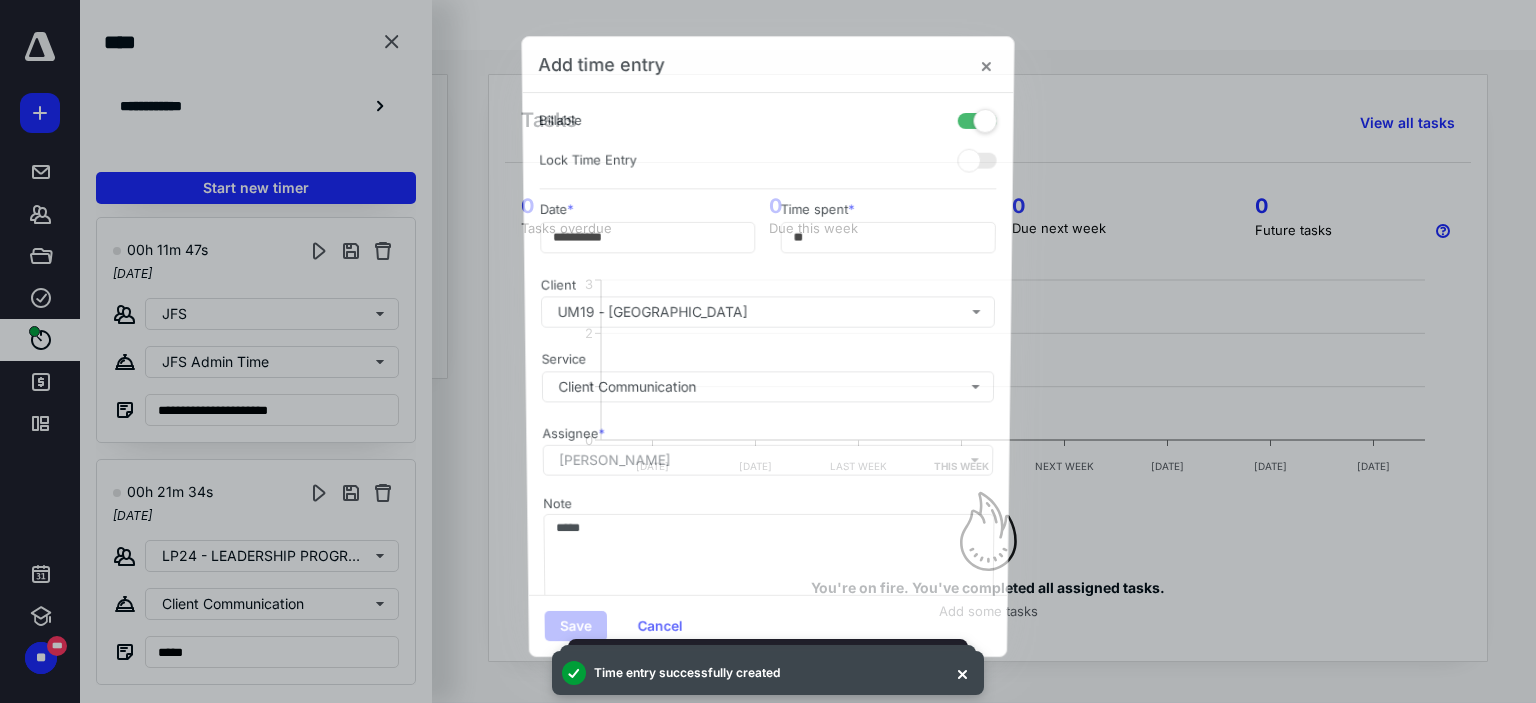 scroll, scrollTop: 2418, scrollLeft: 0, axis: vertical 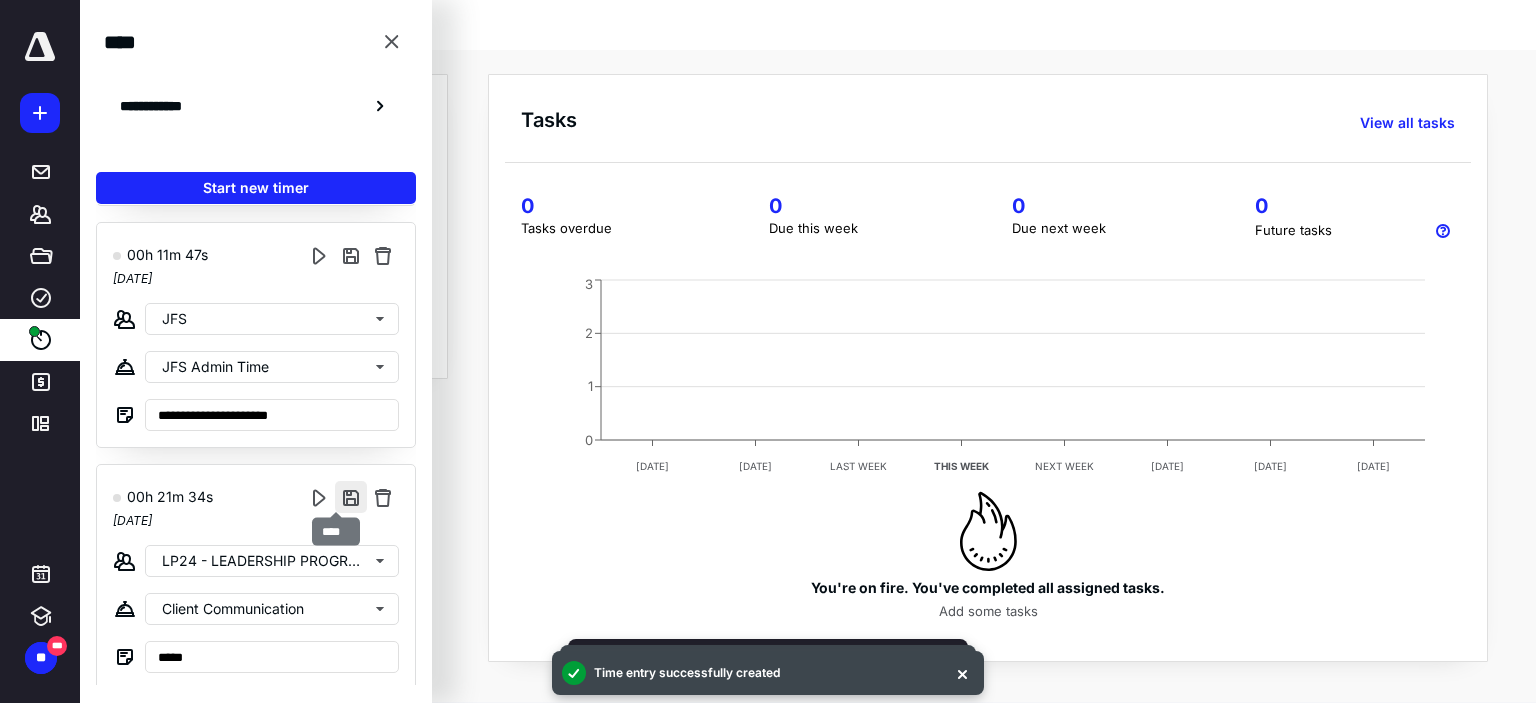 click at bounding box center [351, 497] 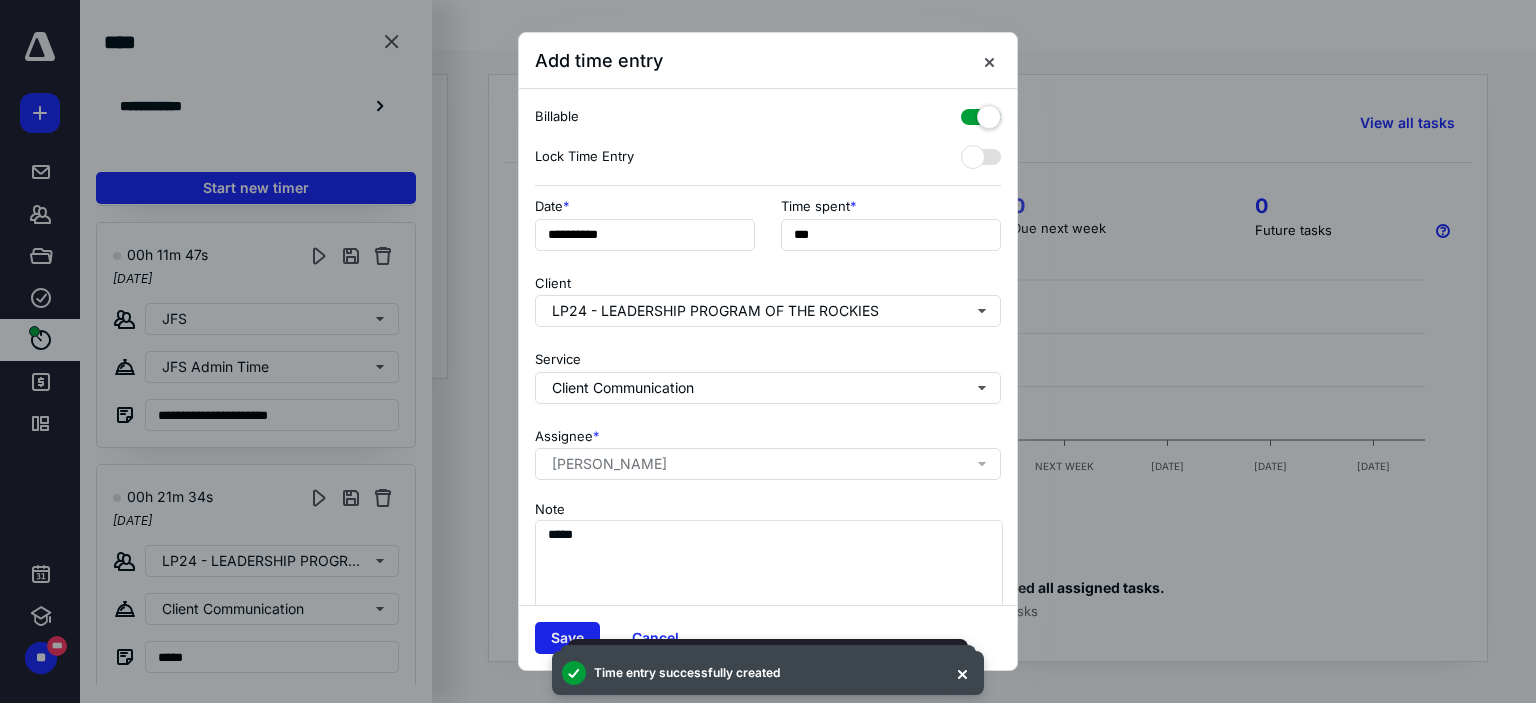 click on "Save" at bounding box center [567, 638] 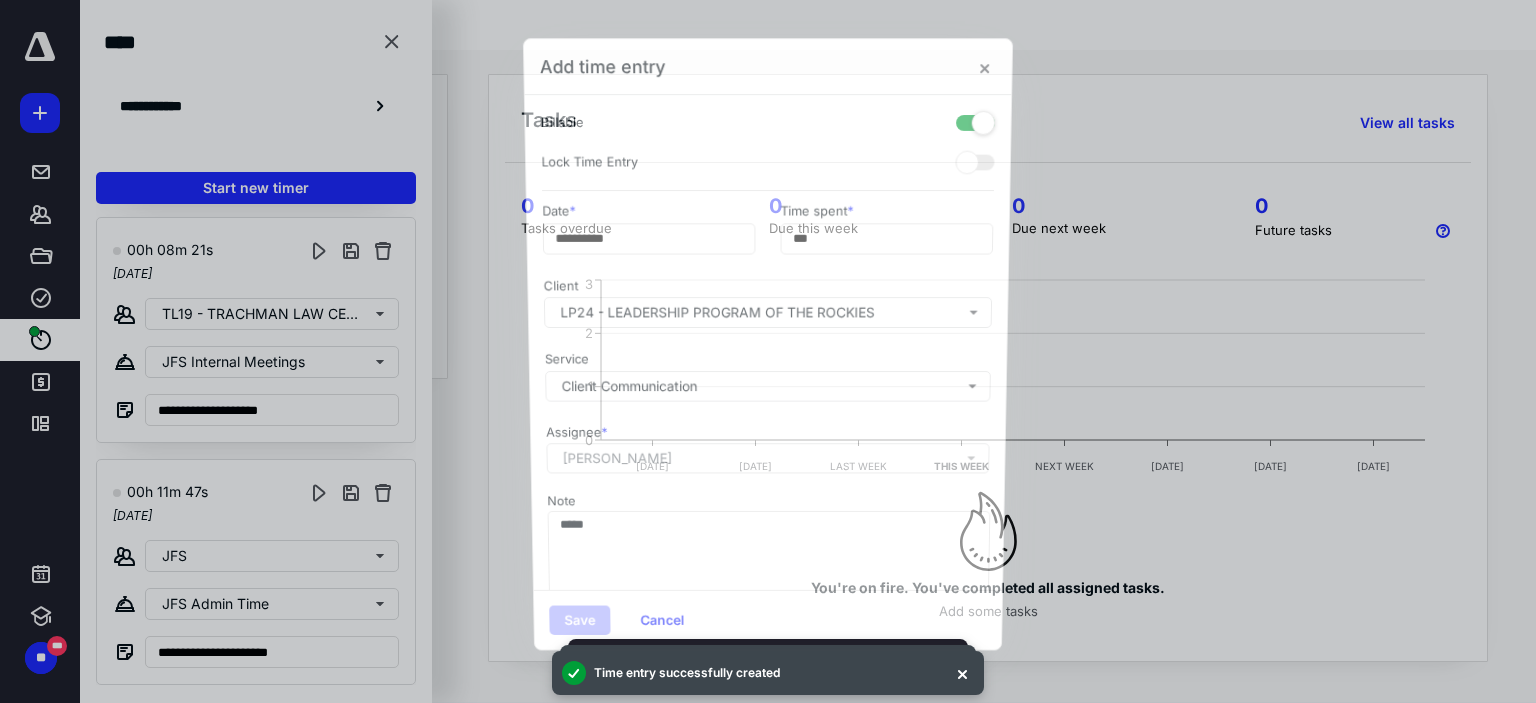 scroll, scrollTop: 2176, scrollLeft: 0, axis: vertical 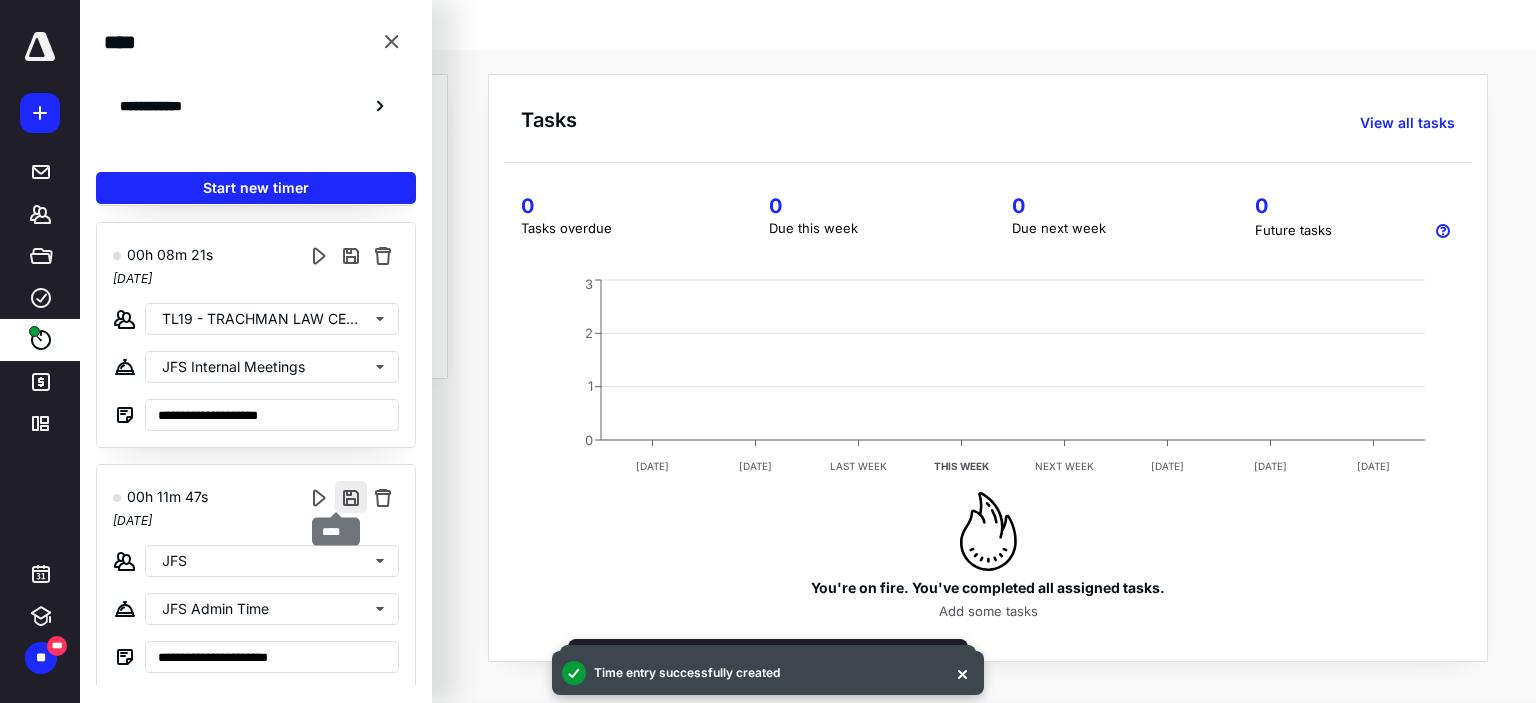 click at bounding box center (351, 497) 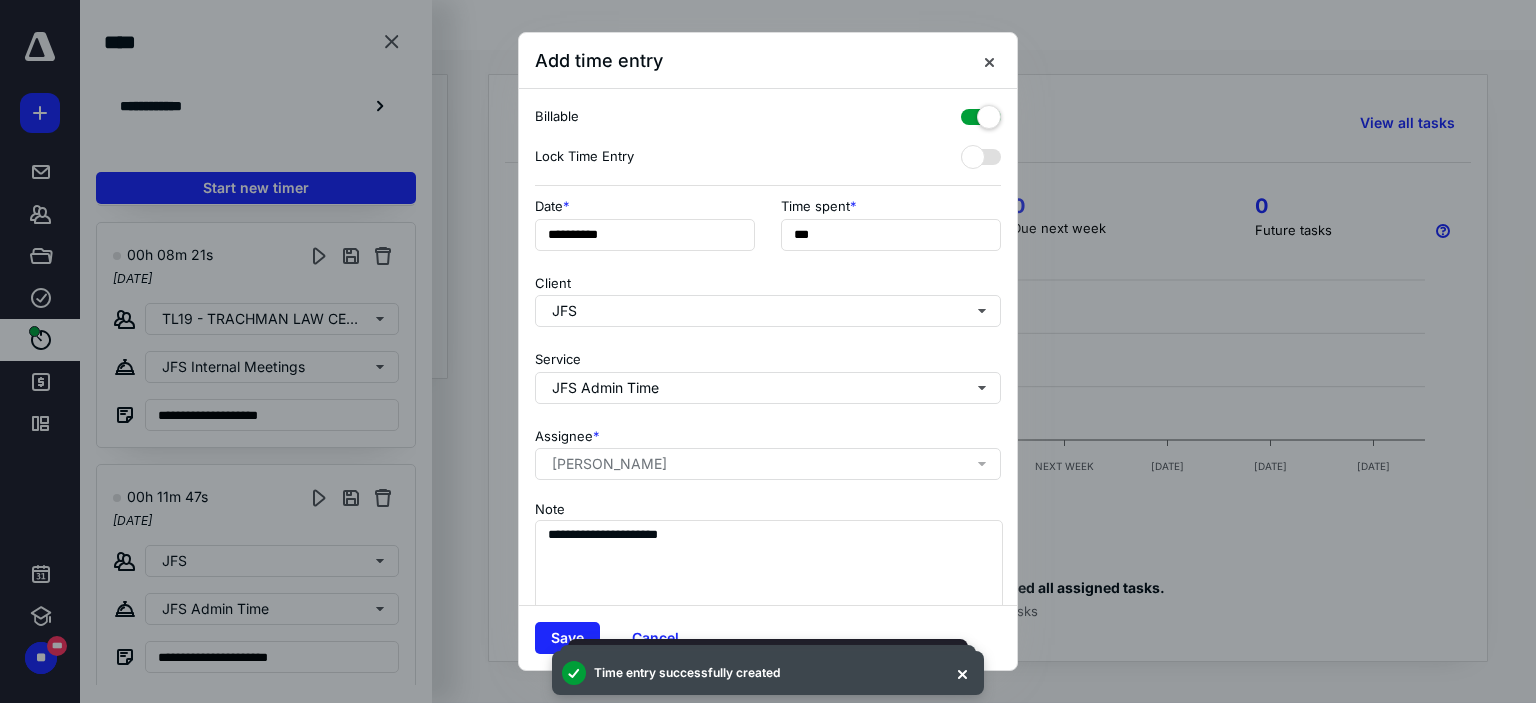 click at bounding box center (981, 113) 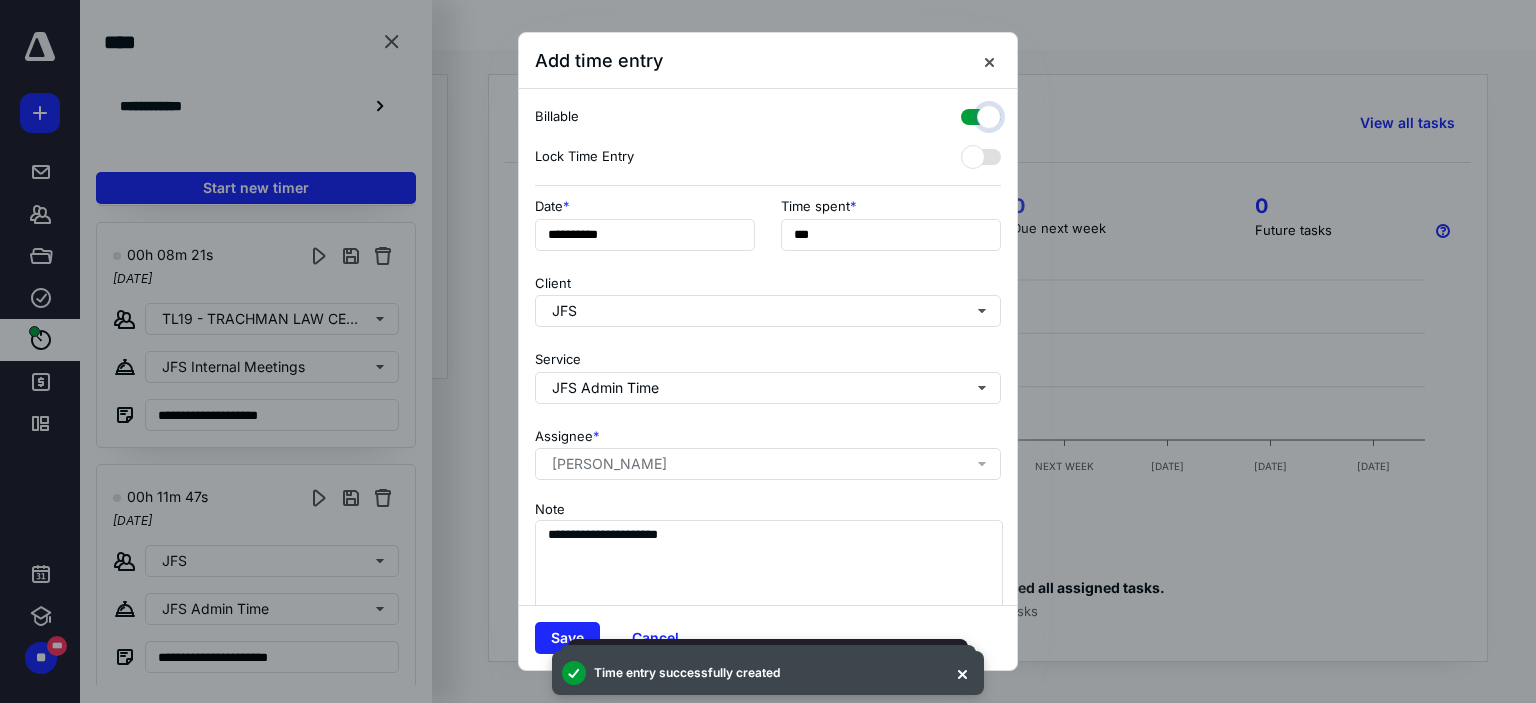 click at bounding box center (971, 114) 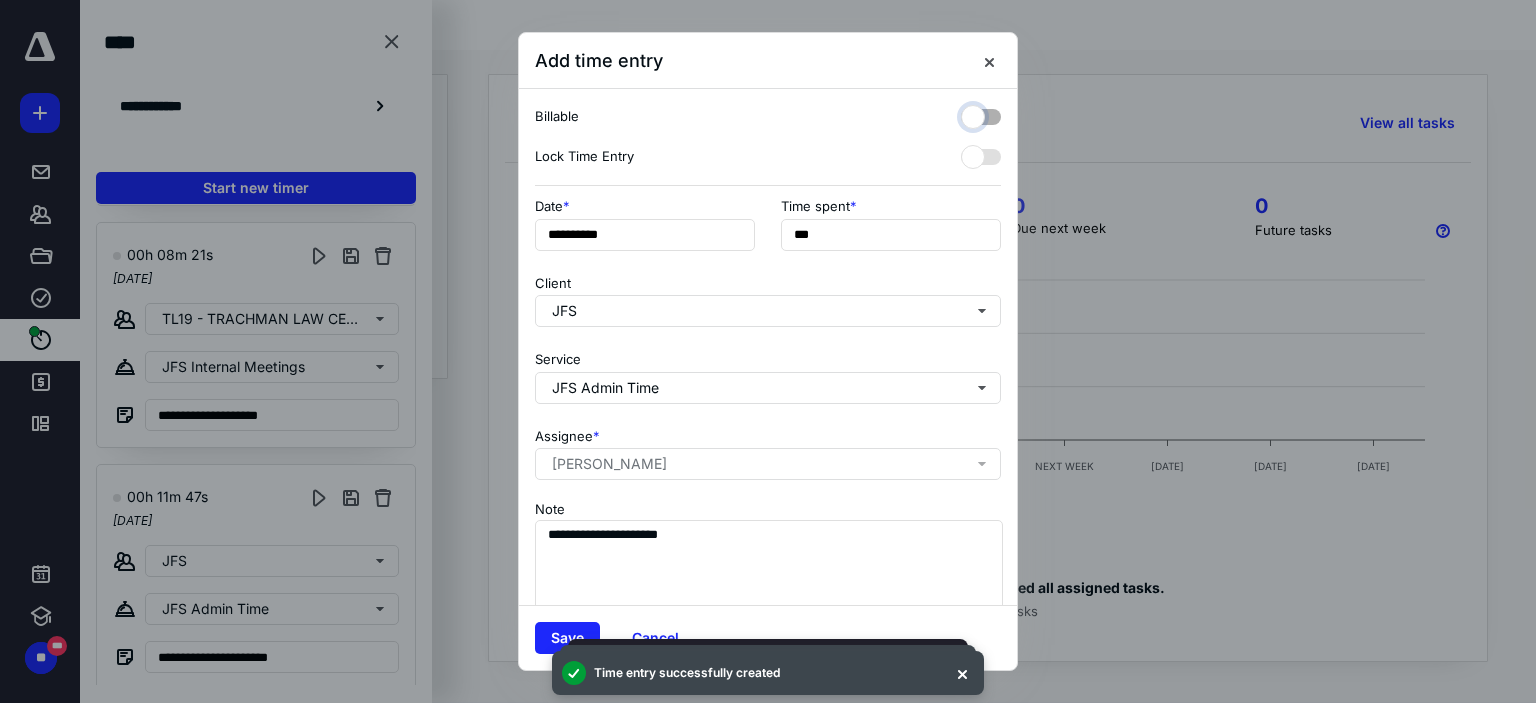 checkbox on "false" 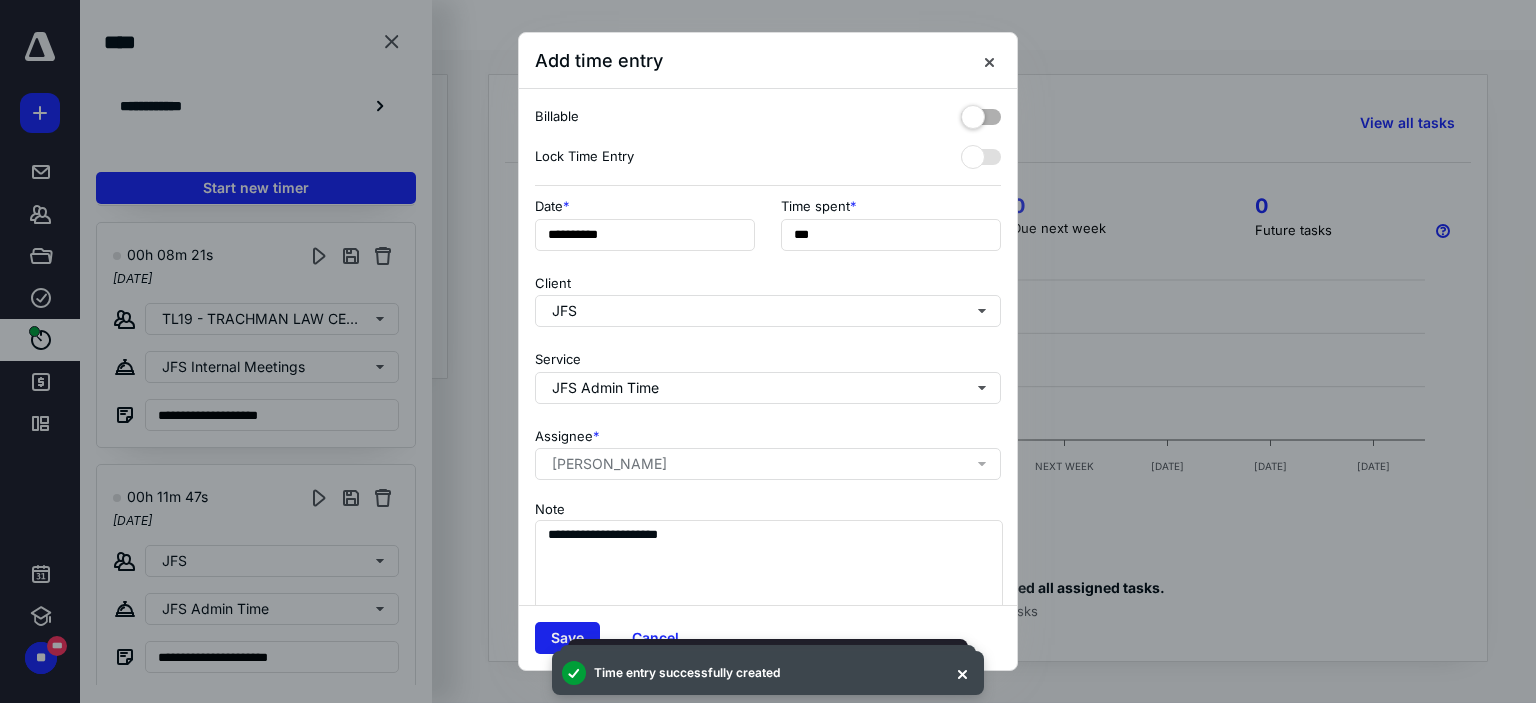 click on "Save" at bounding box center (567, 638) 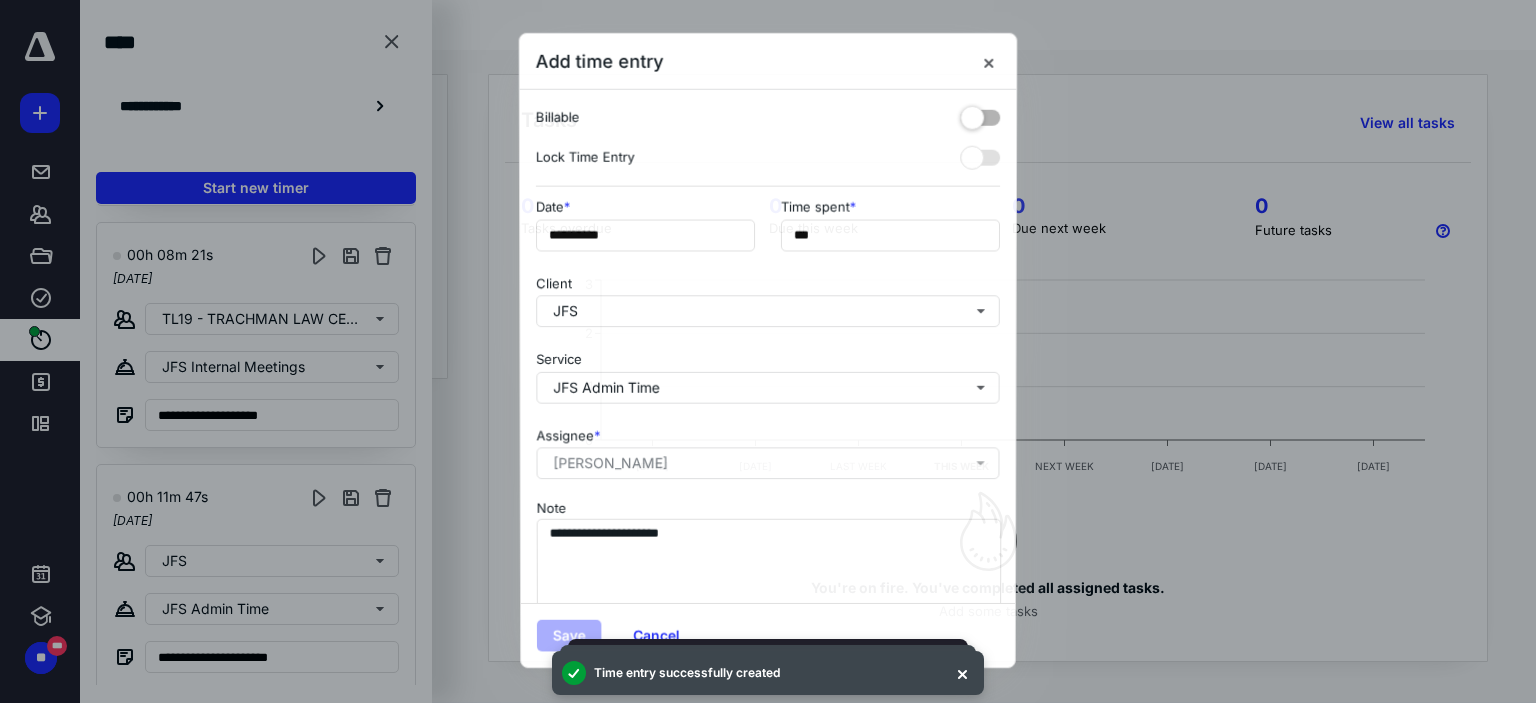 scroll, scrollTop: 1935, scrollLeft: 0, axis: vertical 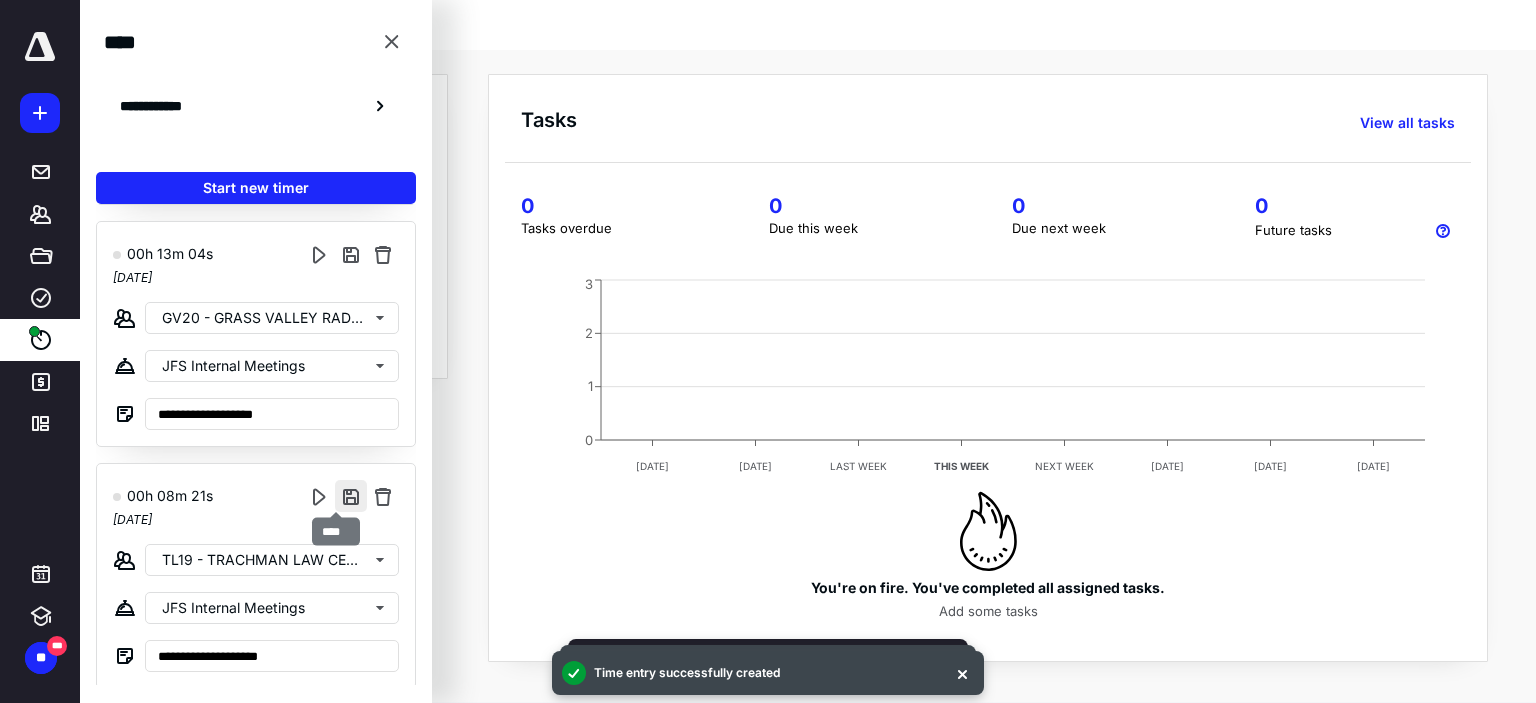 click at bounding box center [351, 496] 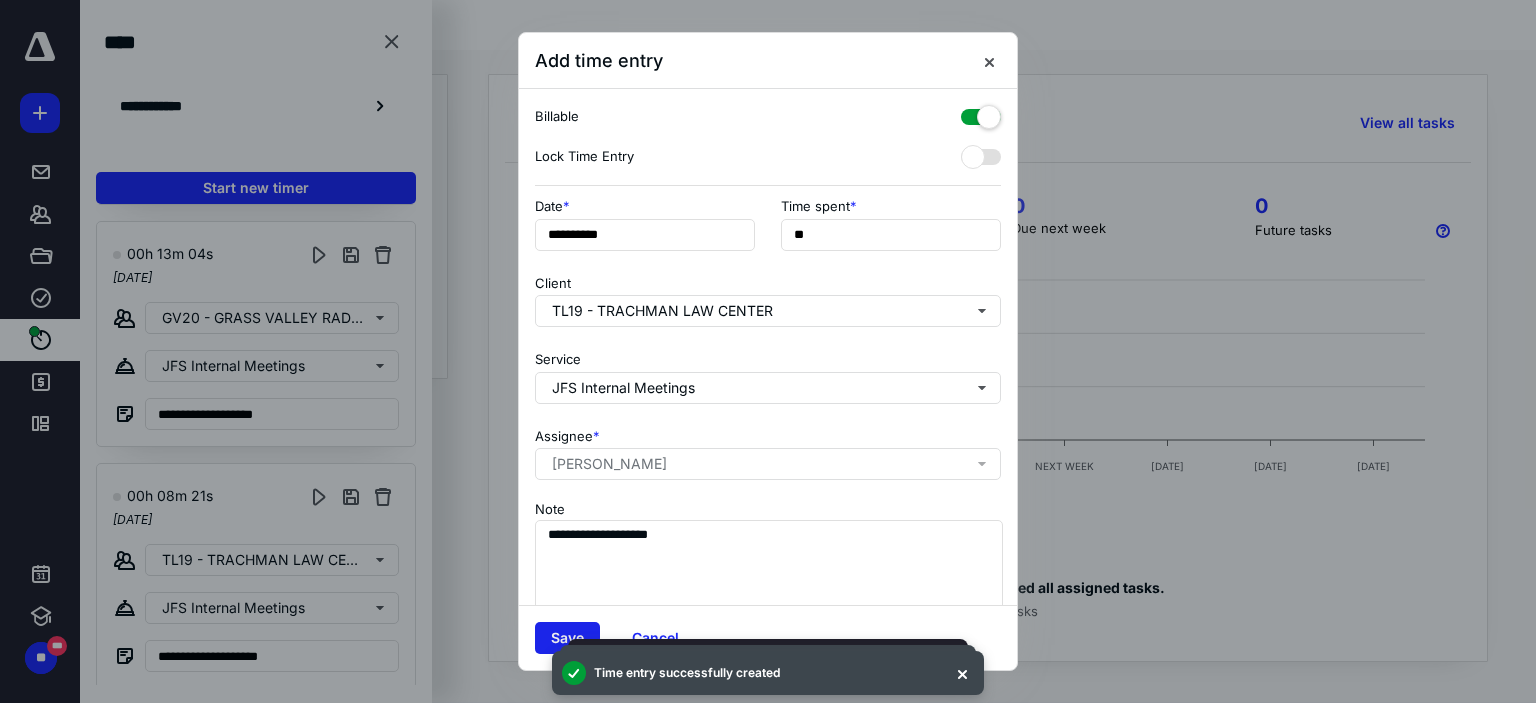 click on "Save" at bounding box center [567, 638] 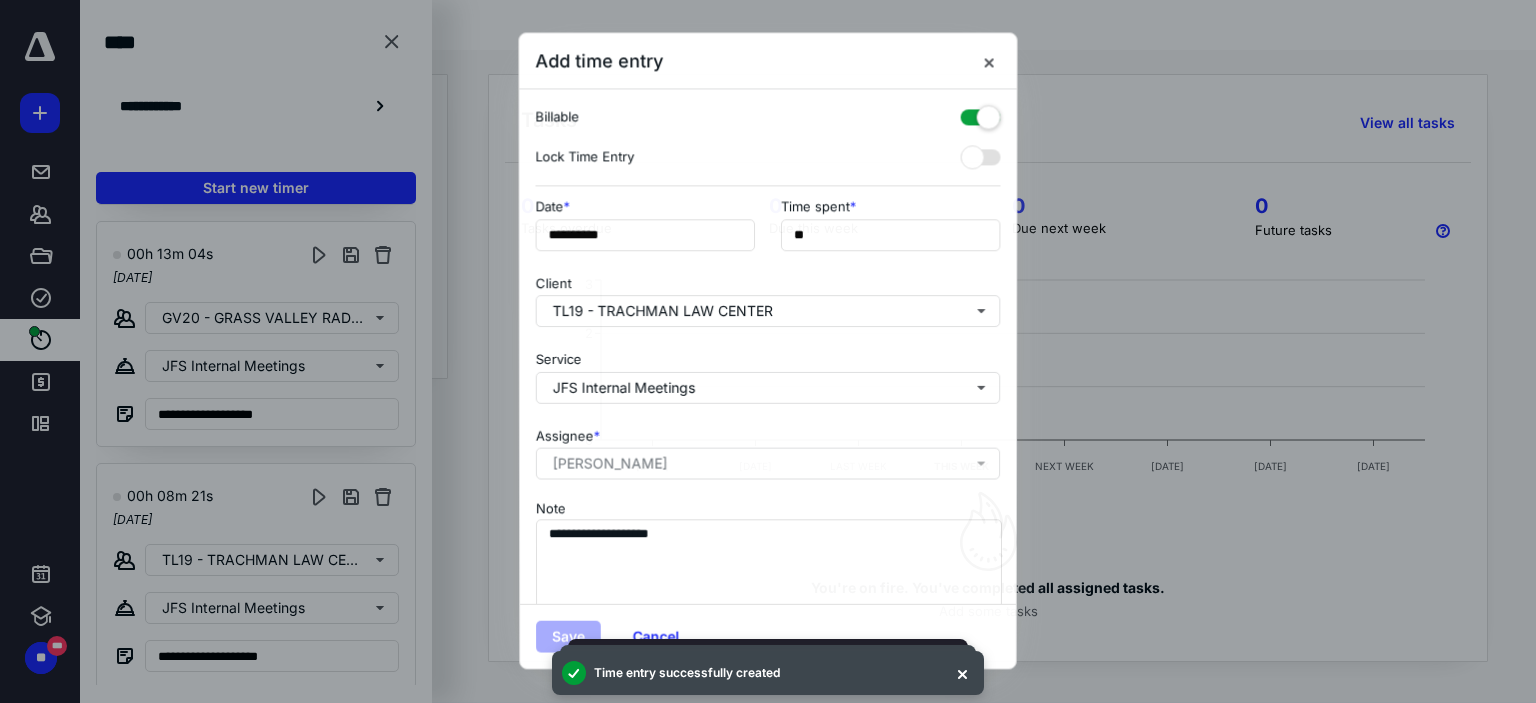scroll, scrollTop: 1693, scrollLeft: 0, axis: vertical 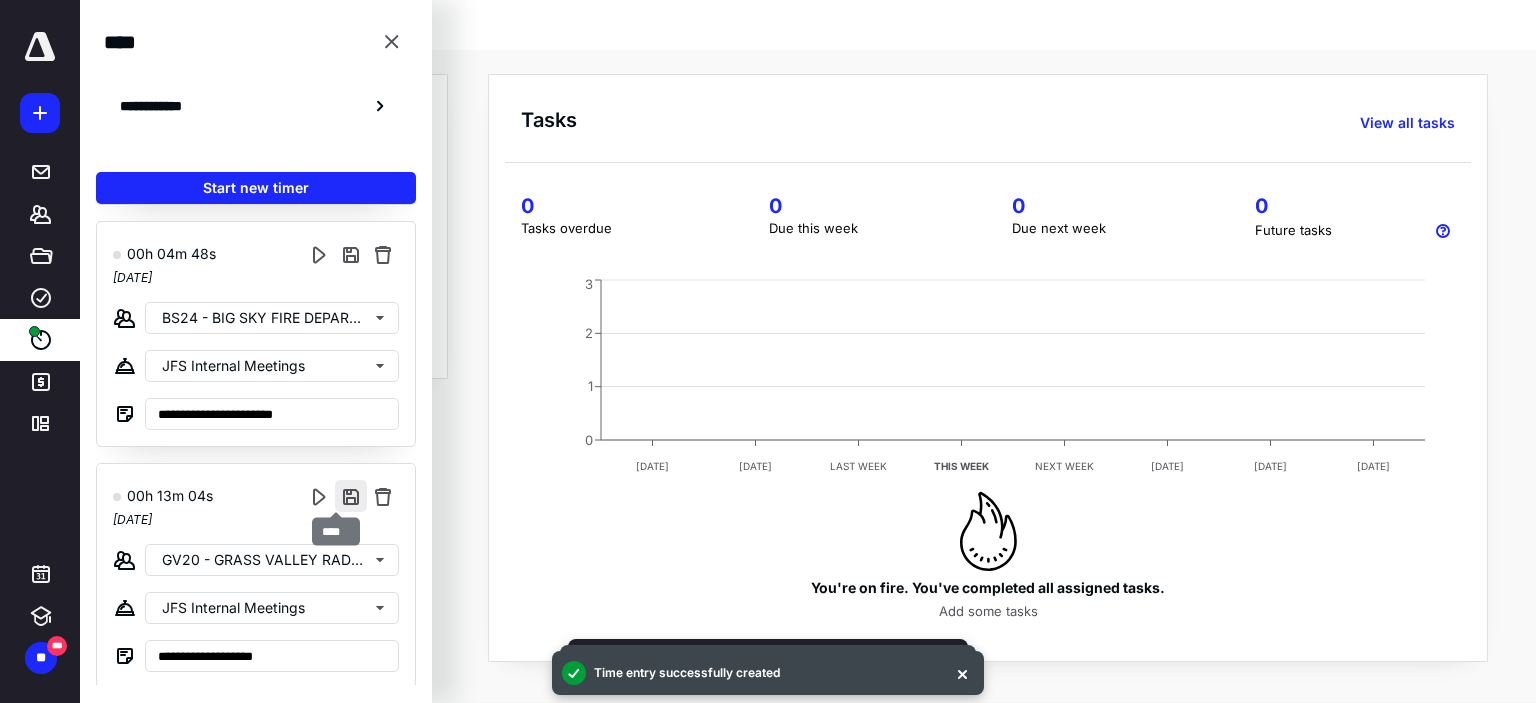 click at bounding box center (351, 496) 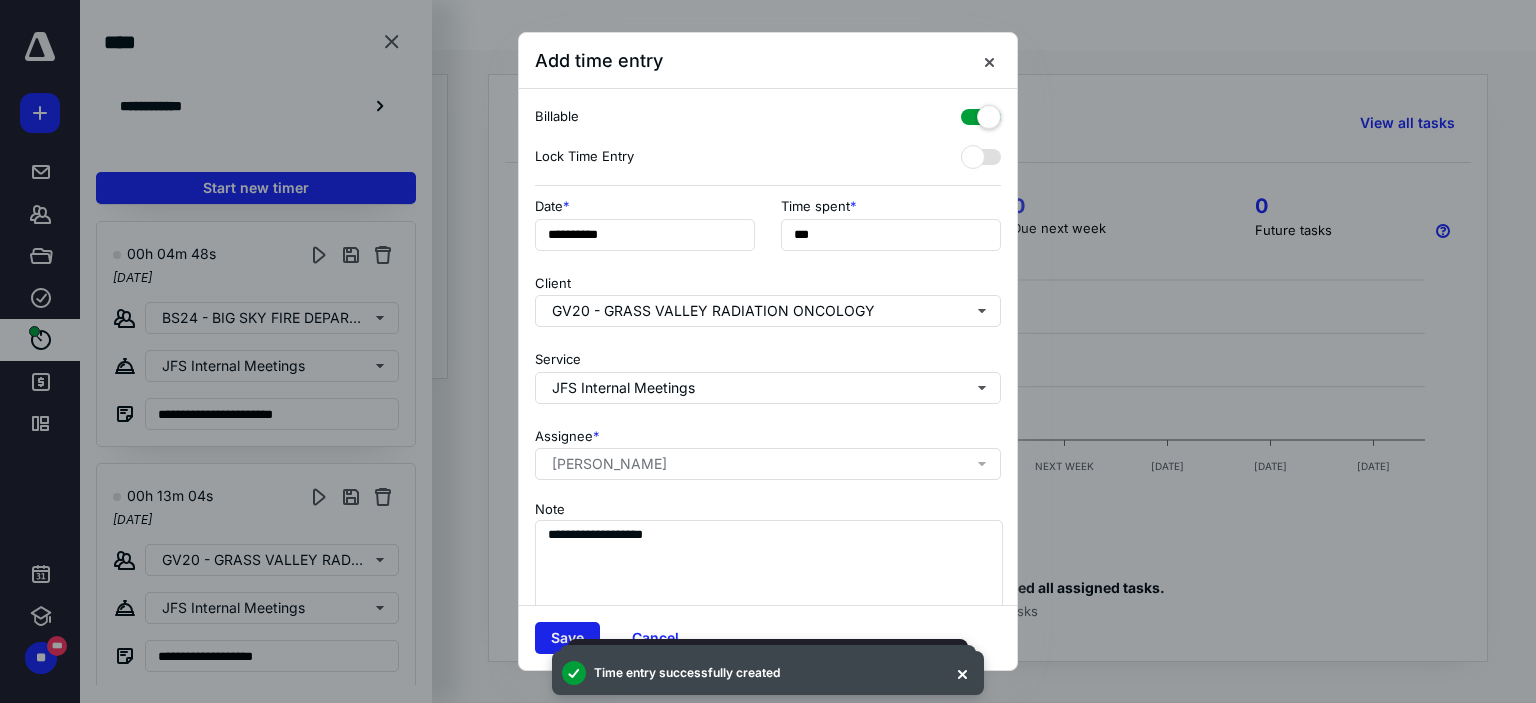 click on "Save" at bounding box center (567, 638) 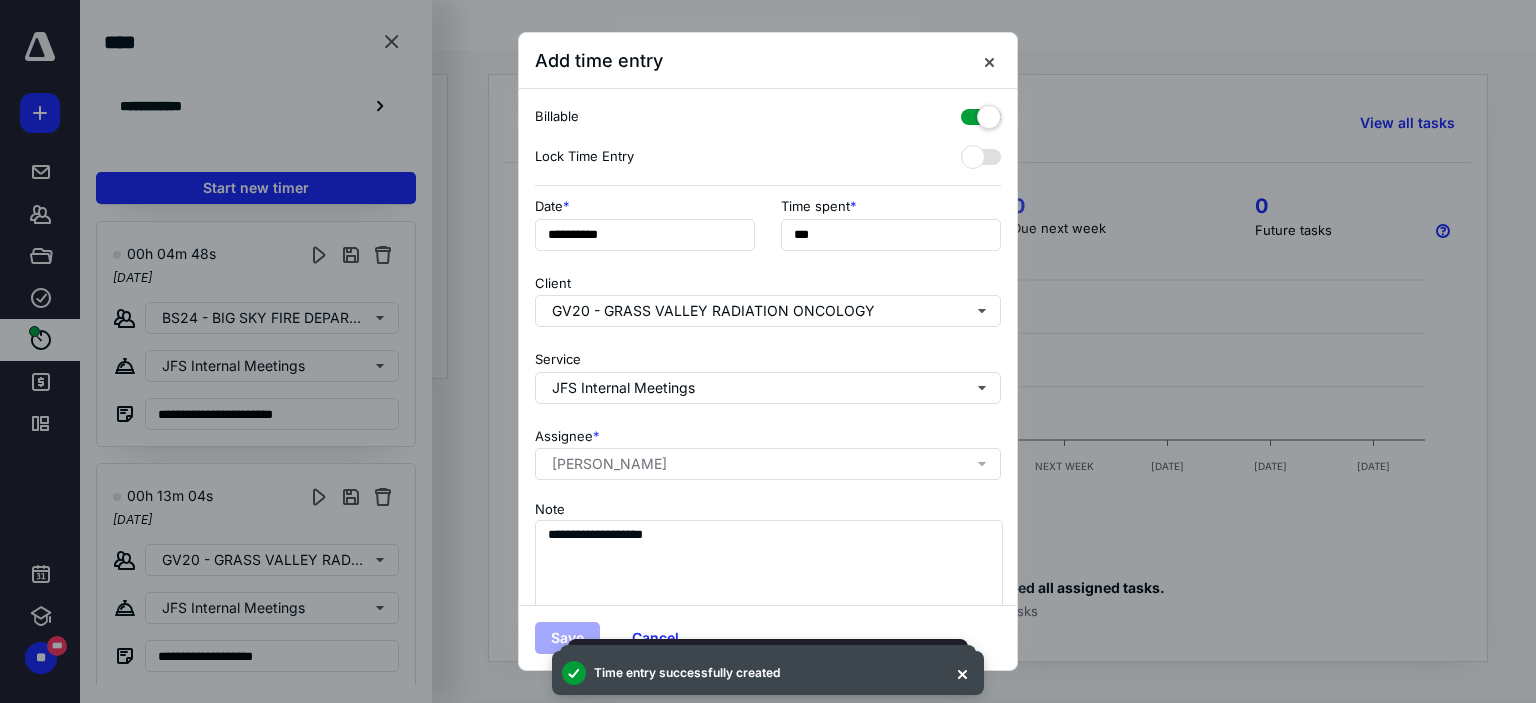 scroll, scrollTop: 1452, scrollLeft: 0, axis: vertical 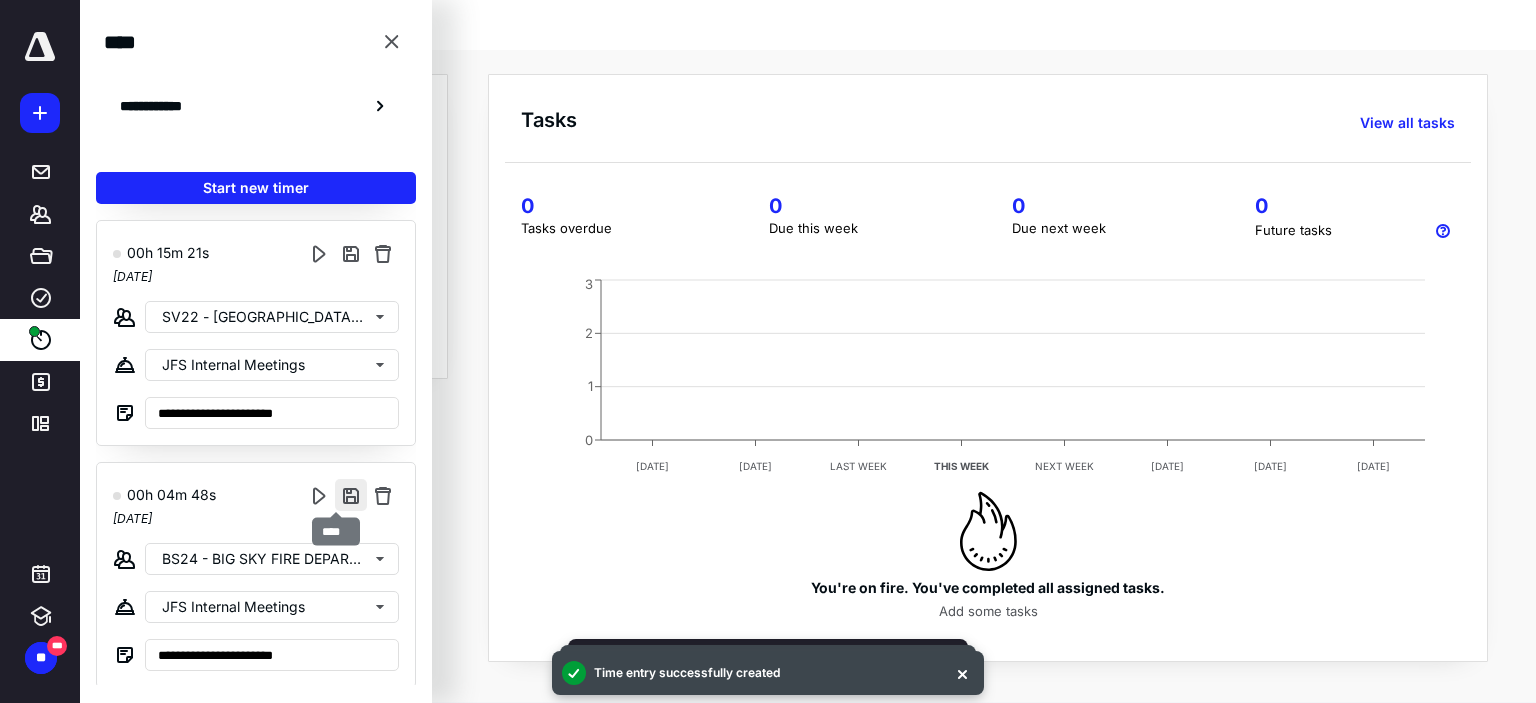 click at bounding box center [351, 495] 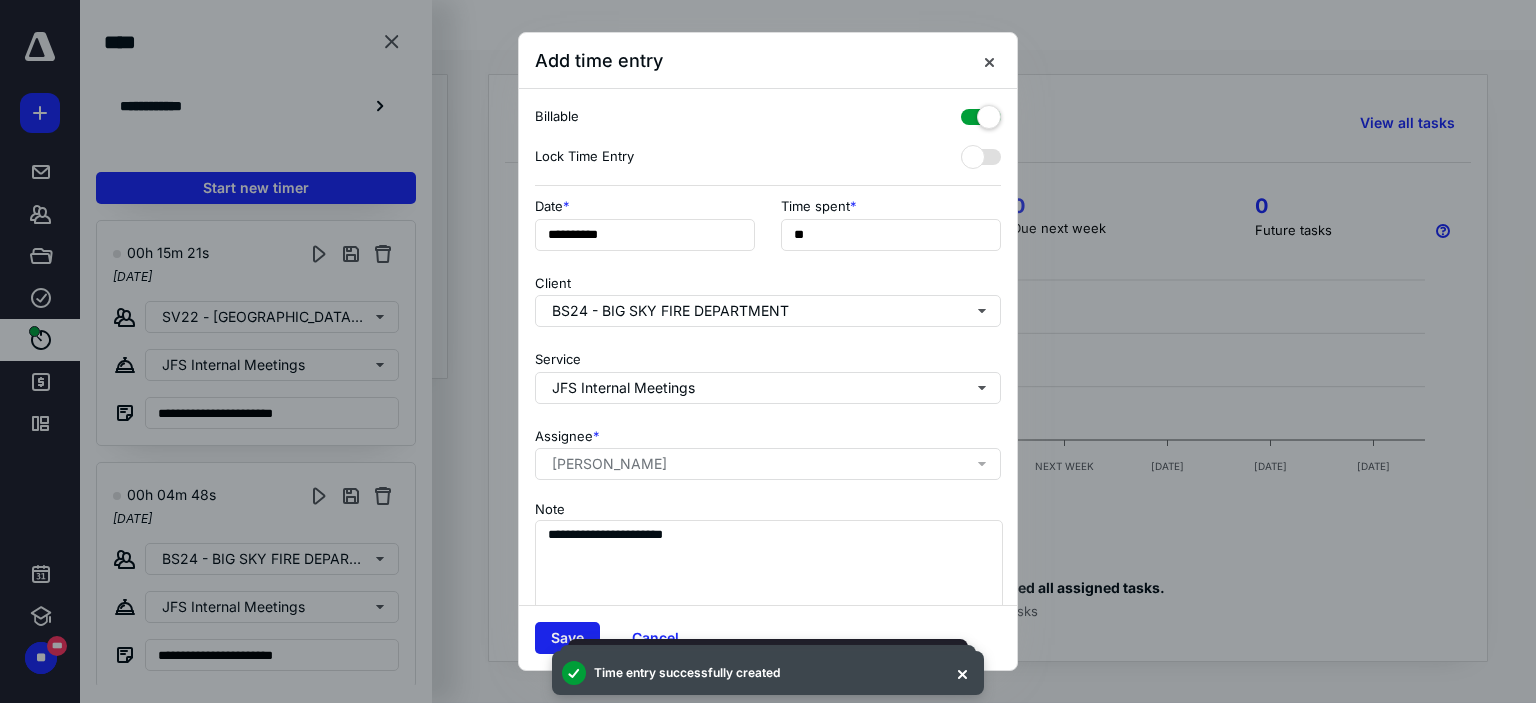 click on "Save" at bounding box center [567, 638] 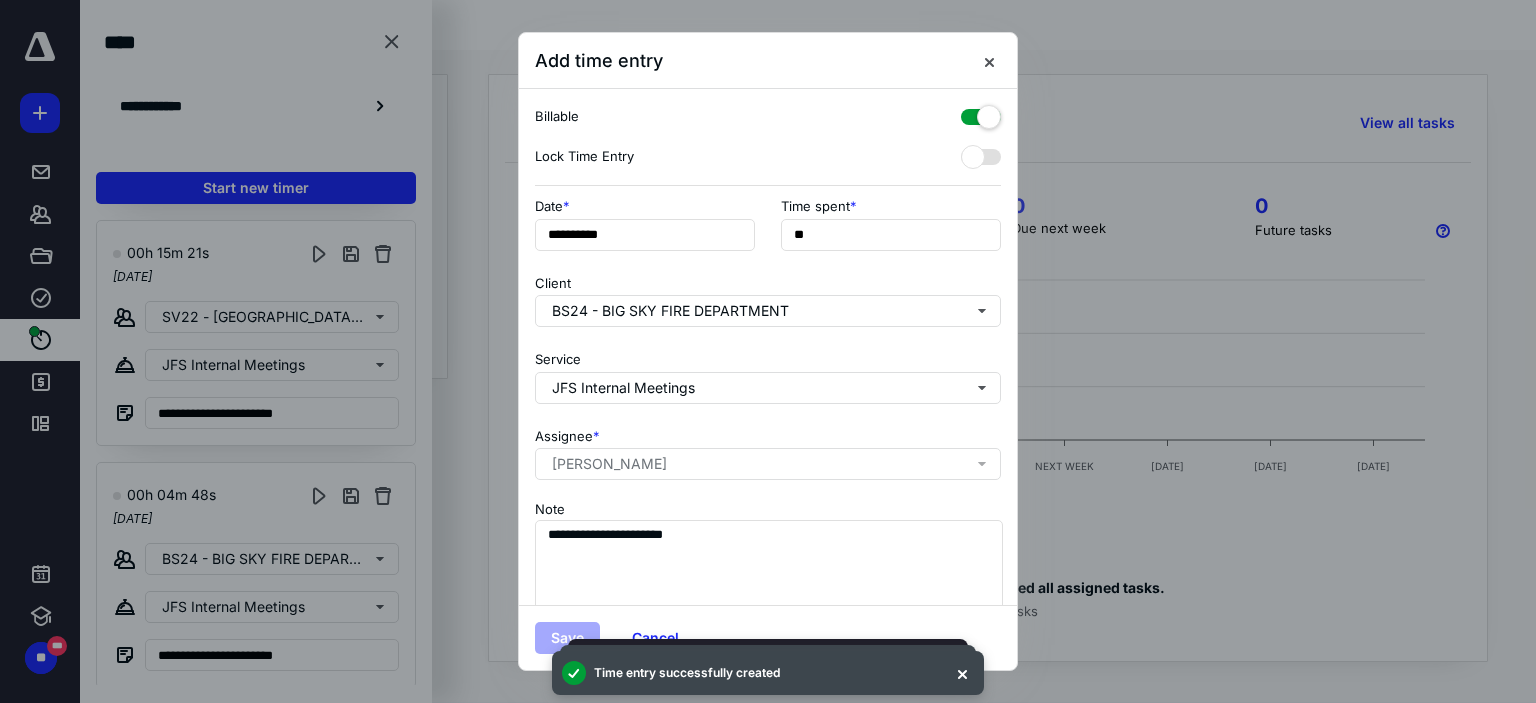 scroll, scrollTop: 1210, scrollLeft: 0, axis: vertical 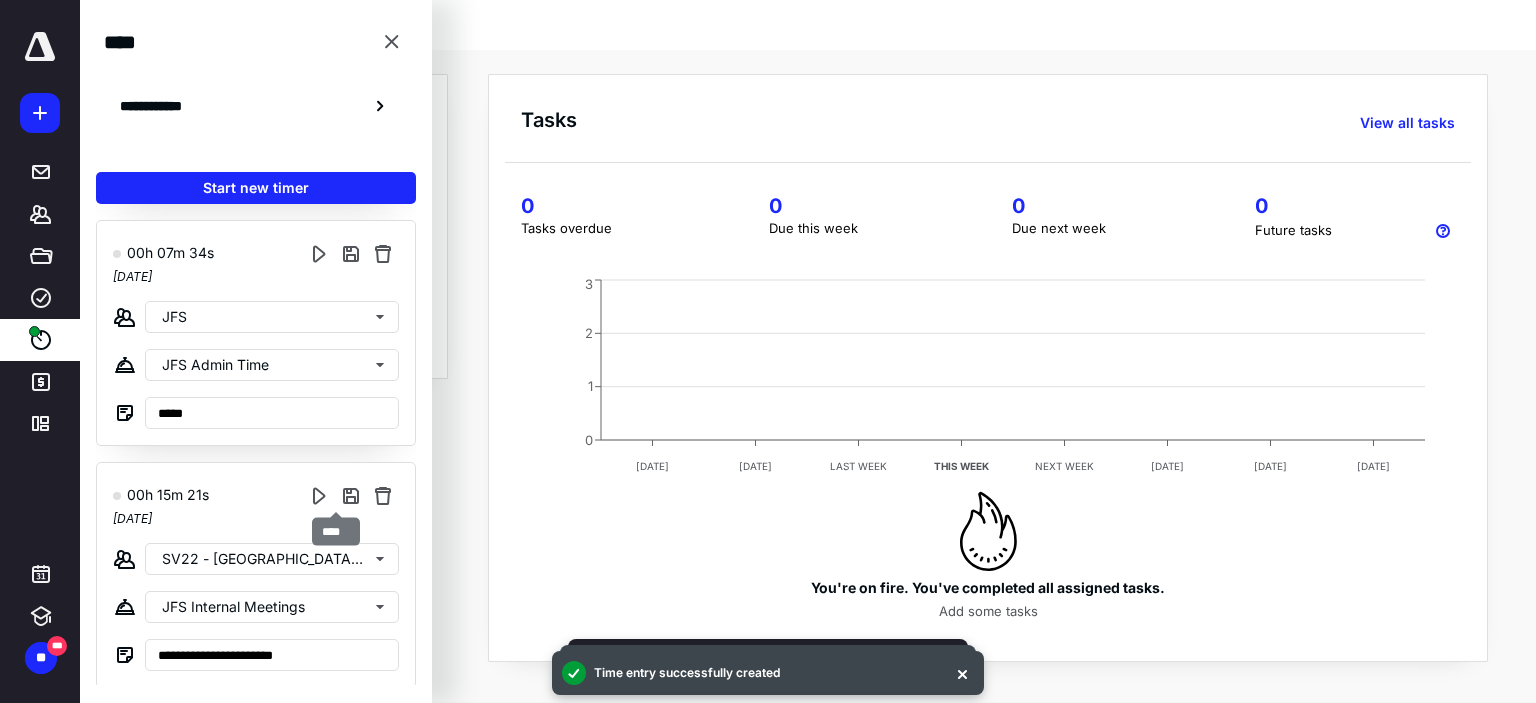 click at bounding box center [351, 495] 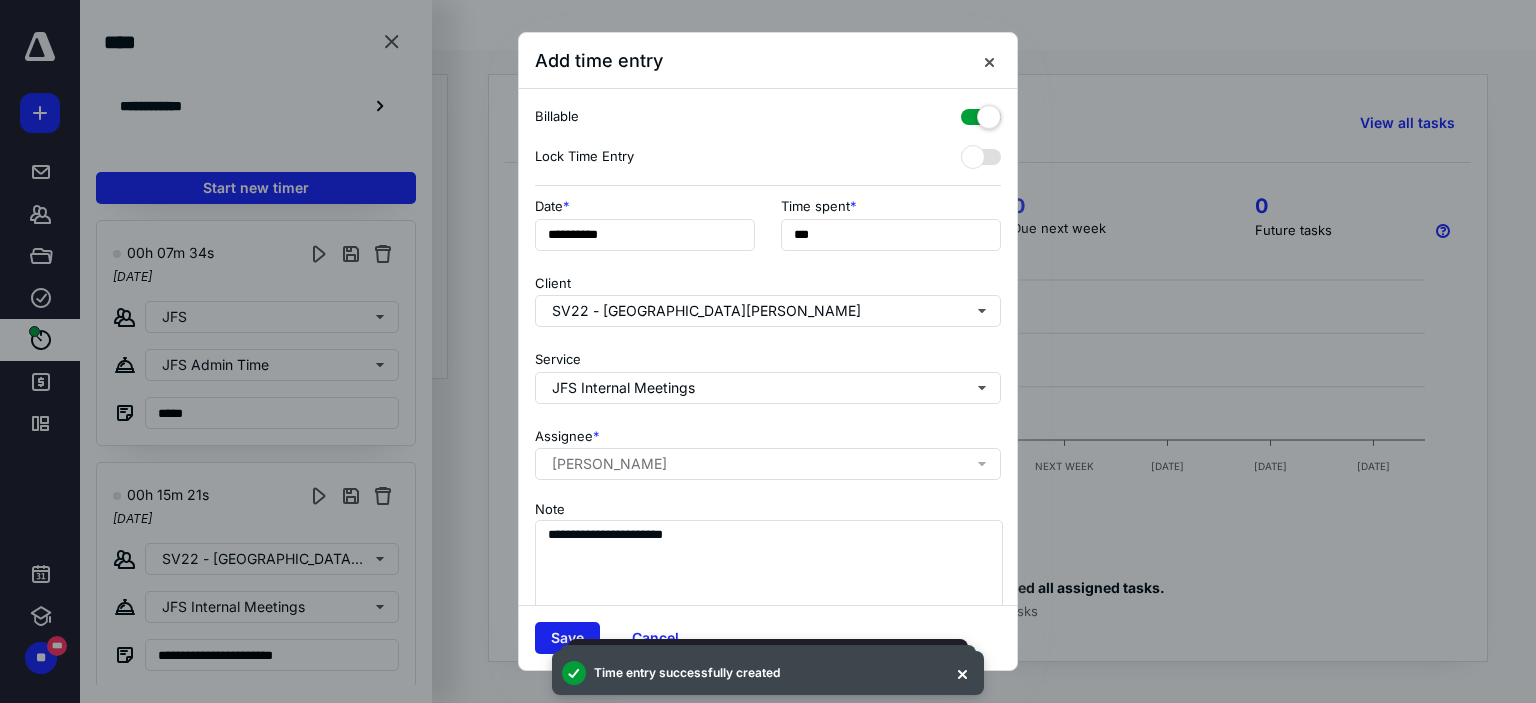 click on "Save" at bounding box center (567, 638) 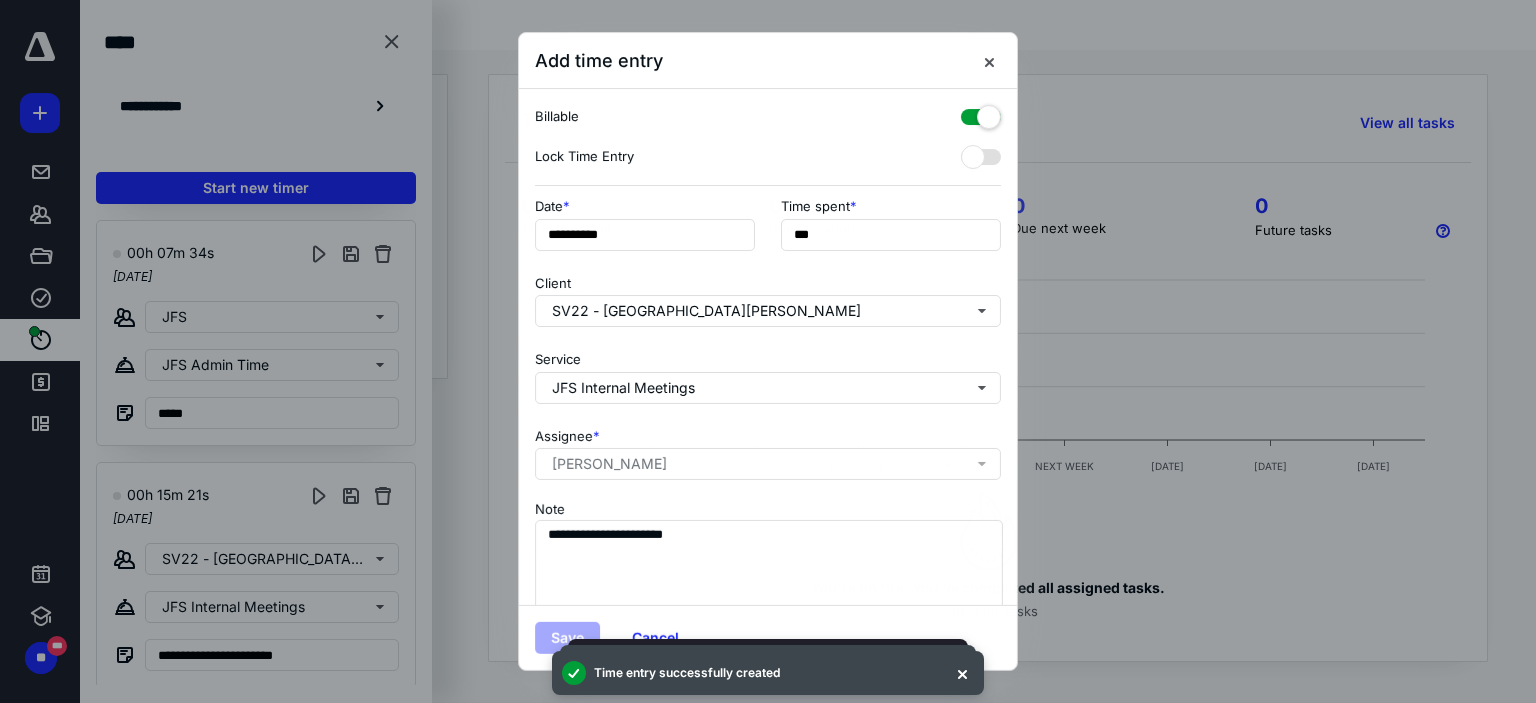 scroll, scrollTop: 968, scrollLeft: 0, axis: vertical 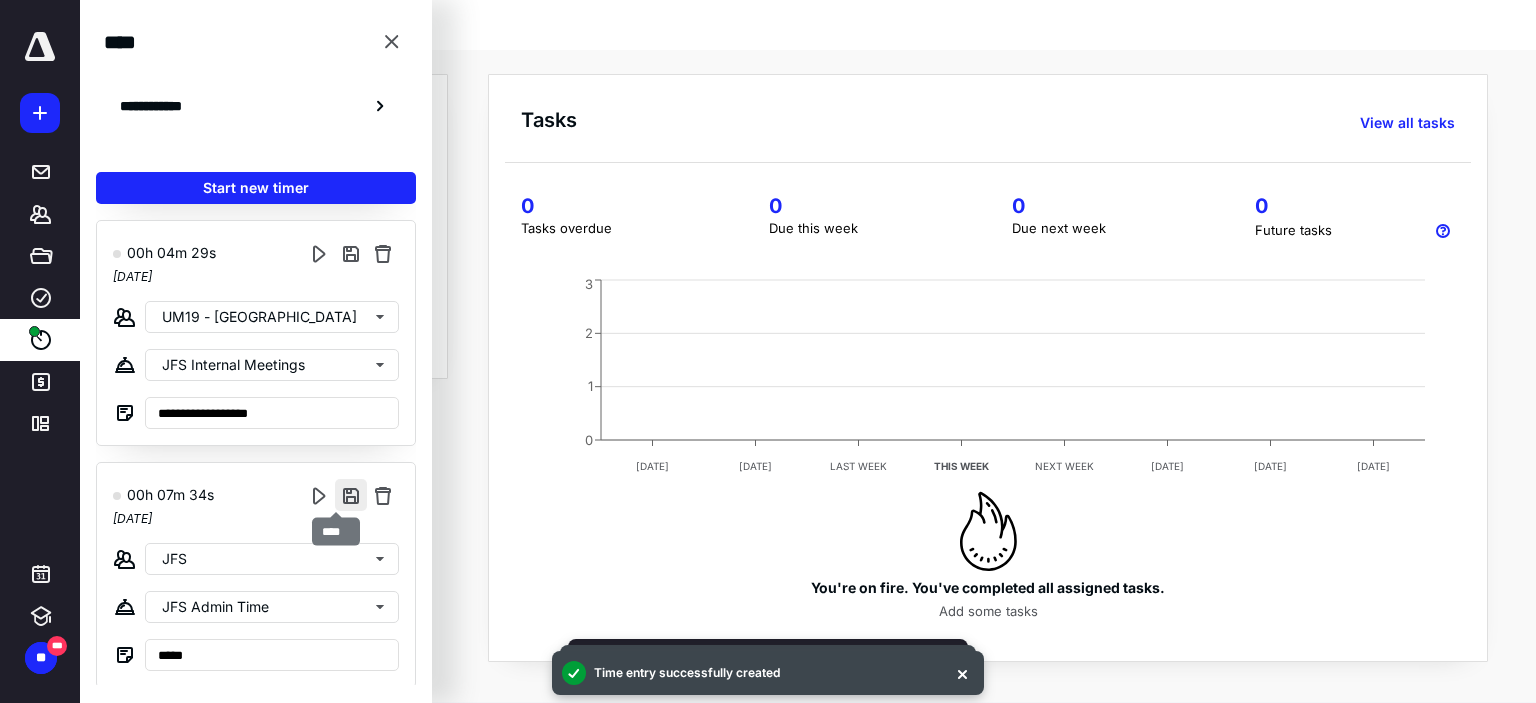 click at bounding box center [351, 495] 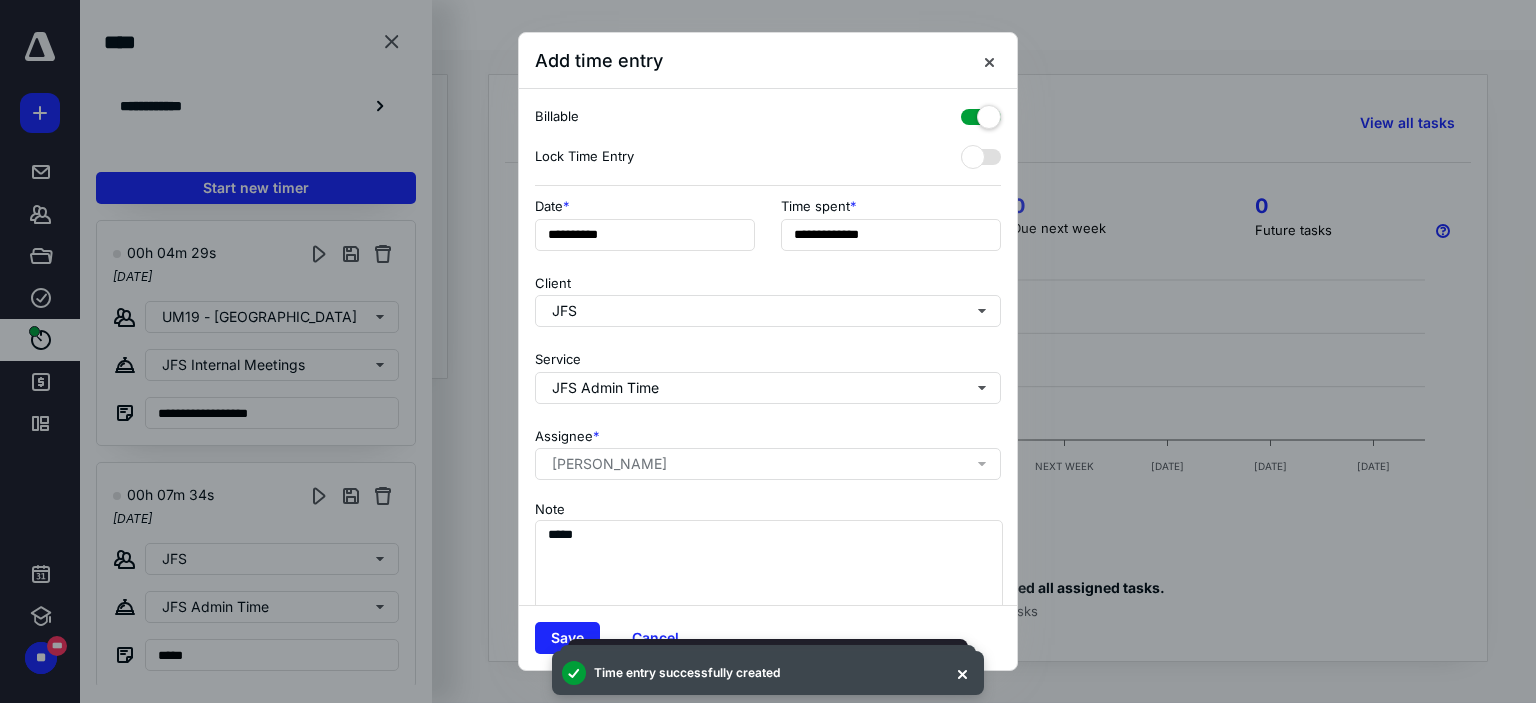 click at bounding box center [981, 113] 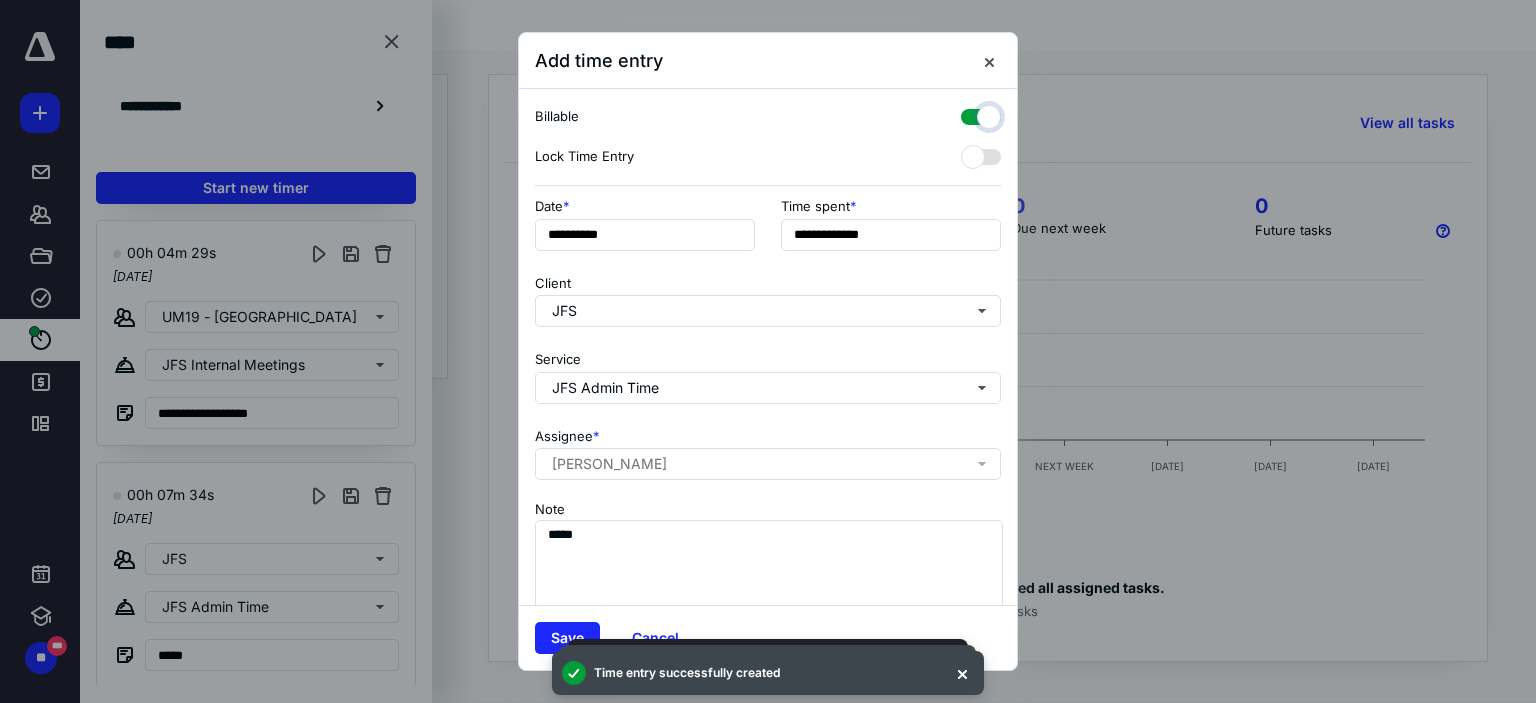 click at bounding box center [971, 114] 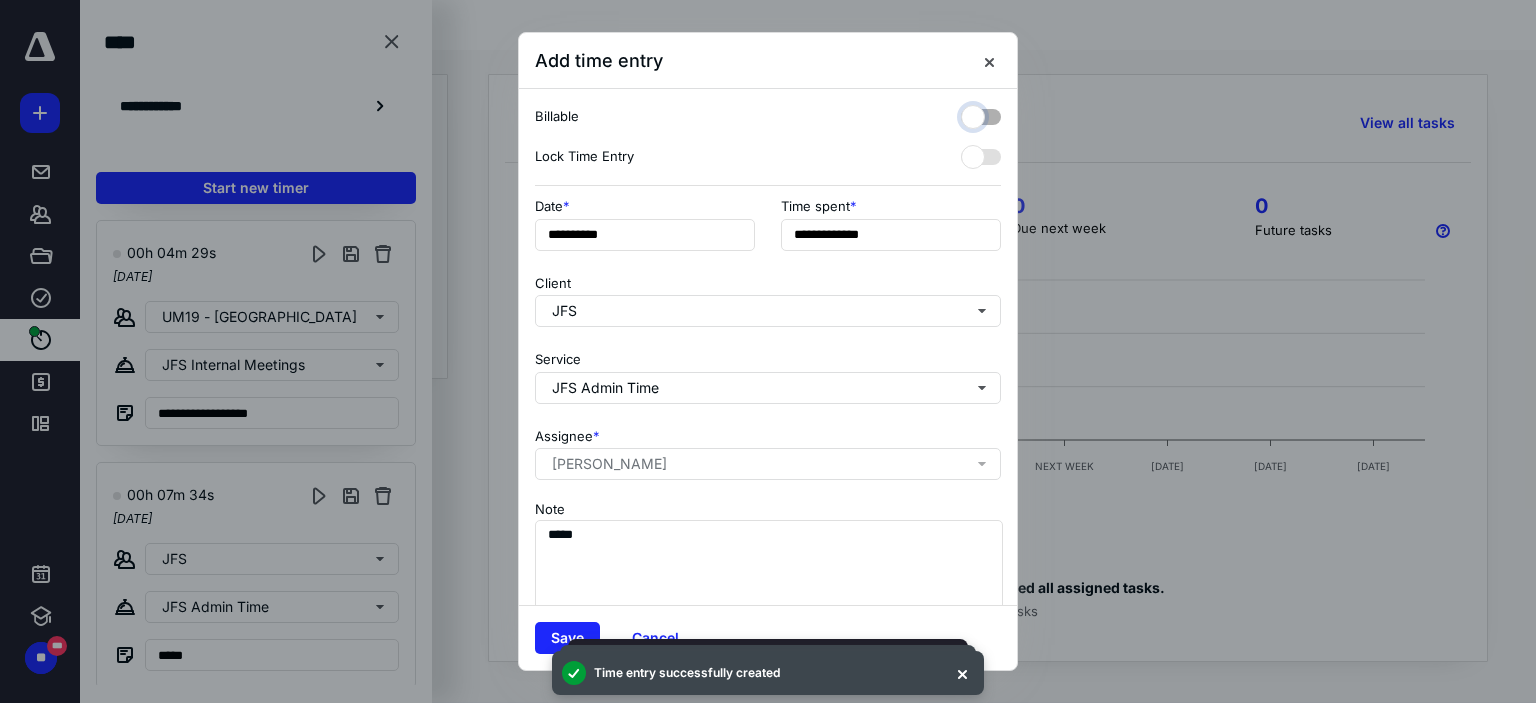 checkbox on "false" 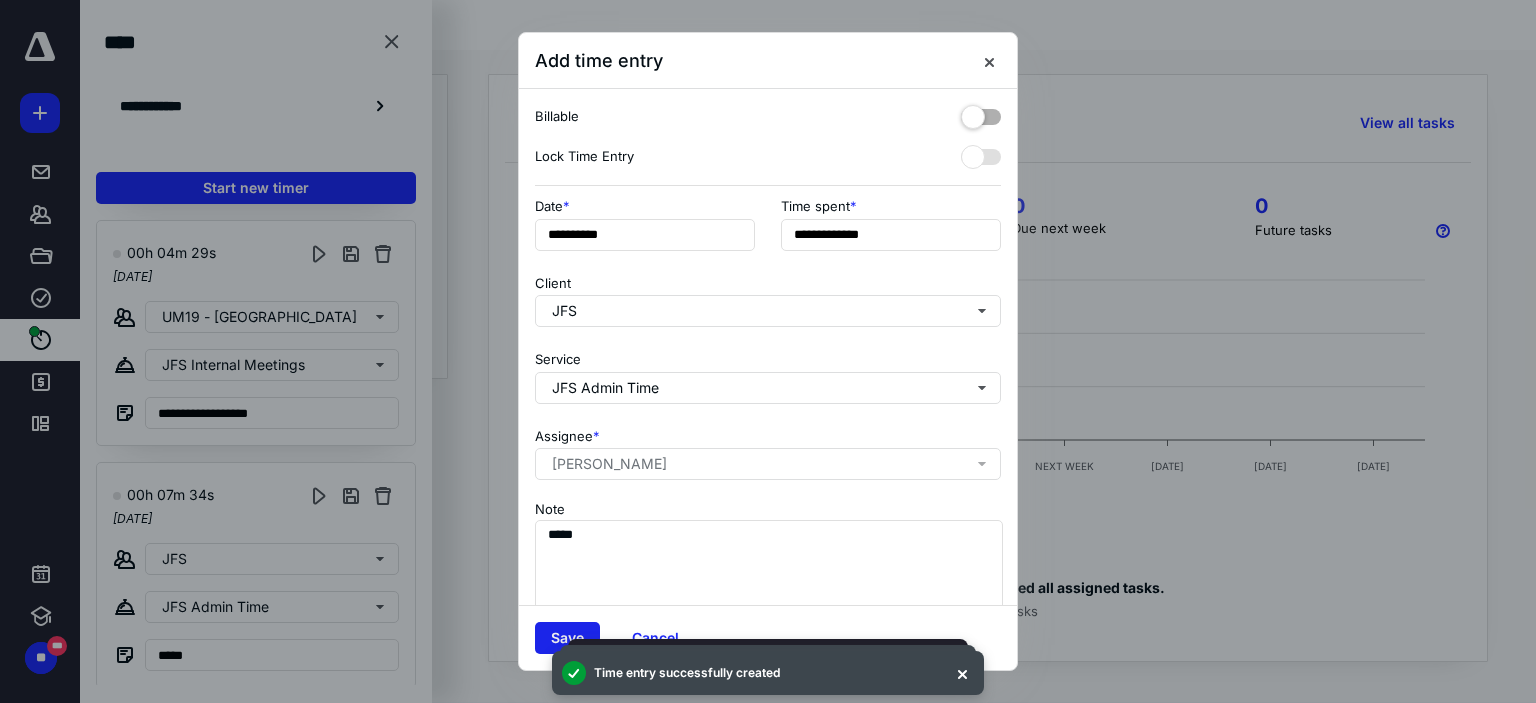 click on "Save" at bounding box center (567, 638) 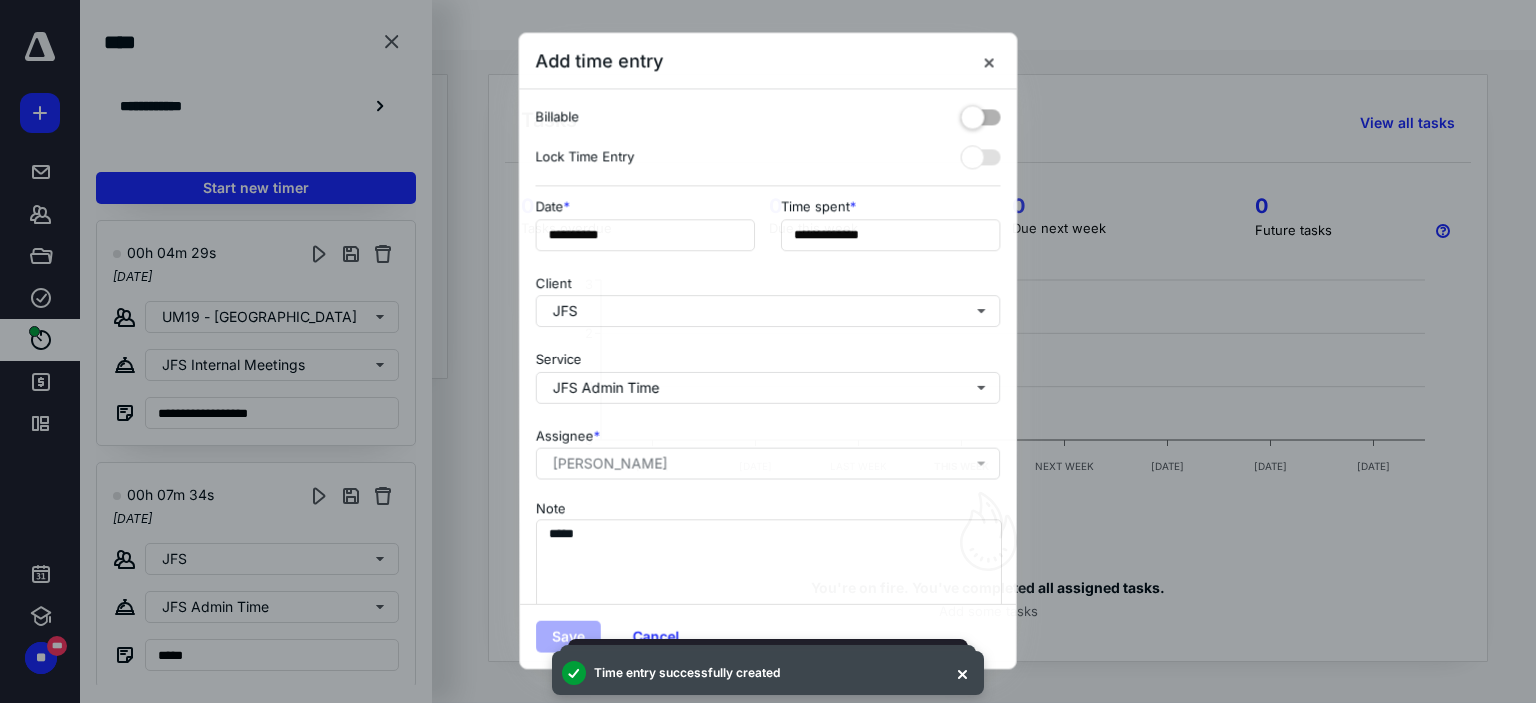 scroll, scrollTop: 727, scrollLeft: 0, axis: vertical 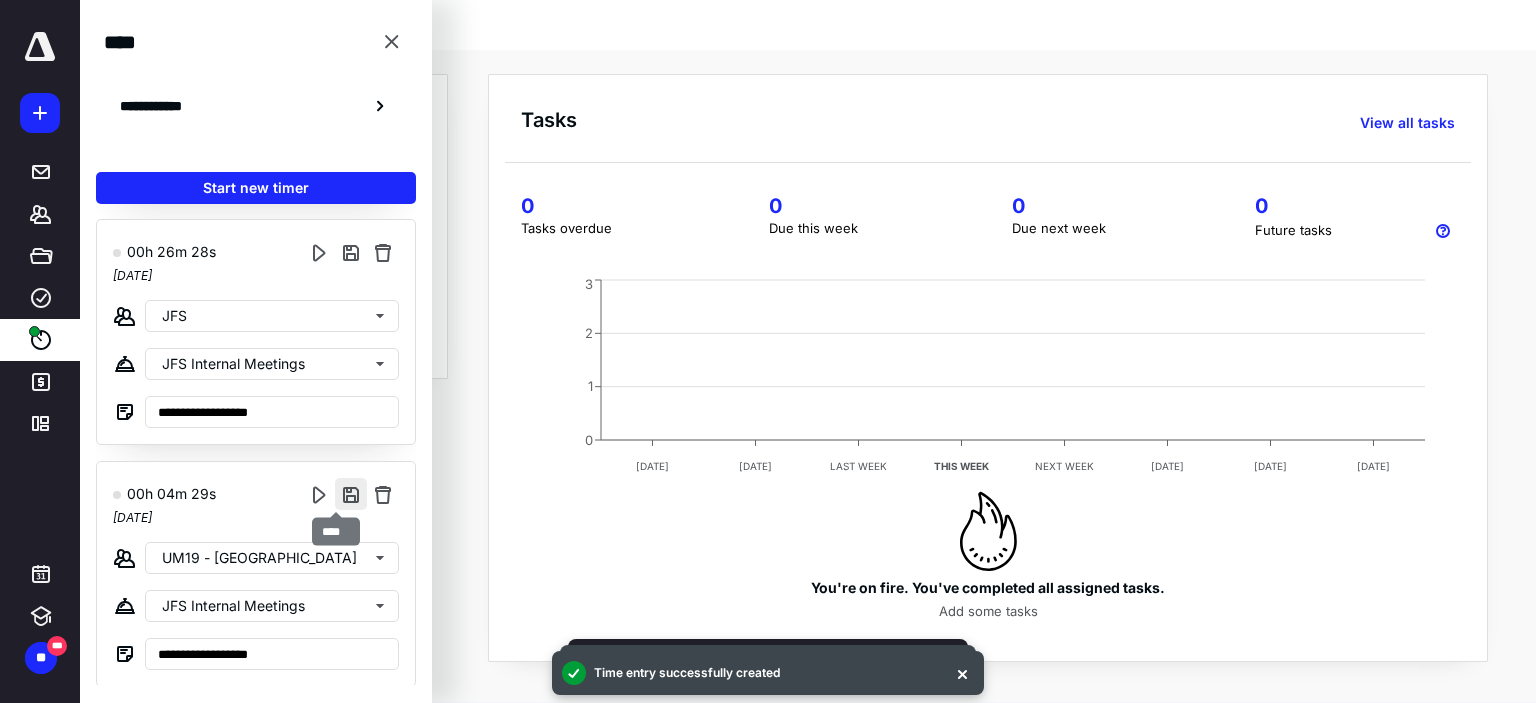 click at bounding box center [351, 494] 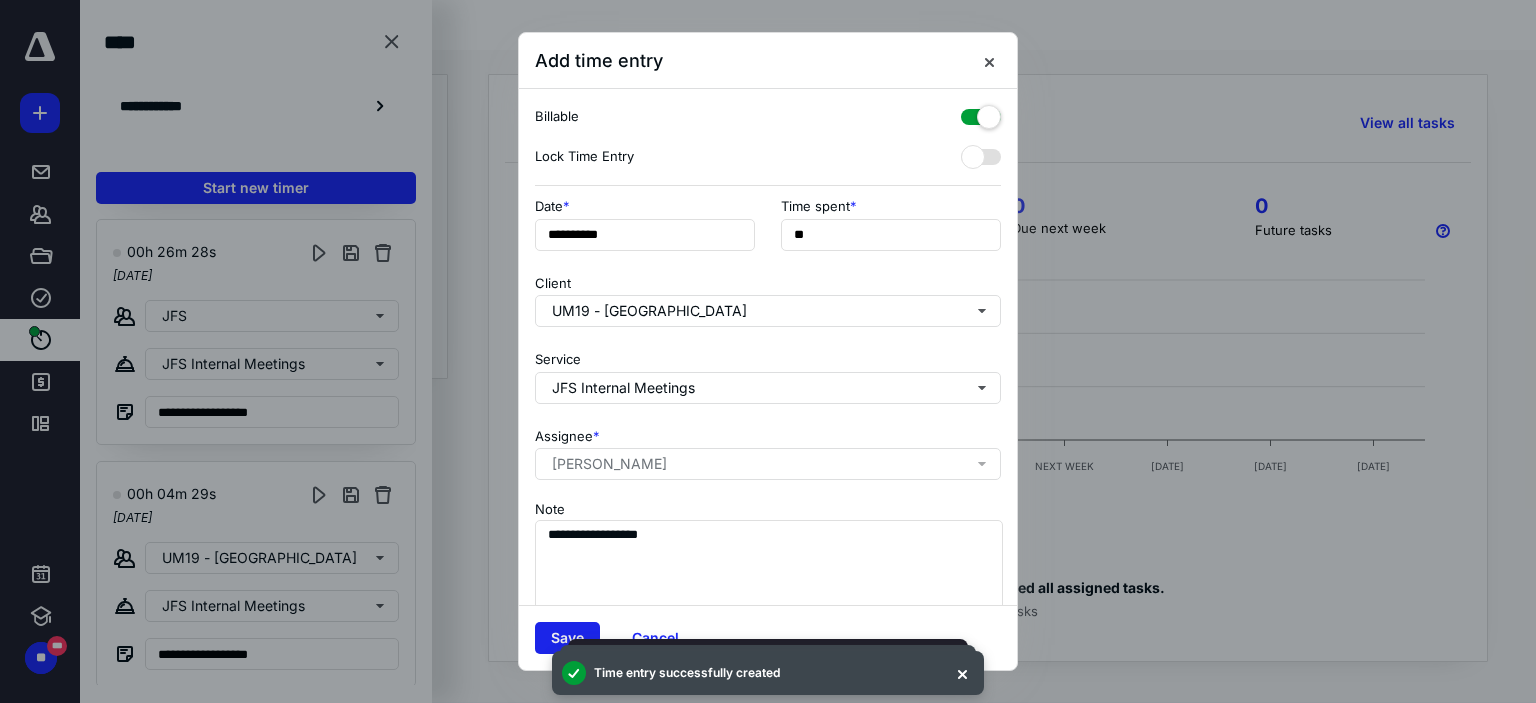 click on "Save" at bounding box center [567, 638] 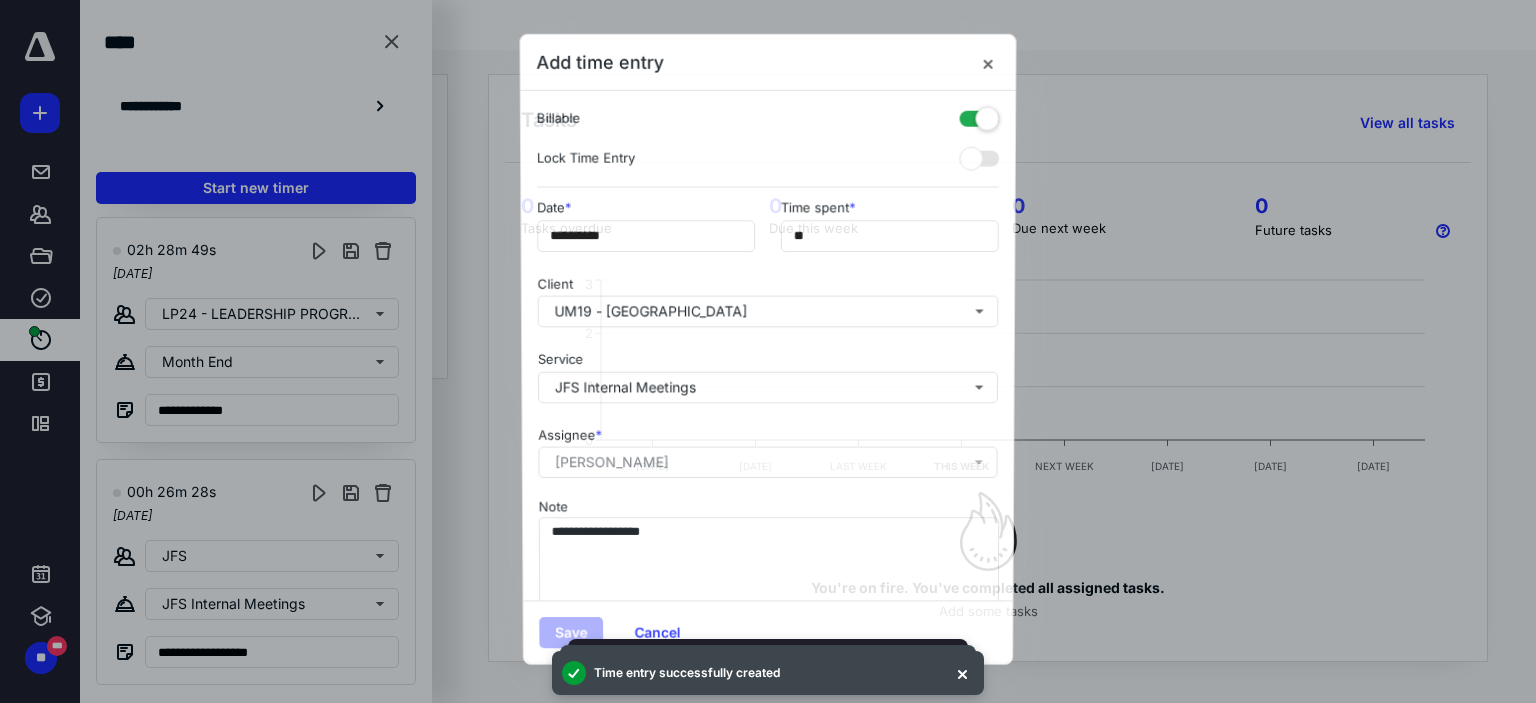 scroll, scrollTop: 485, scrollLeft: 0, axis: vertical 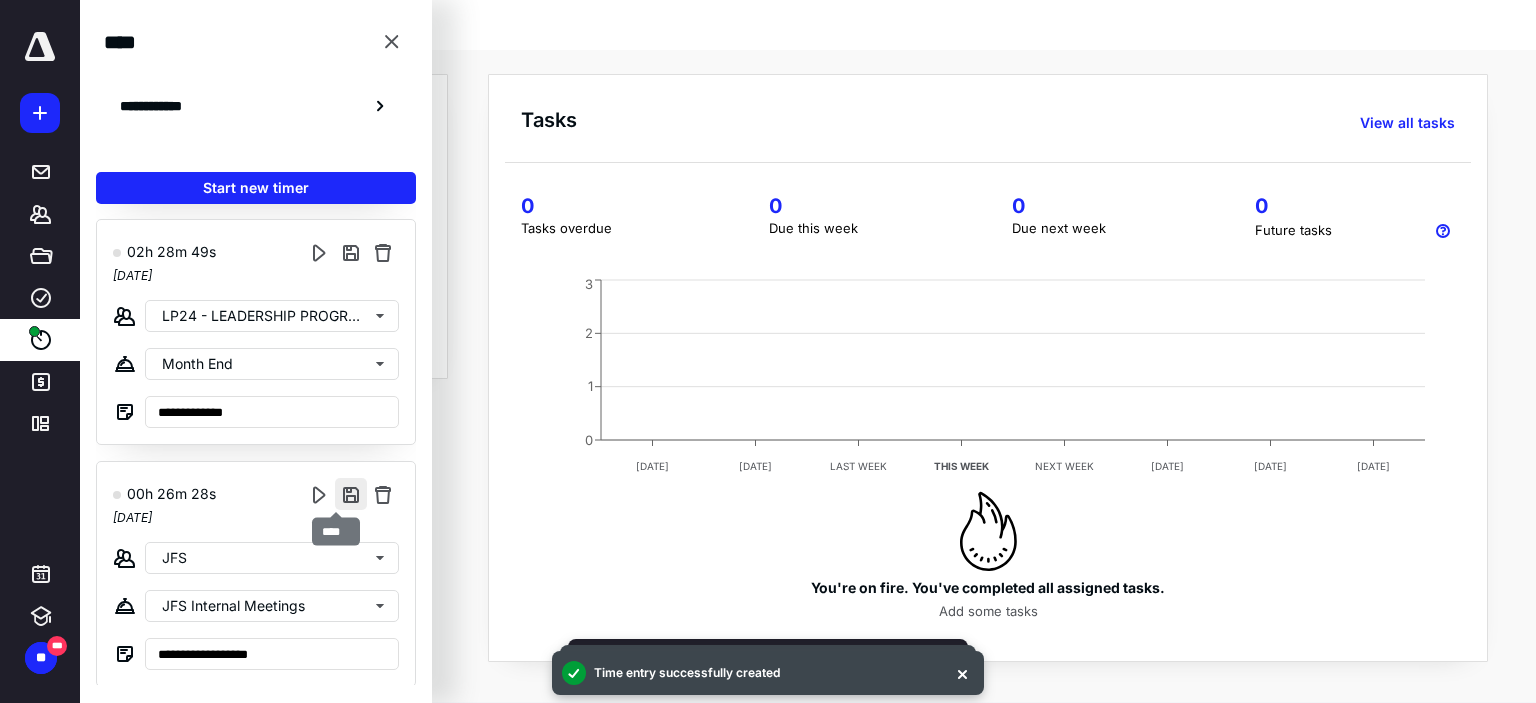 click at bounding box center [351, 494] 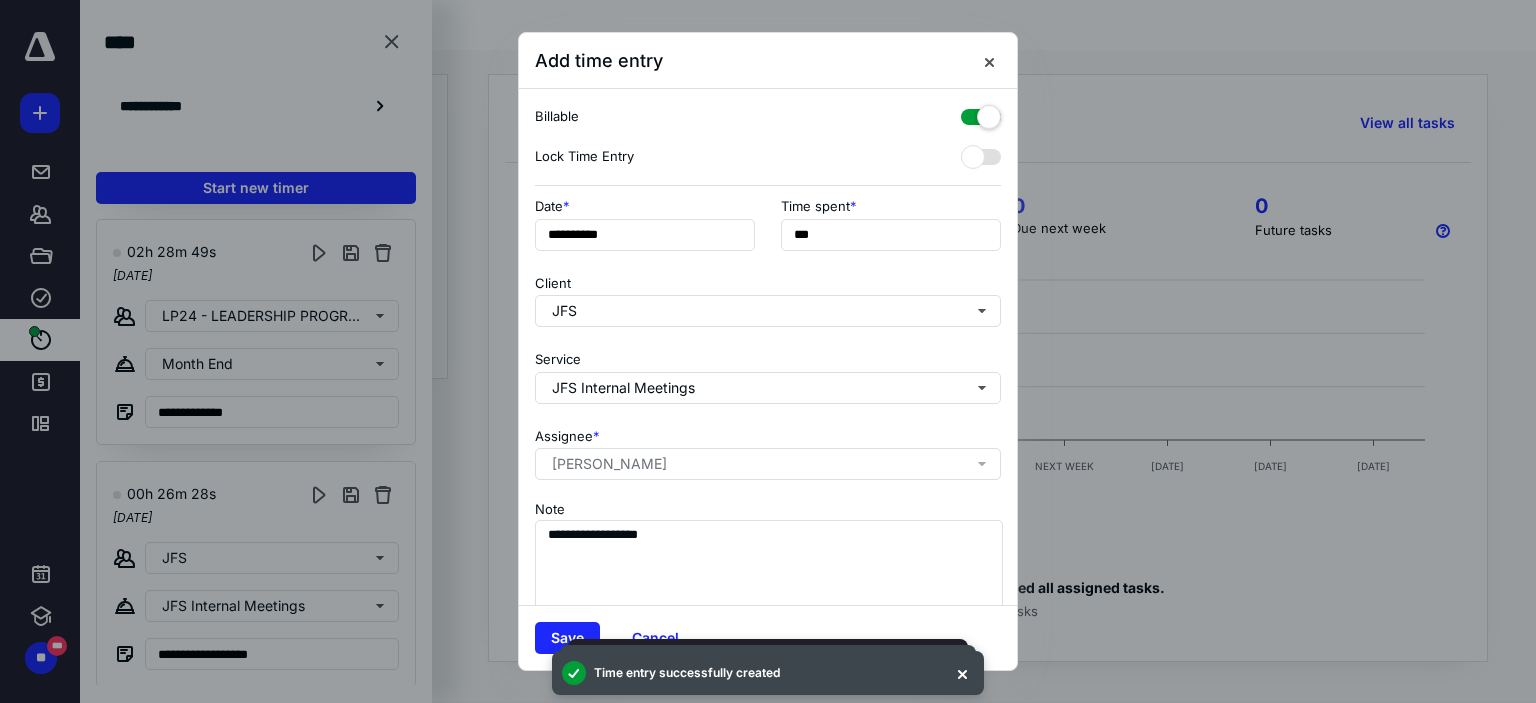 click at bounding box center [981, 113] 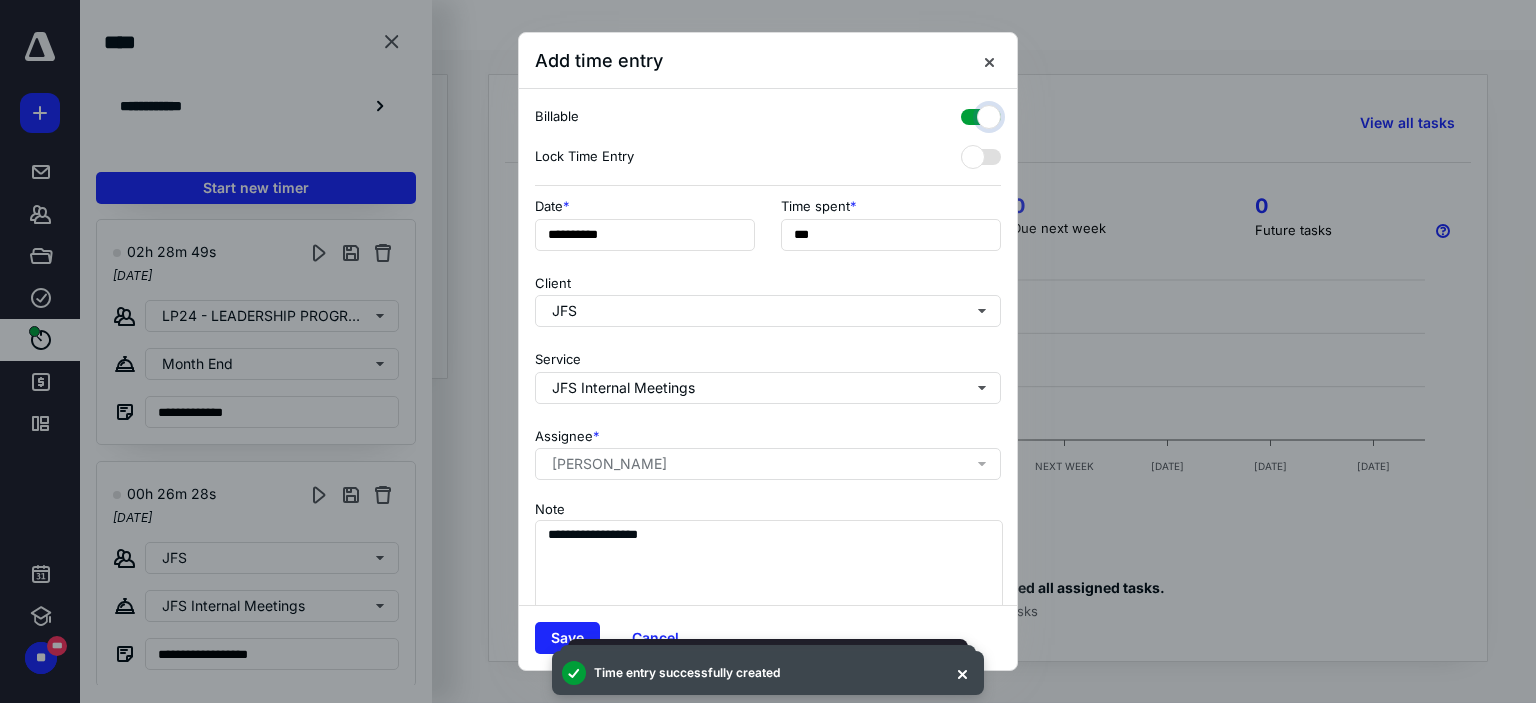 click at bounding box center [971, 114] 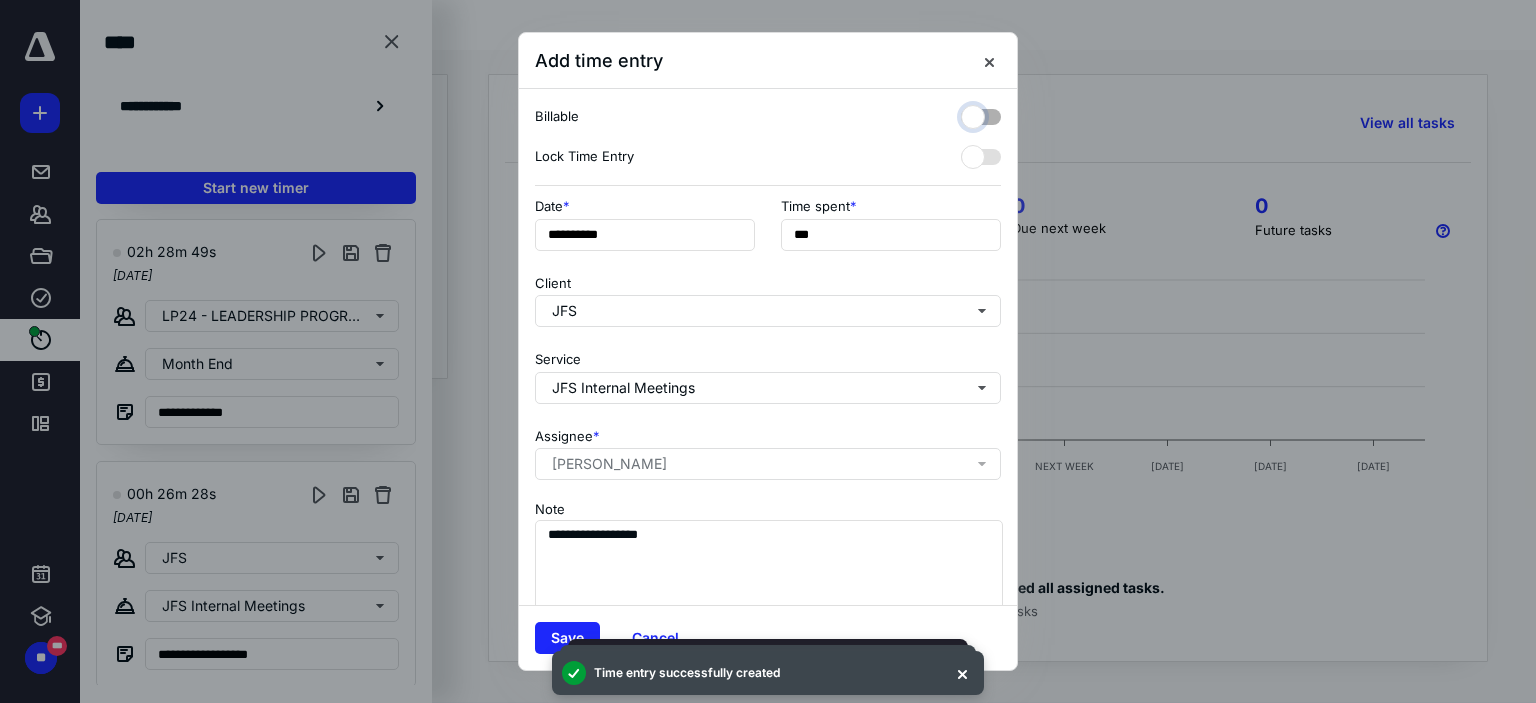 checkbox on "false" 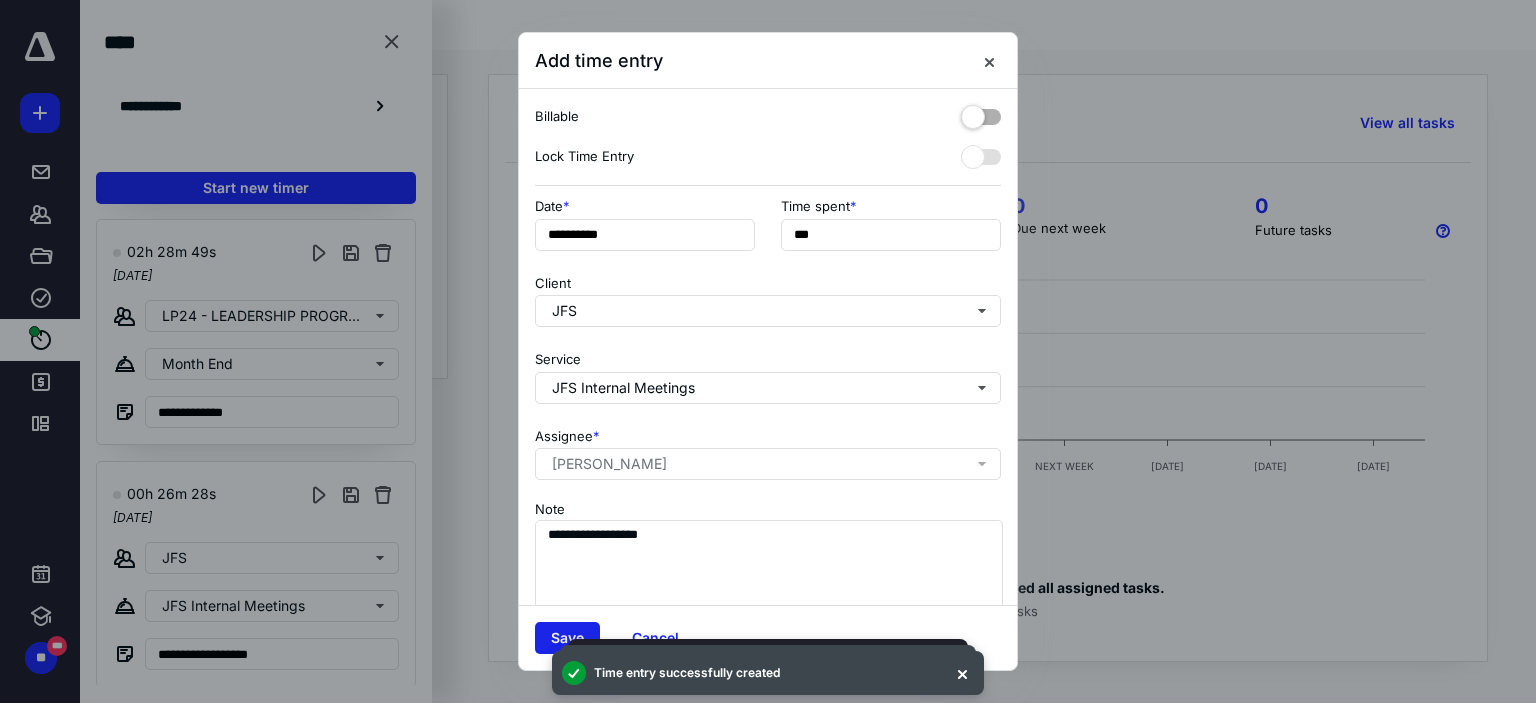 click on "Save" at bounding box center (567, 638) 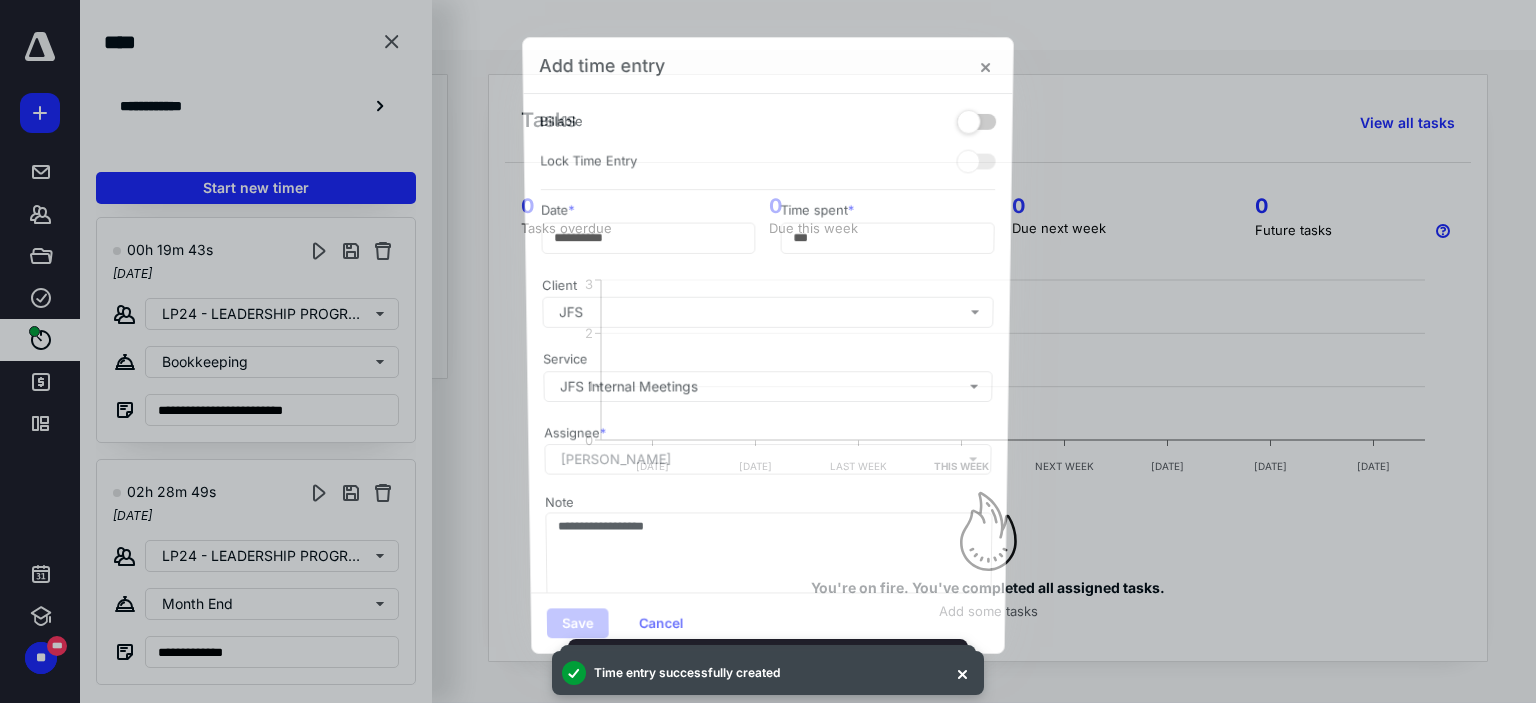 scroll, scrollTop: 244, scrollLeft: 0, axis: vertical 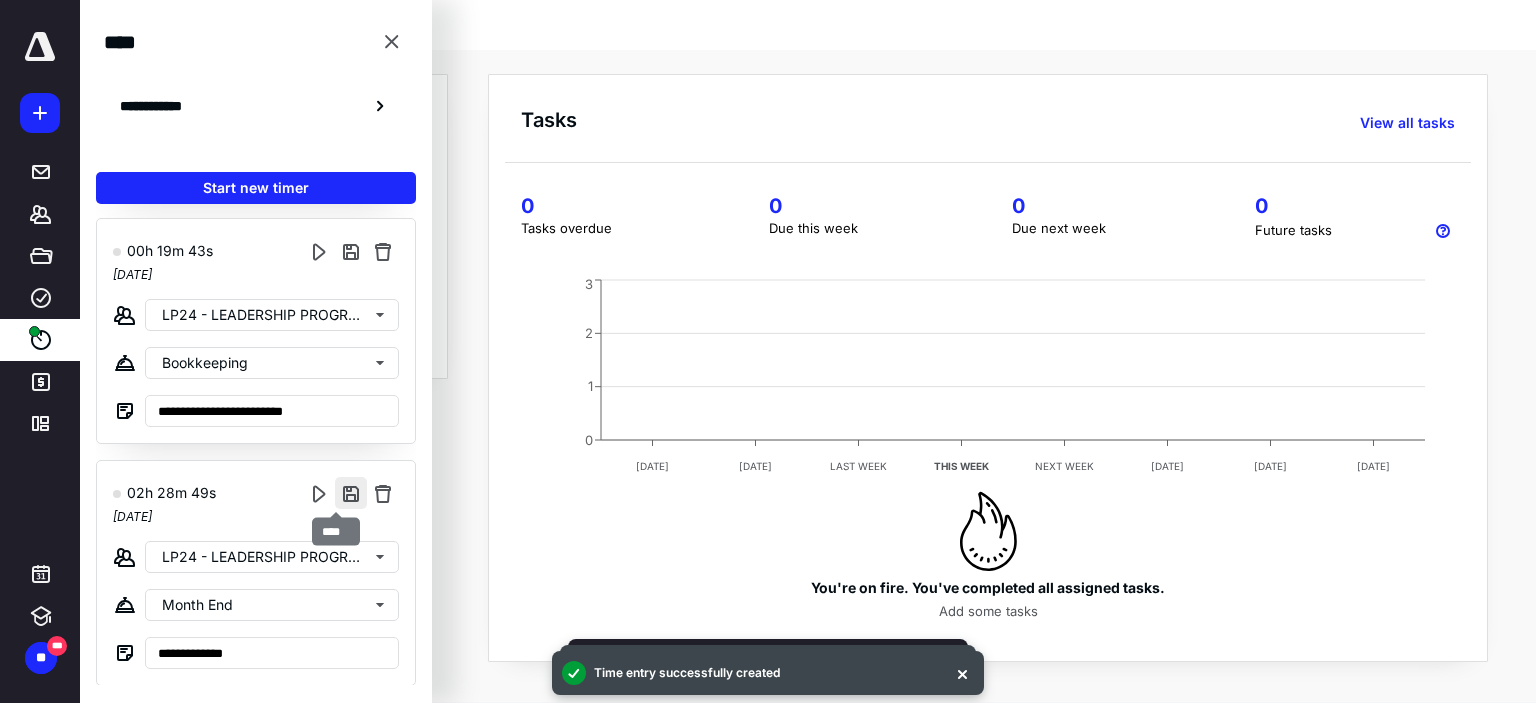 click at bounding box center (351, 493) 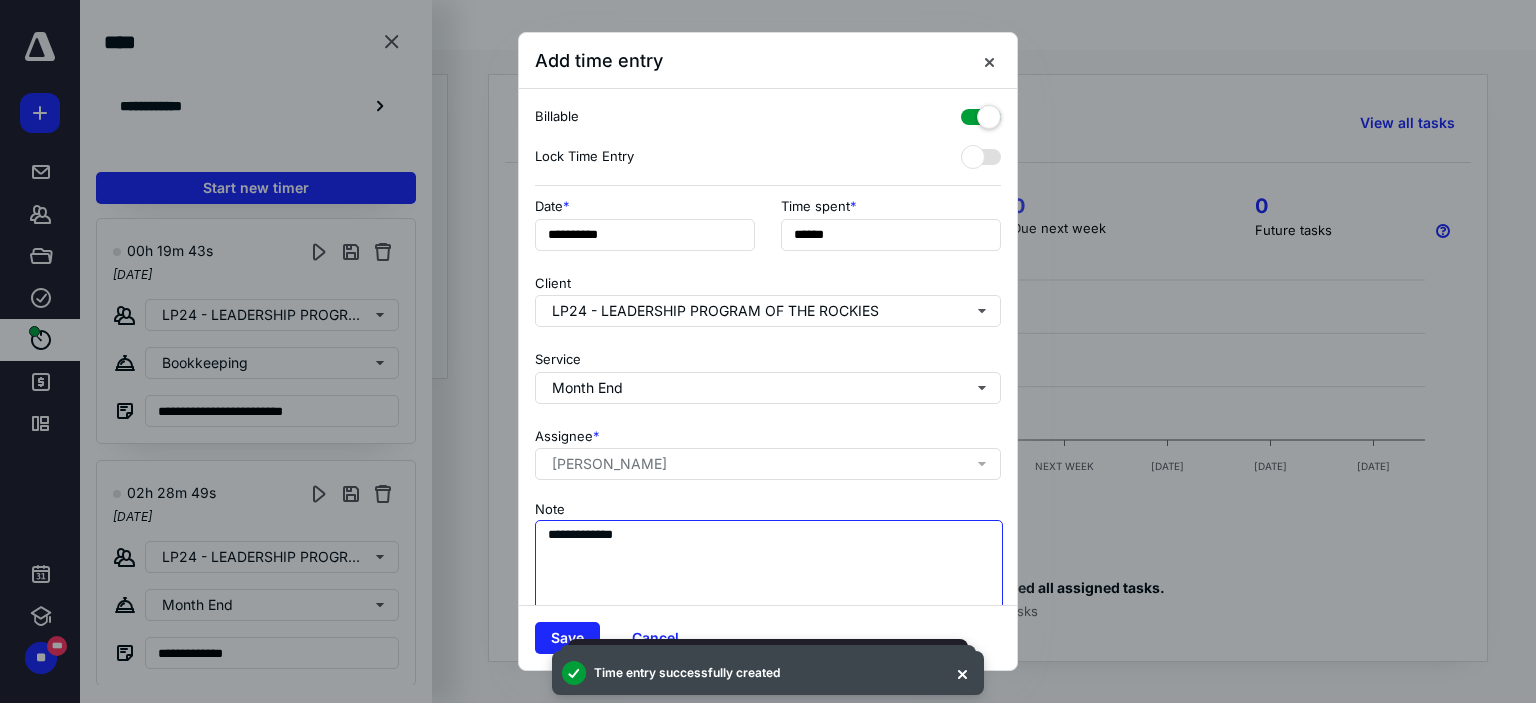 click on "**********" at bounding box center [769, 570] 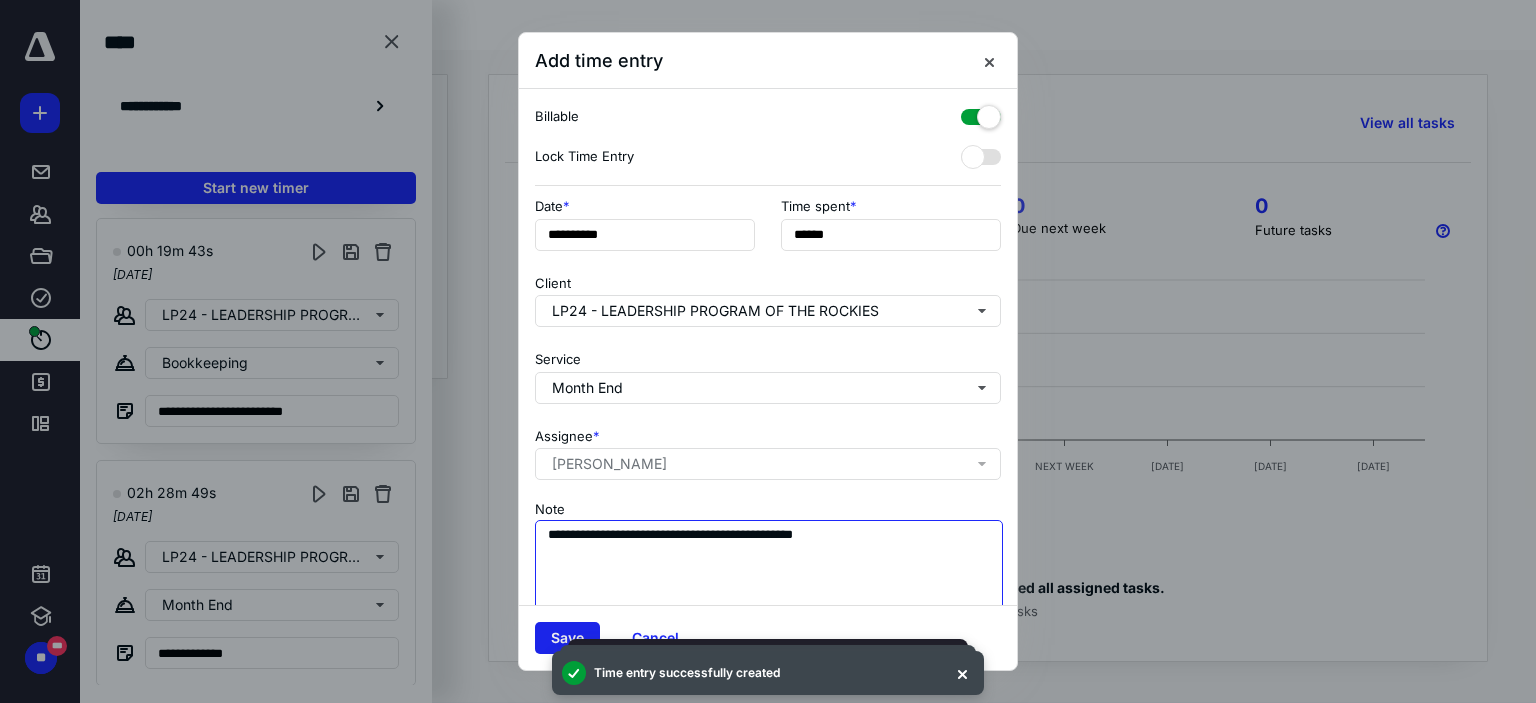 type on "**********" 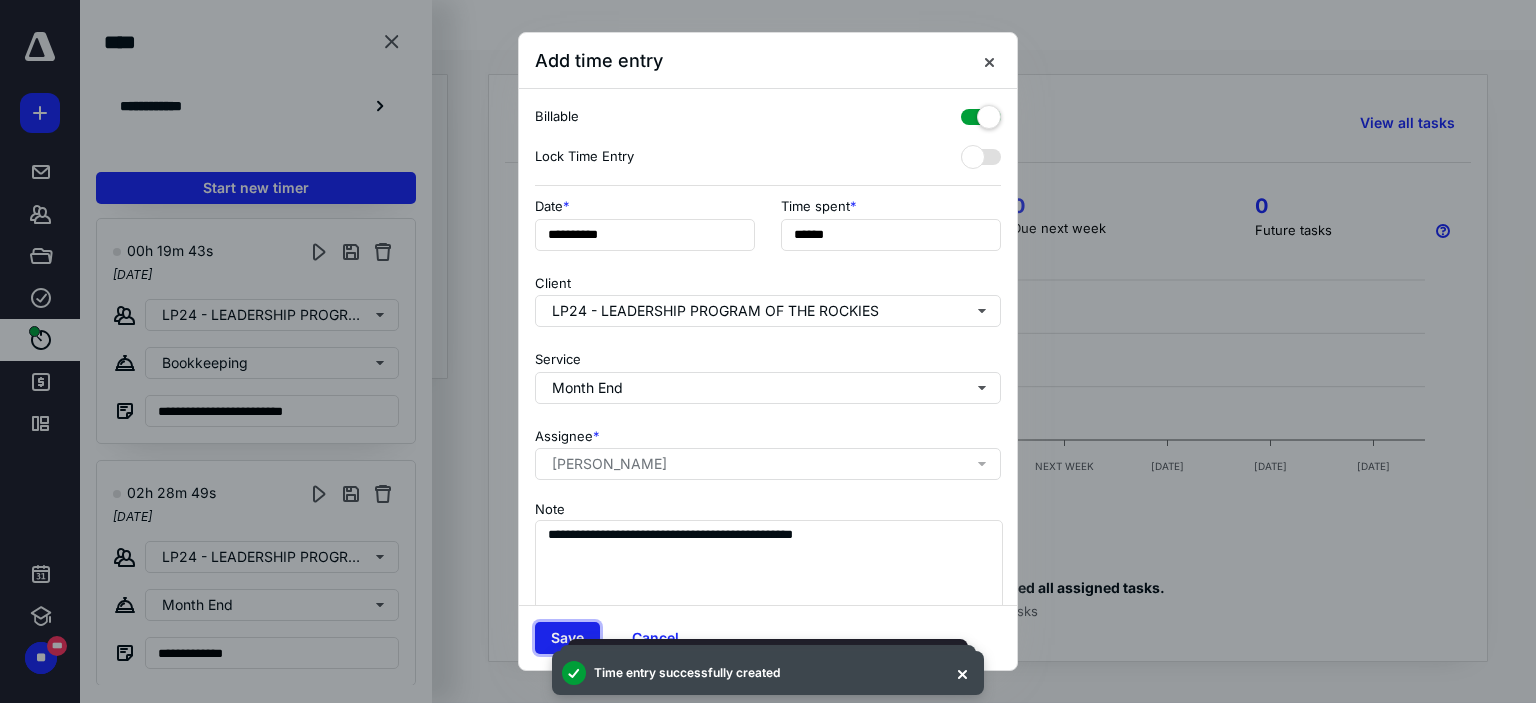 click on "Save" at bounding box center (567, 638) 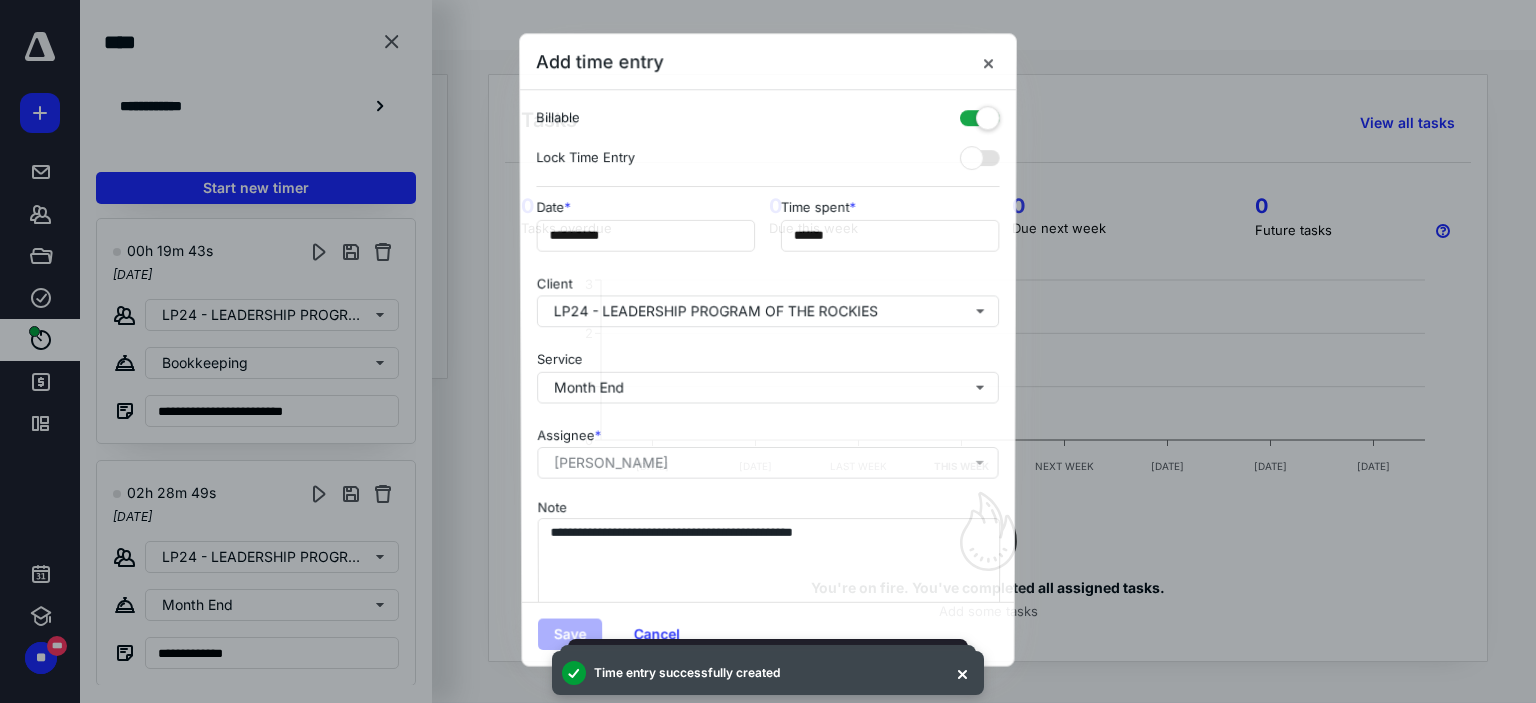 scroll, scrollTop: 2, scrollLeft: 0, axis: vertical 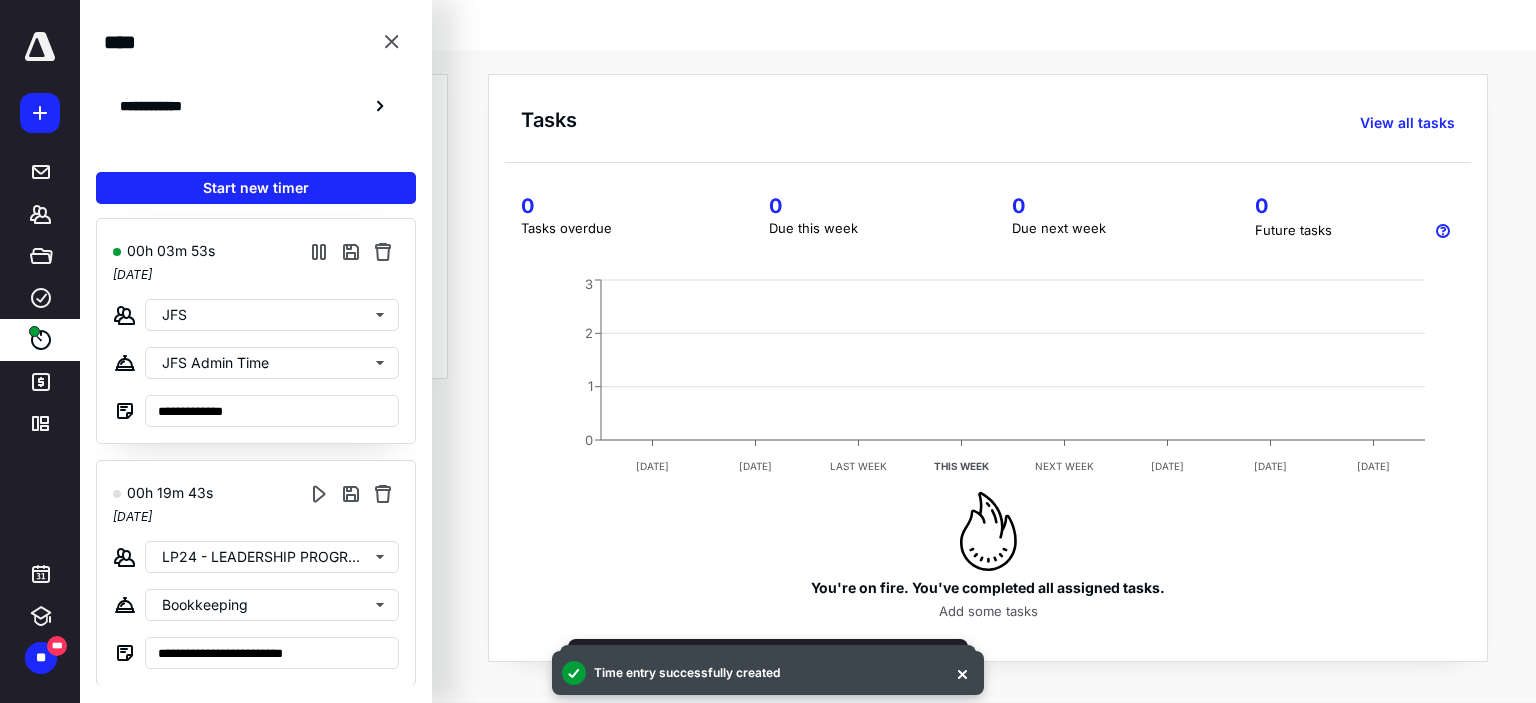 click at bounding box center [351, 493] 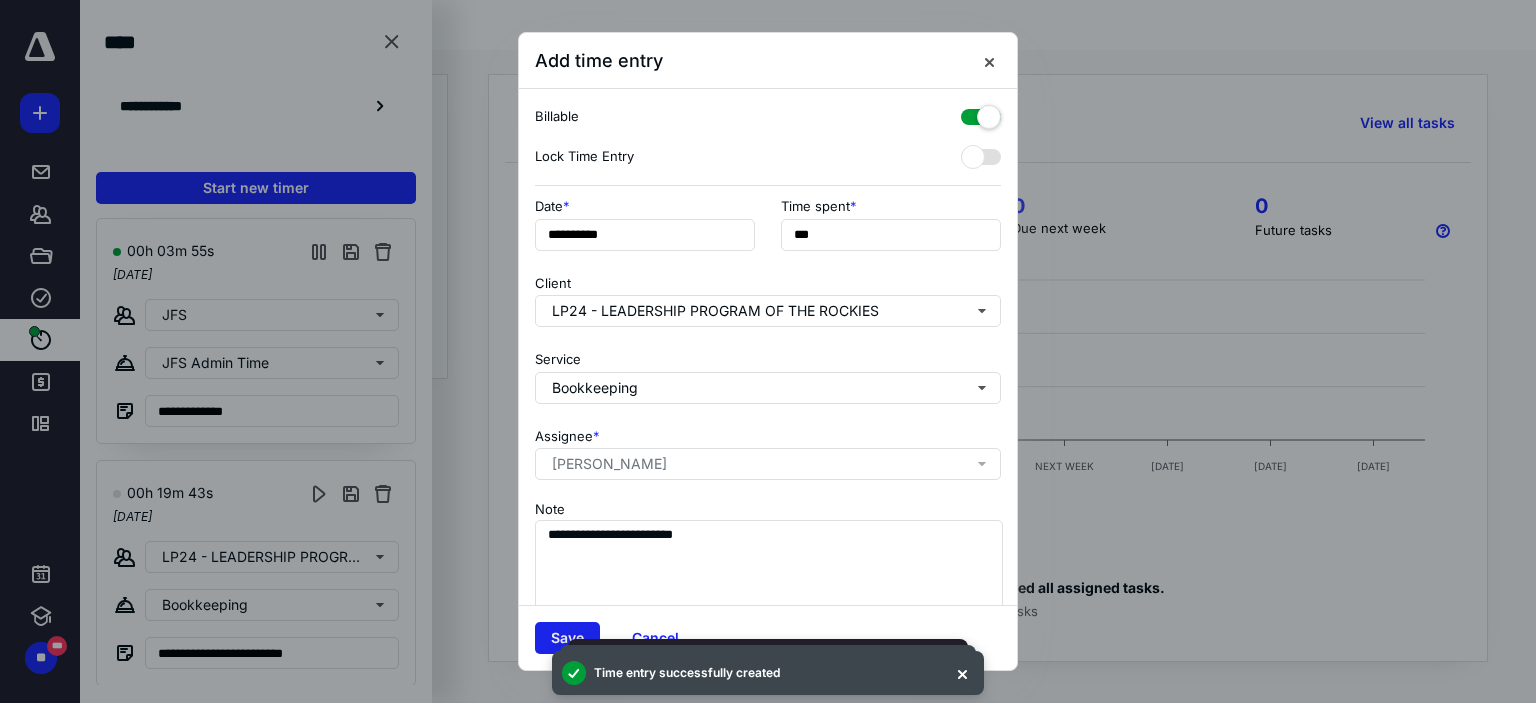 click on "Save" at bounding box center (567, 638) 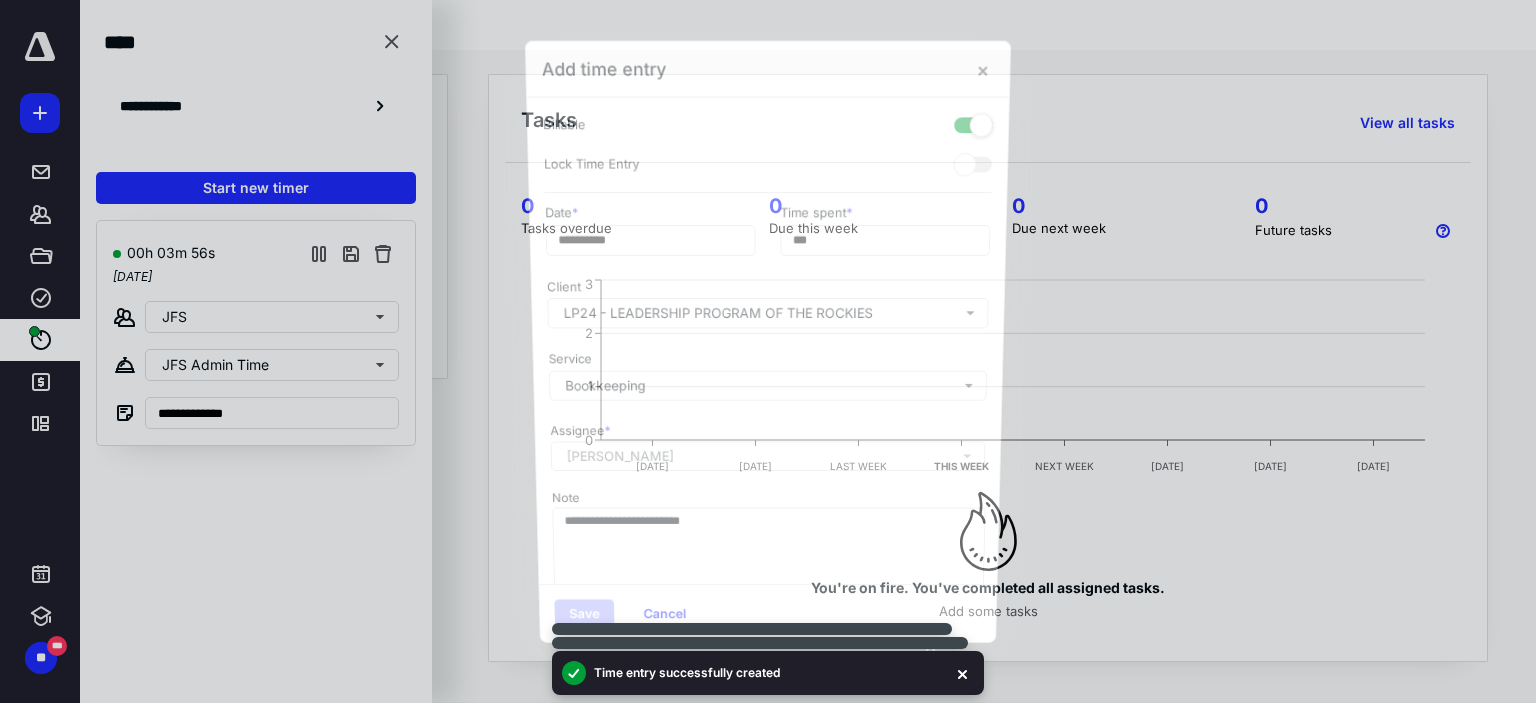 scroll, scrollTop: 0, scrollLeft: 0, axis: both 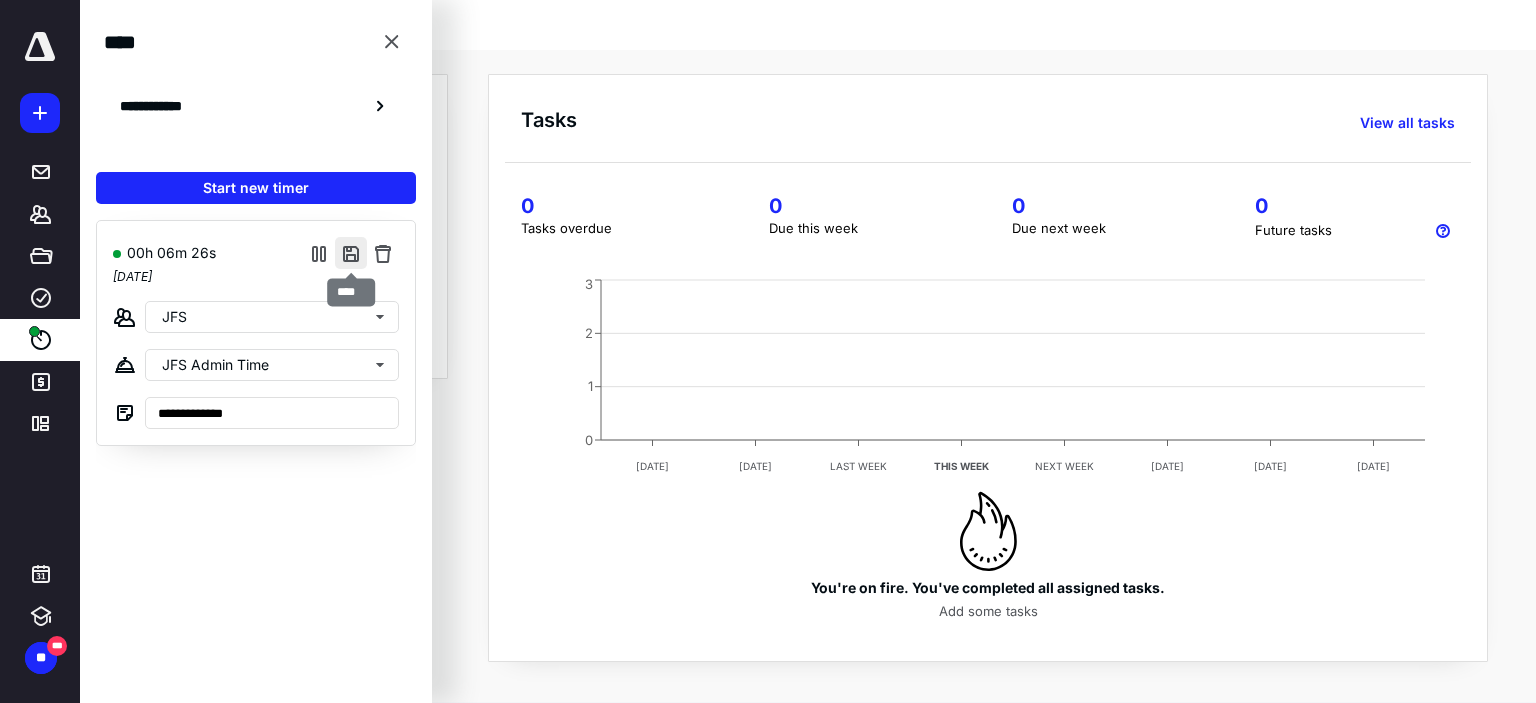 click at bounding box center [351, 253] 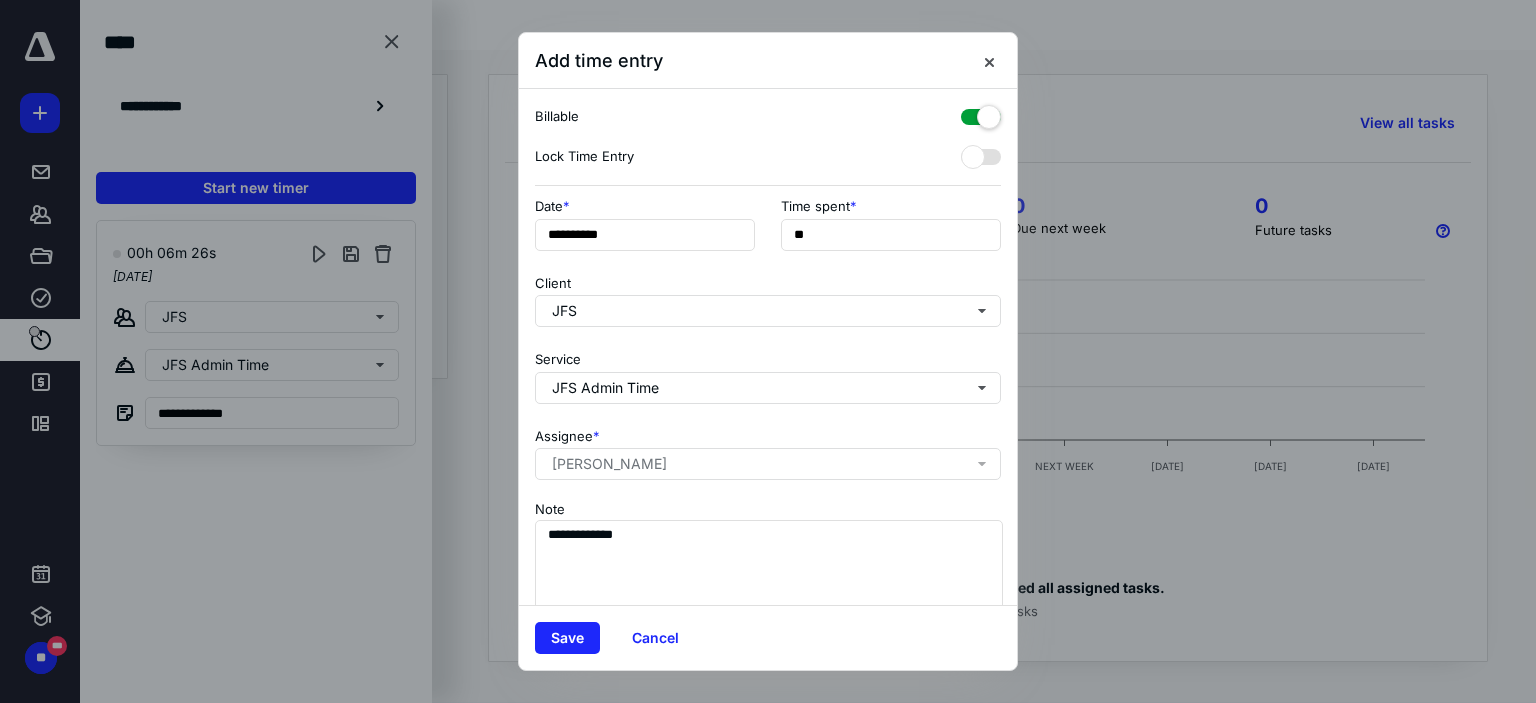 click at bounding box center [981, 113] 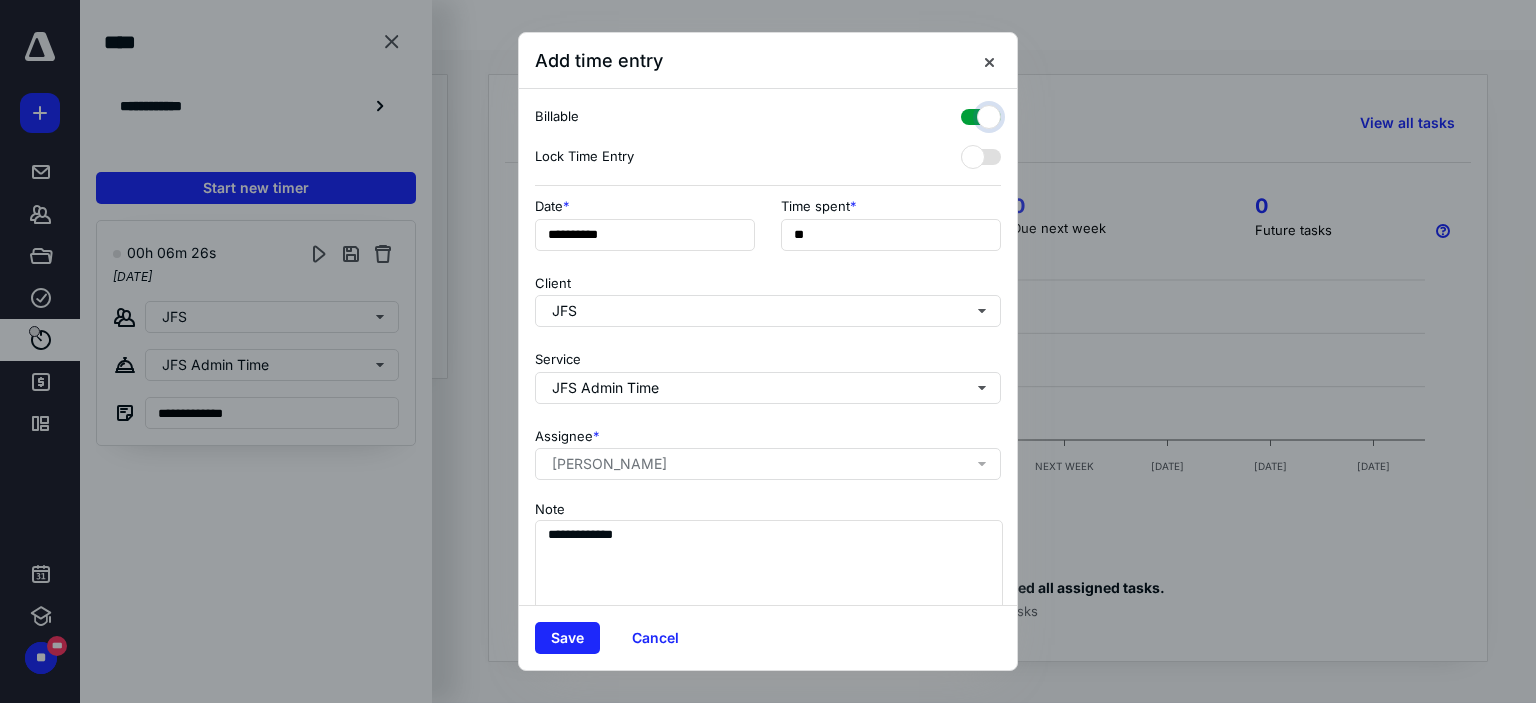 click at bounding box center (971, 114) 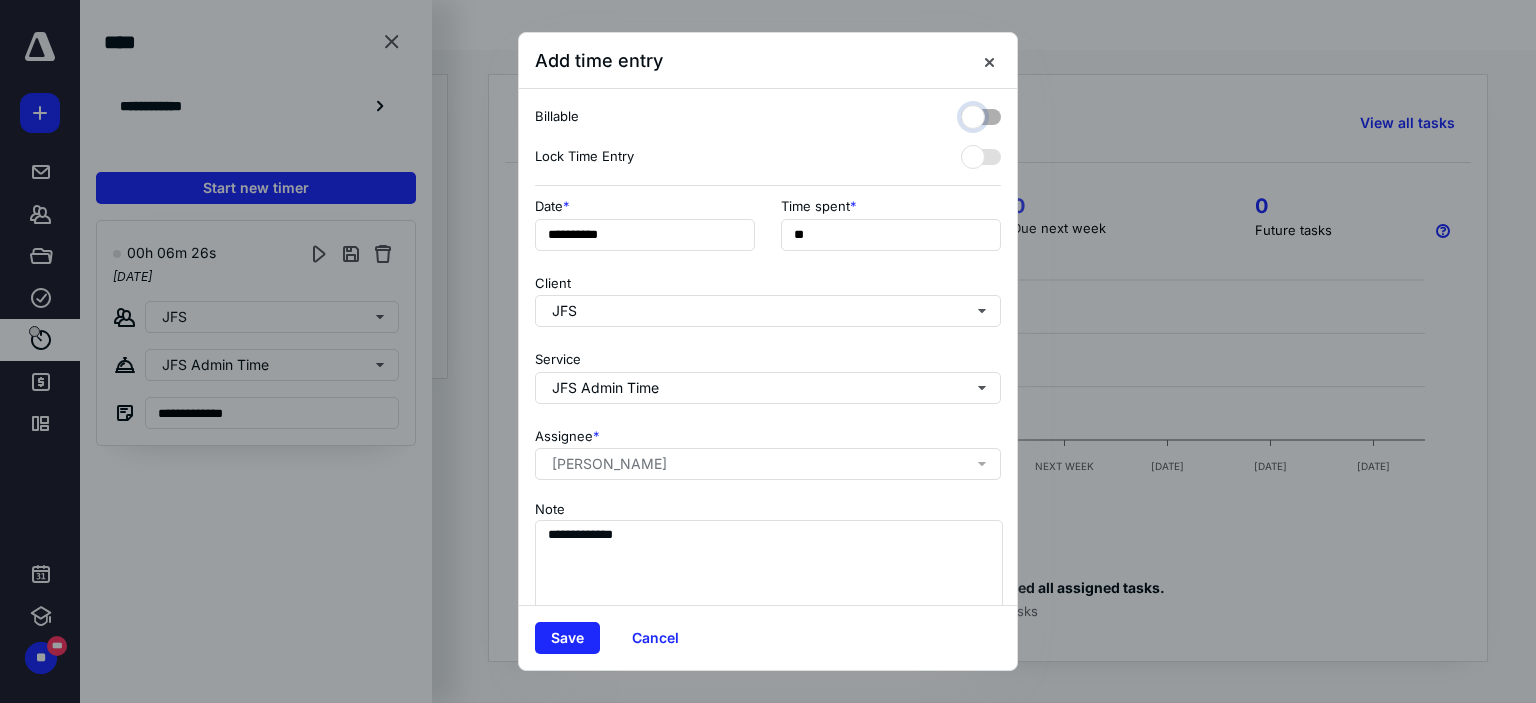 checkbox on "false" 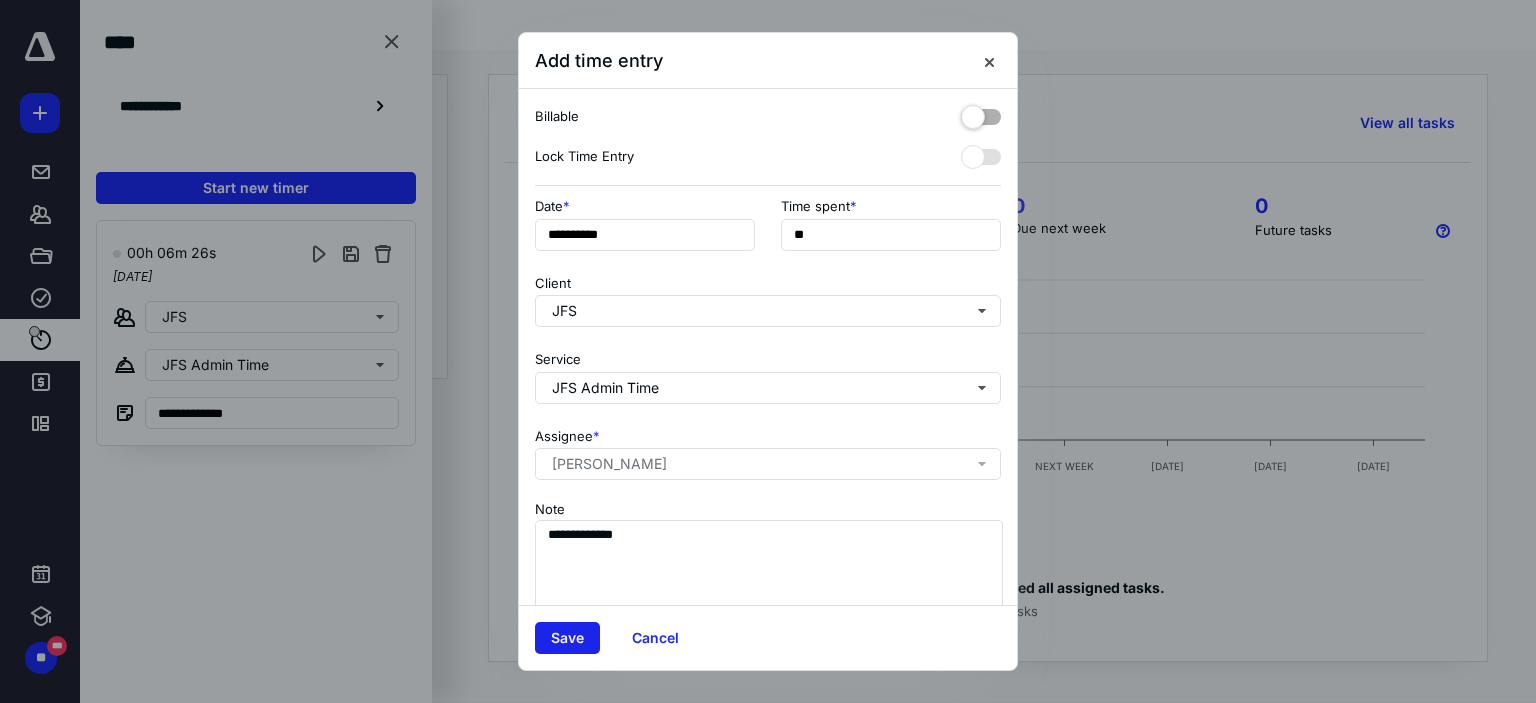 click on "Save" at bounding box center [567, 638] 